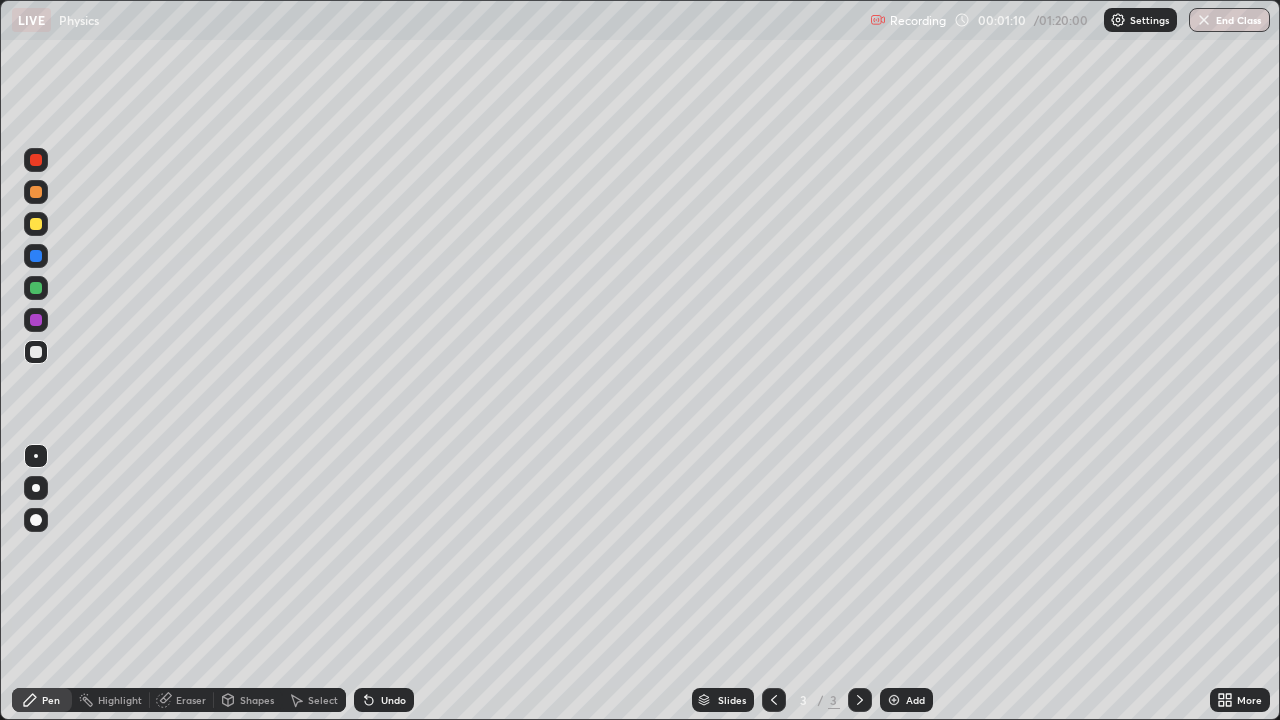 scroll, scrollTop: 0, scrollLeft: 0, axis: both 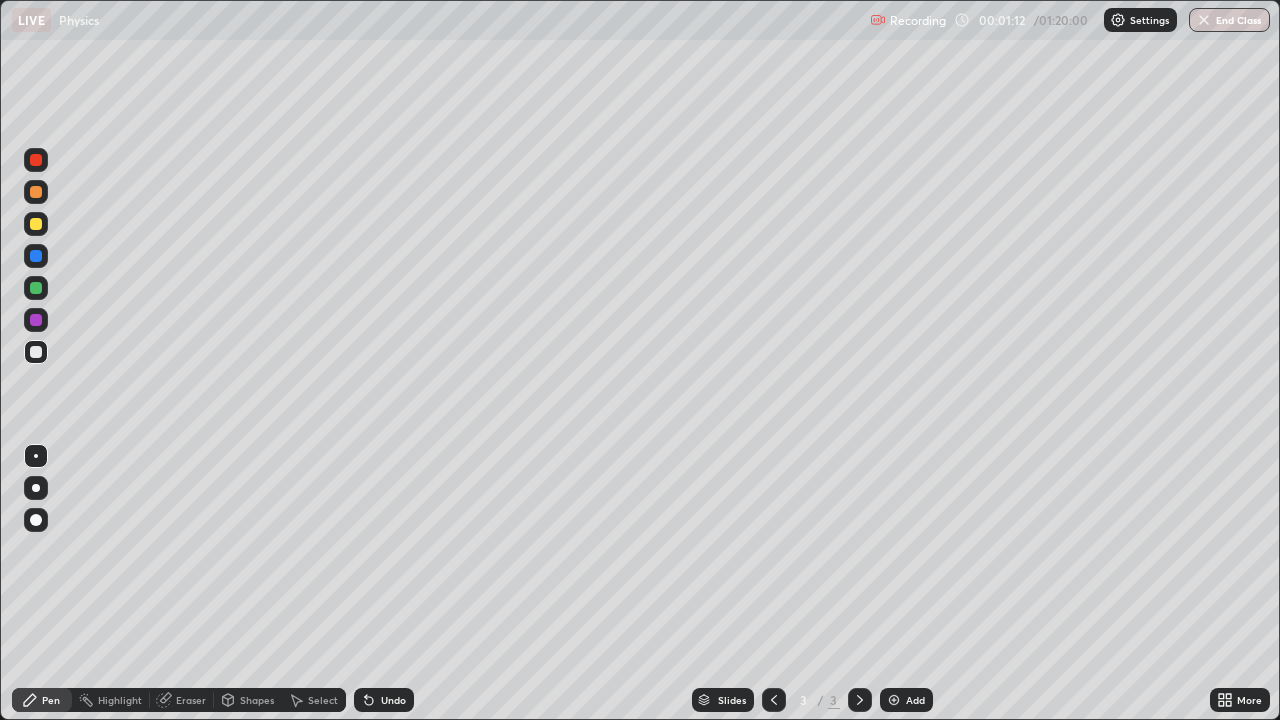 click at bounding box center [36, 352] 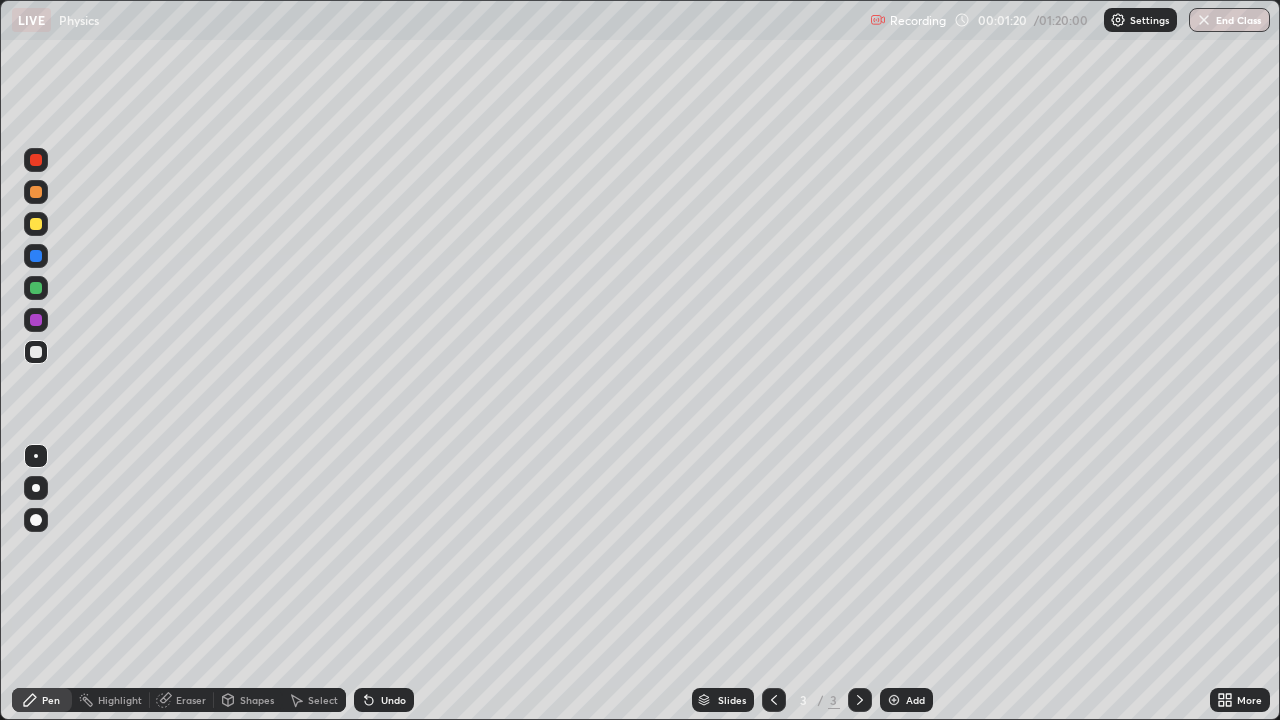 click on "Shapes" at bounding box center (257, 700) 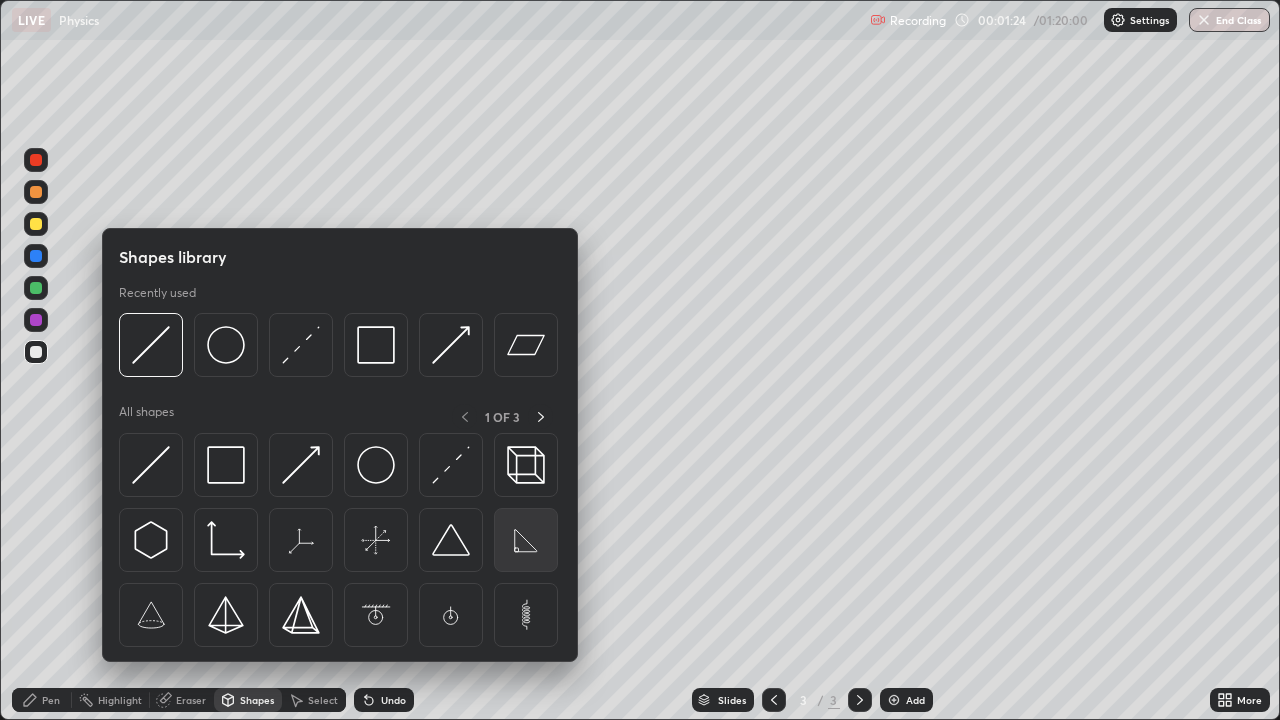 click at bounding box center [526, 540] 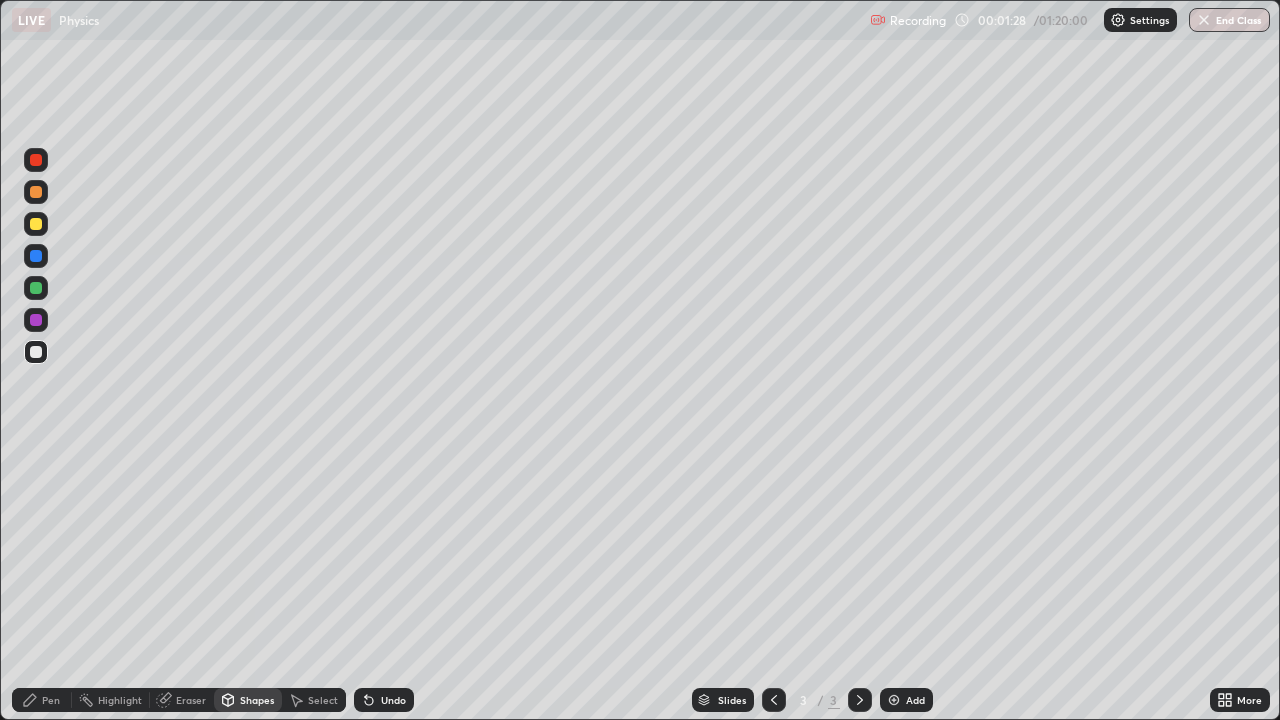 click on "Shapes" at bounding box center [248, 700] 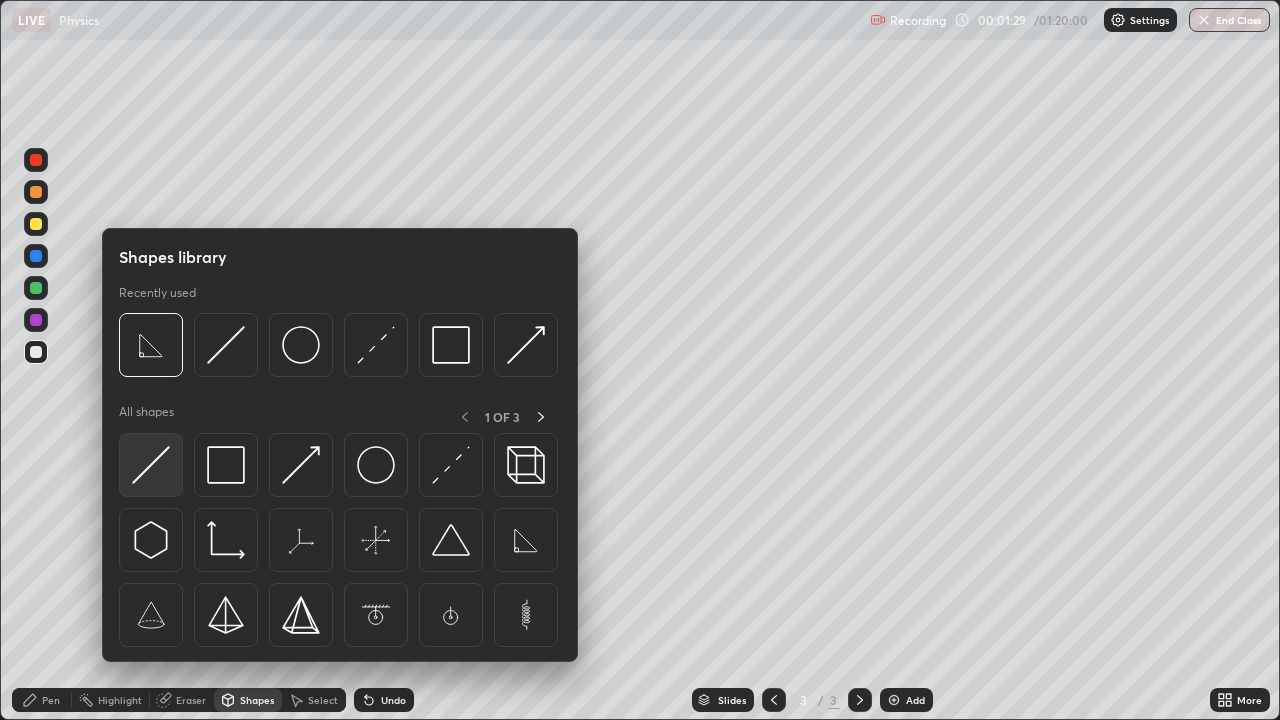click at bounding box center (151, 465) 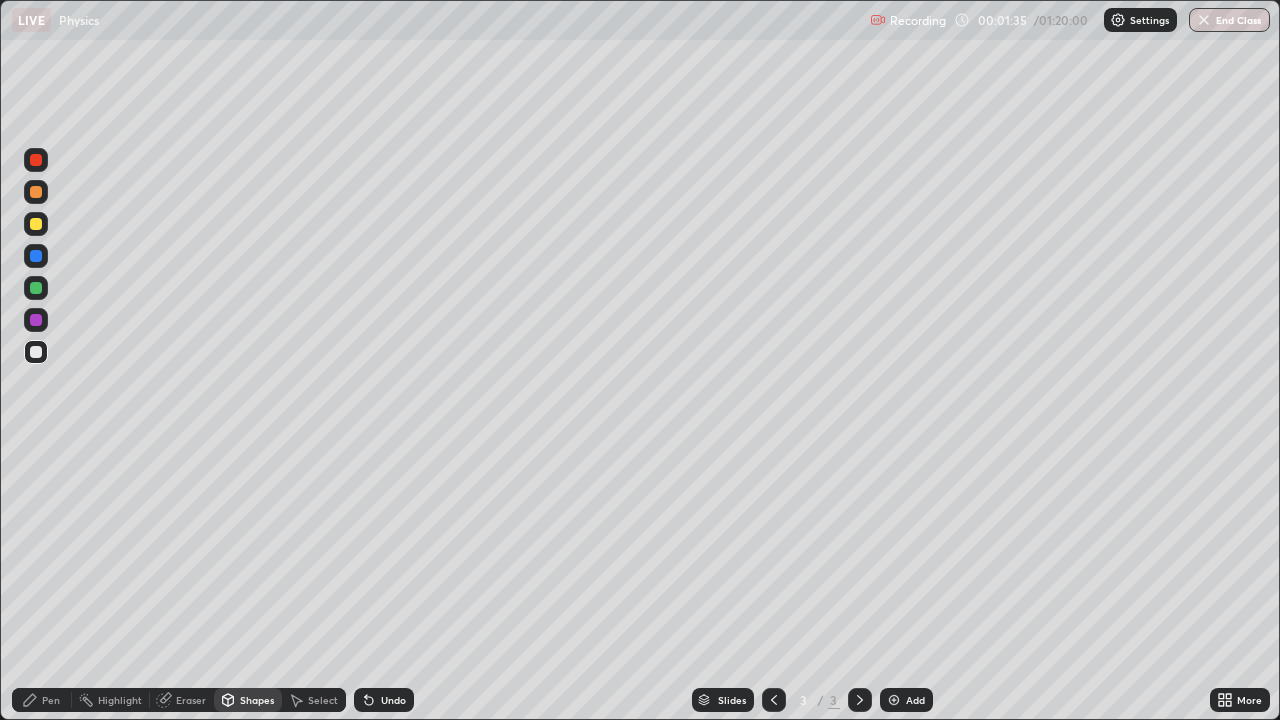 click on "Shapes" at bounding box center (248, 700) 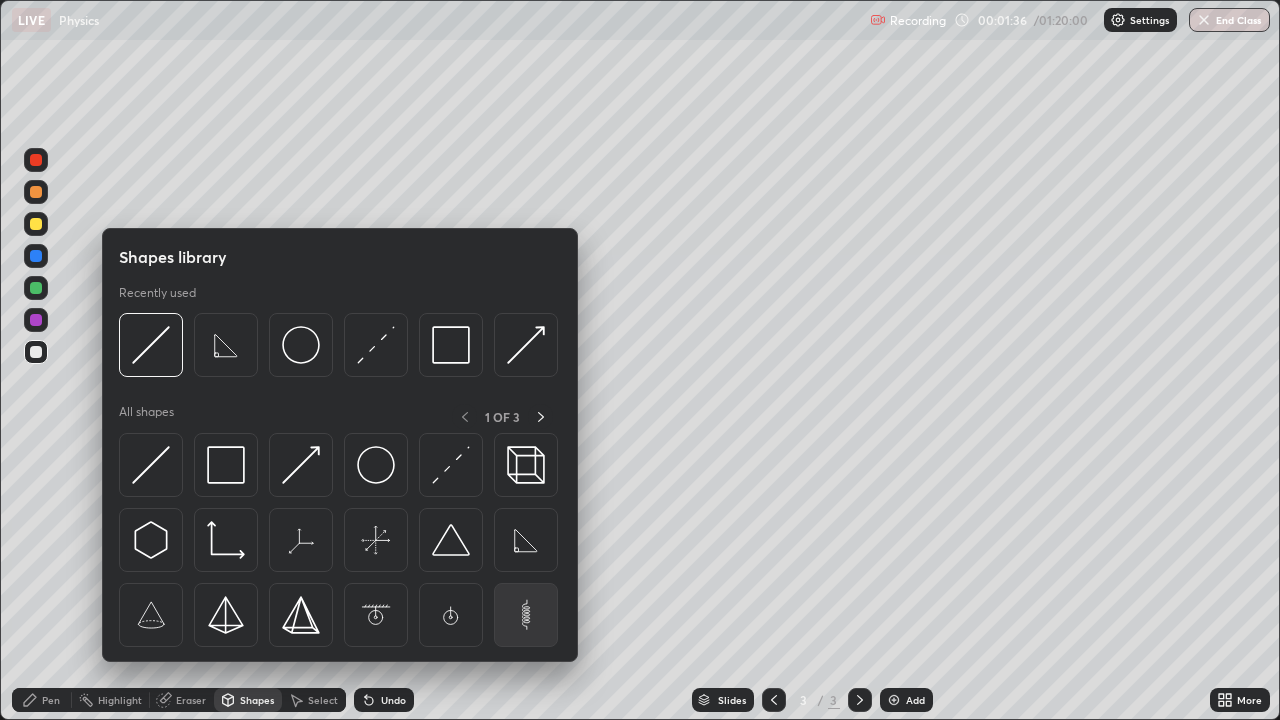 click at bounding box center [526, 615] 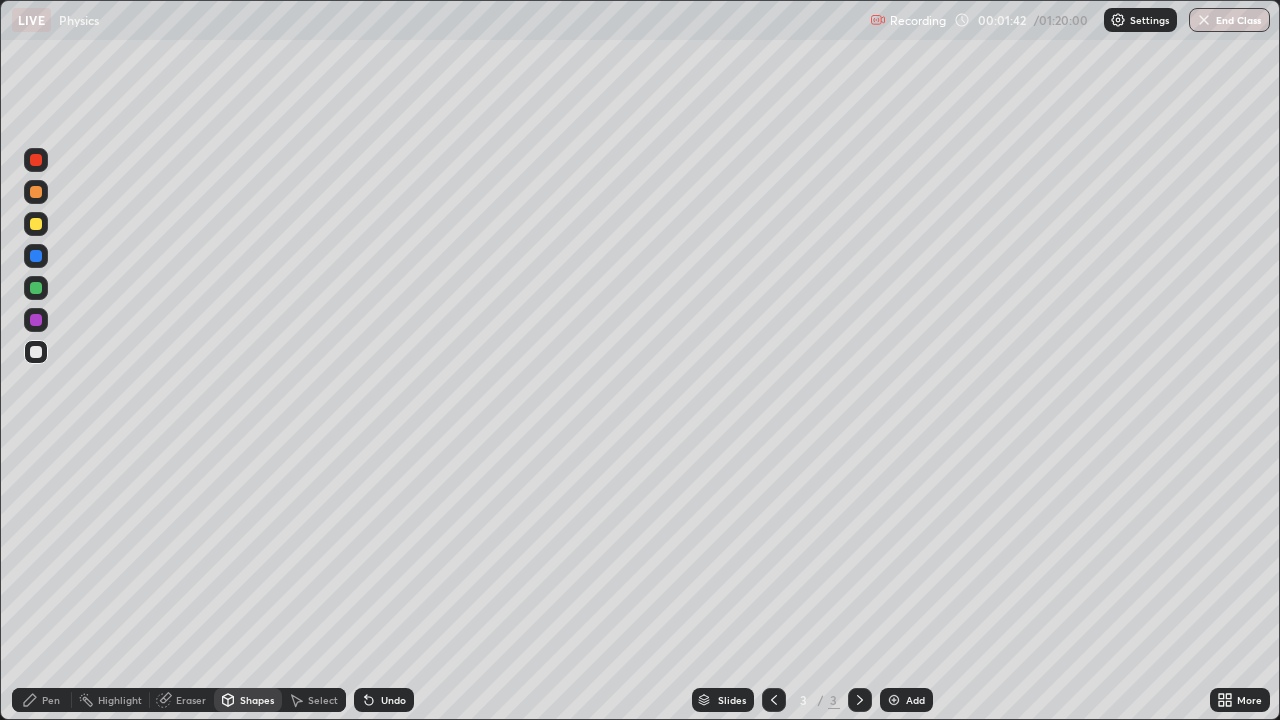 click on "Eraser" at bounding box center (191, 700) 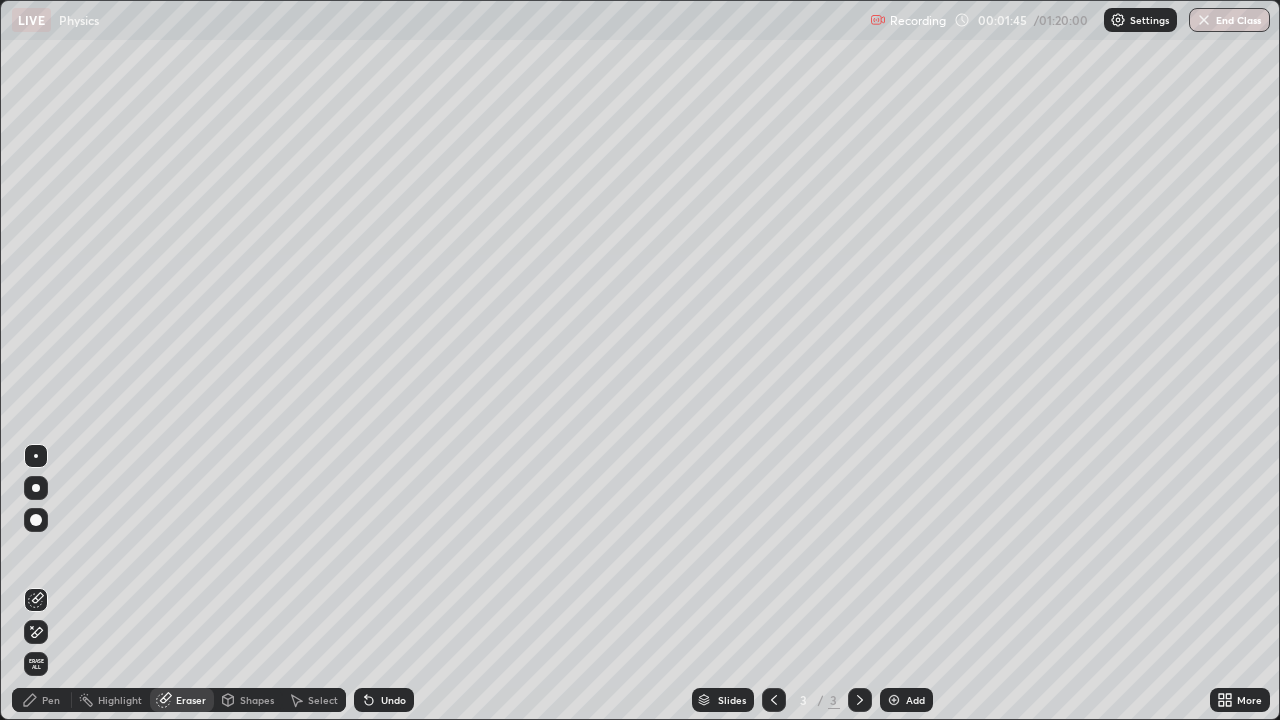 click on "Pen" at bounding box center (42, 700) 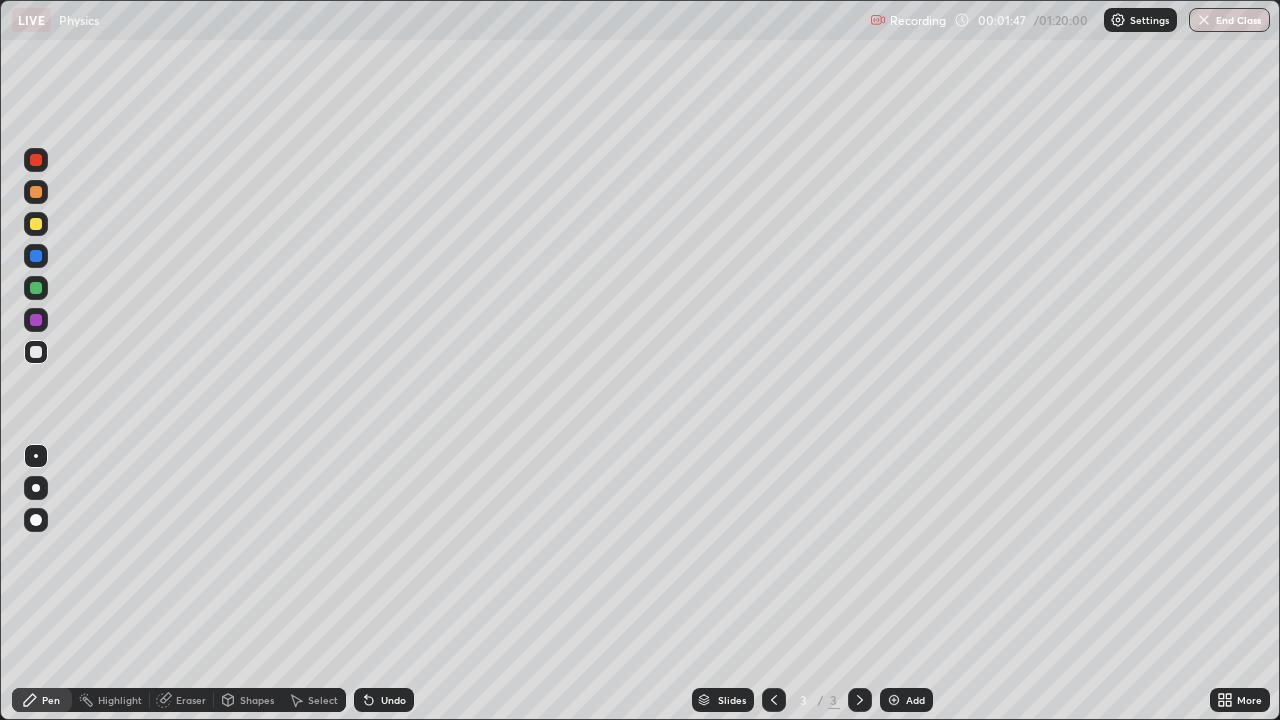 click on "Shapes" at bounding box center (257, 700) 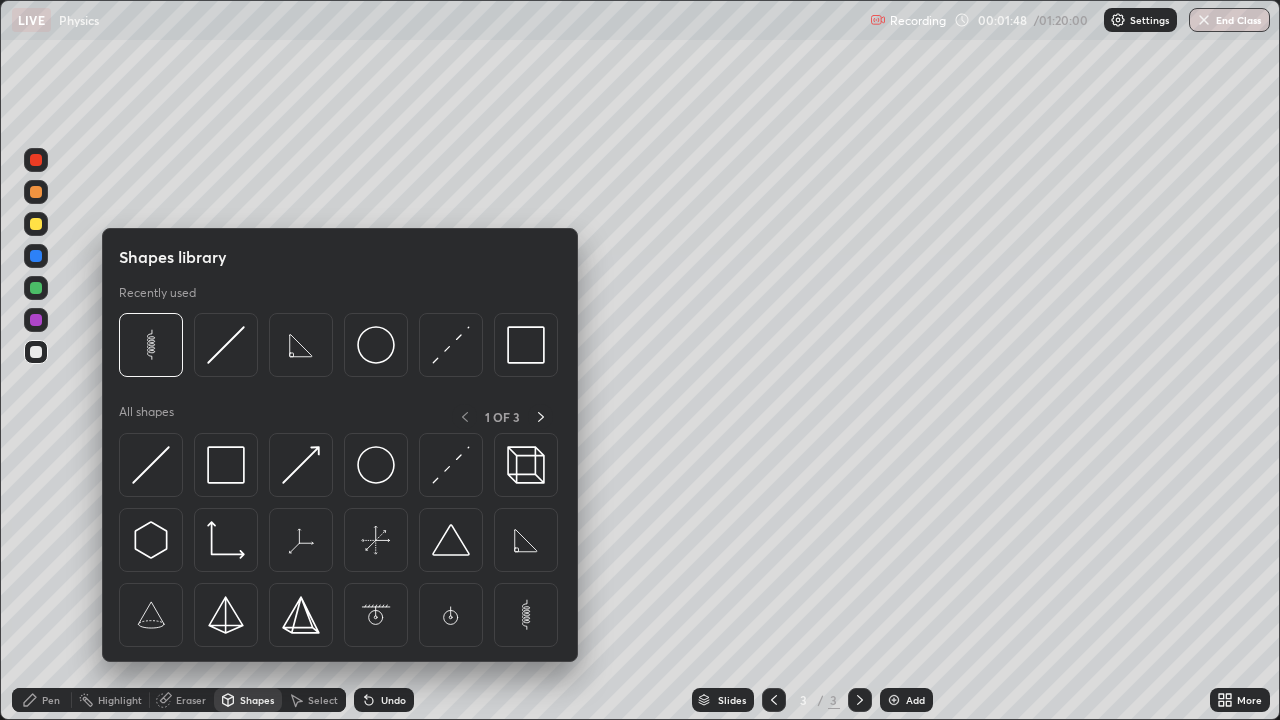 click on "Eraser" at bounding box center [191, 700] 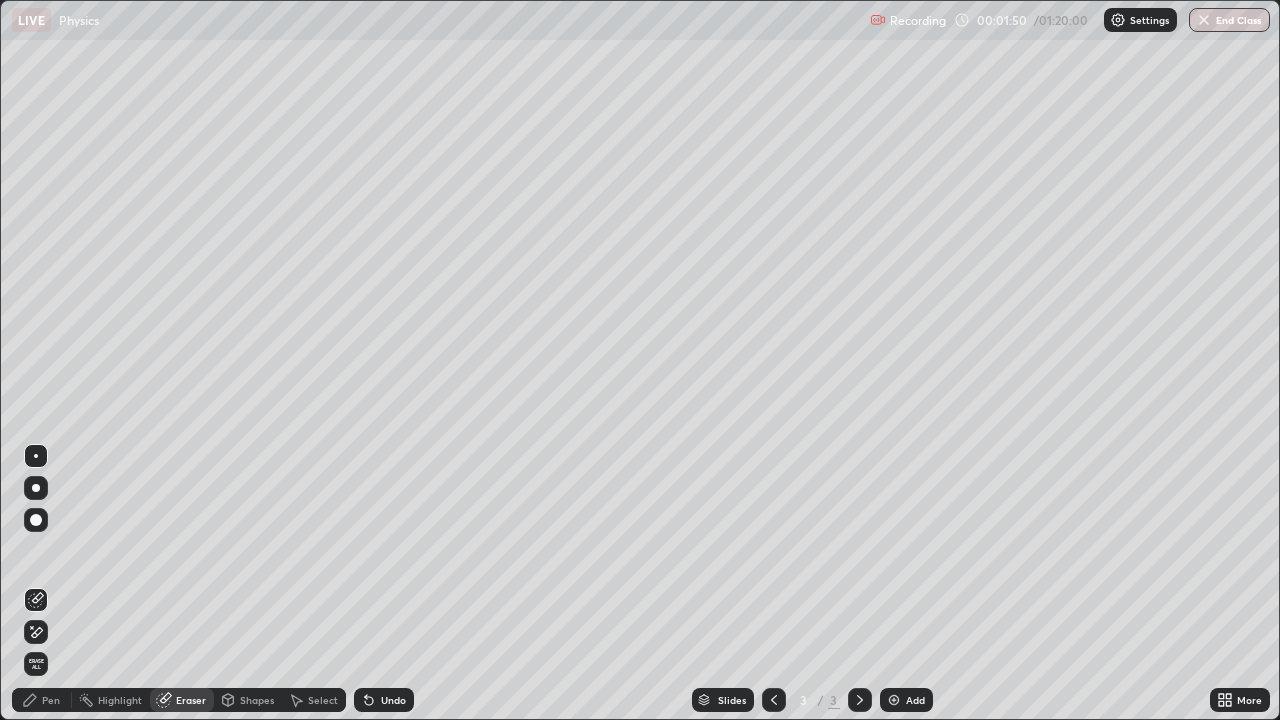 click on "Eraser" at bounding box center [191, 700] 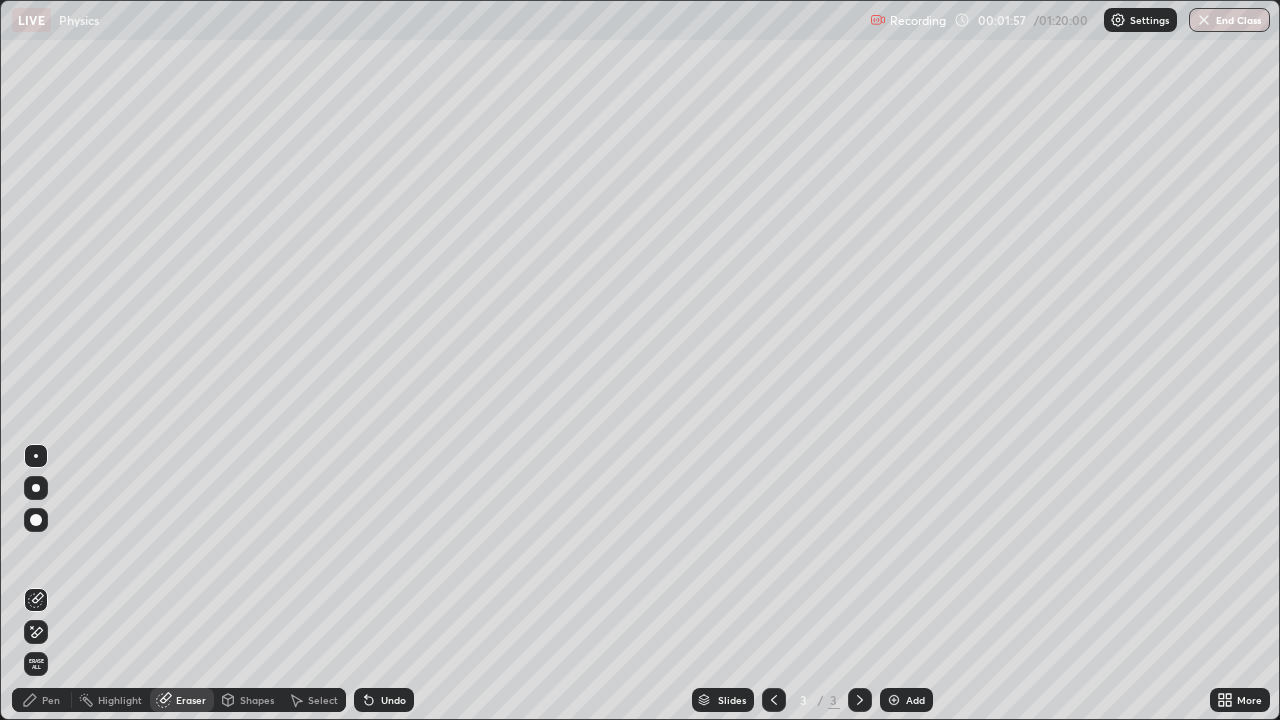 click on "Select" at bounding box center (323, 700) 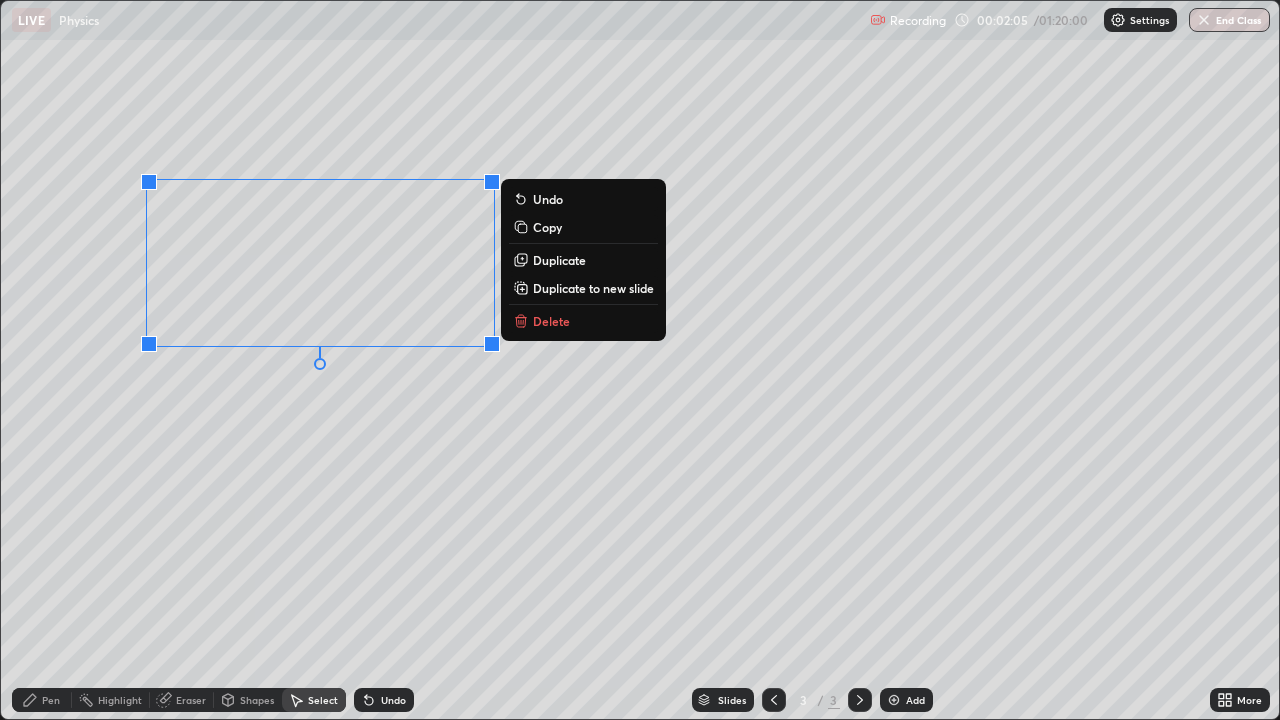 click on "0 ° Undo Copy Duplicate Duplicate to new slide Delete" at bounding box center (640, 360) 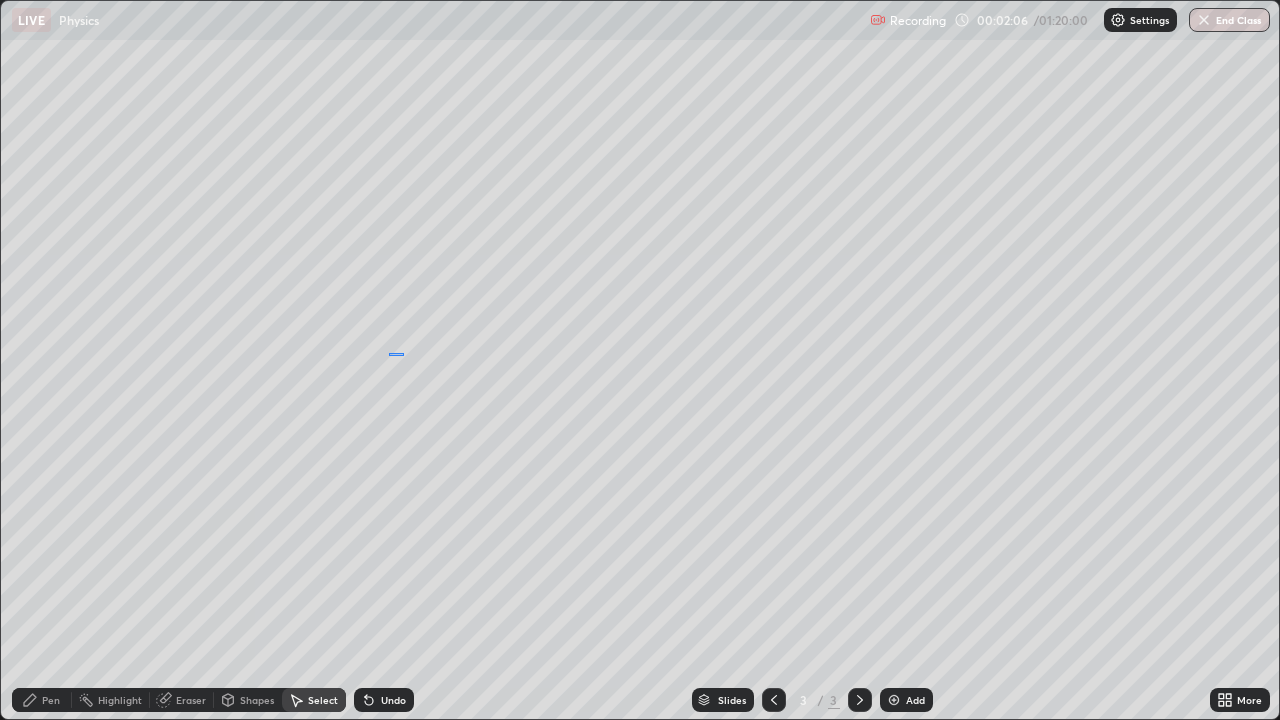 click on "0 ° Undo Copy Duplicate Duplicate to new slide Delete" at bounding box center [640, 360] 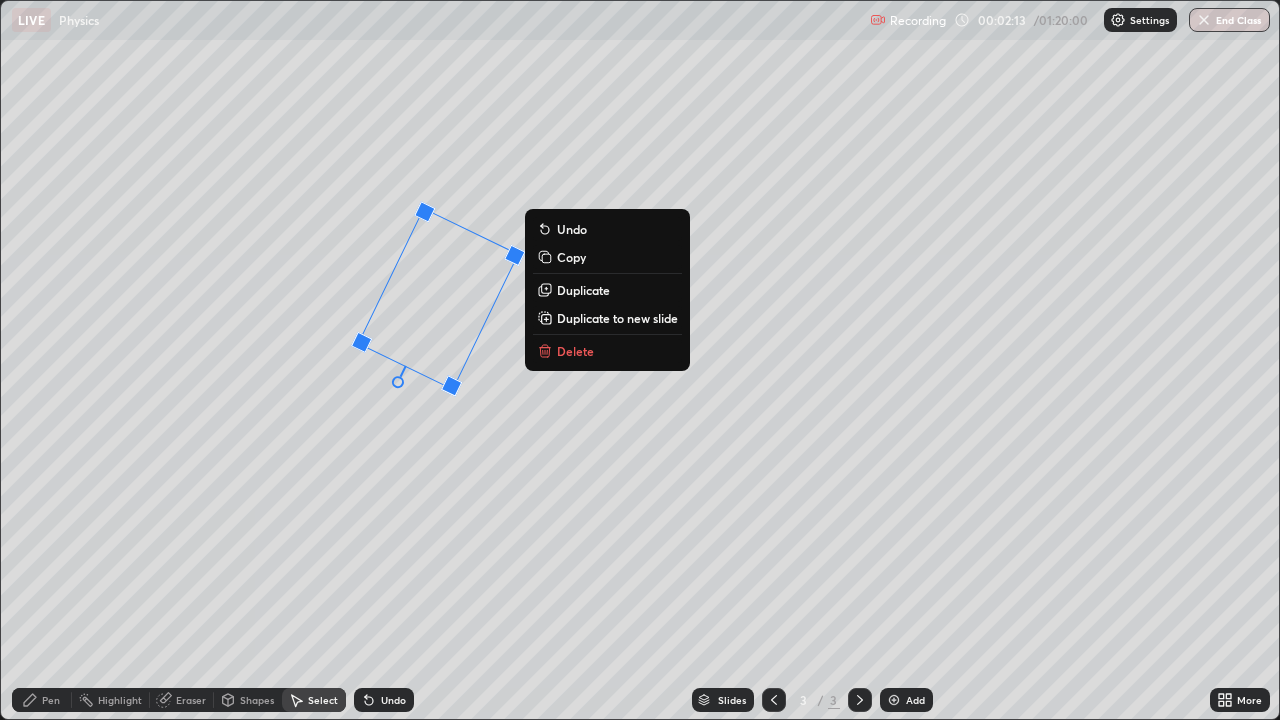 click on "64 ° Undo Copy Duplicate Duplicate to new slide Delete" at bounding box center (640, 360) 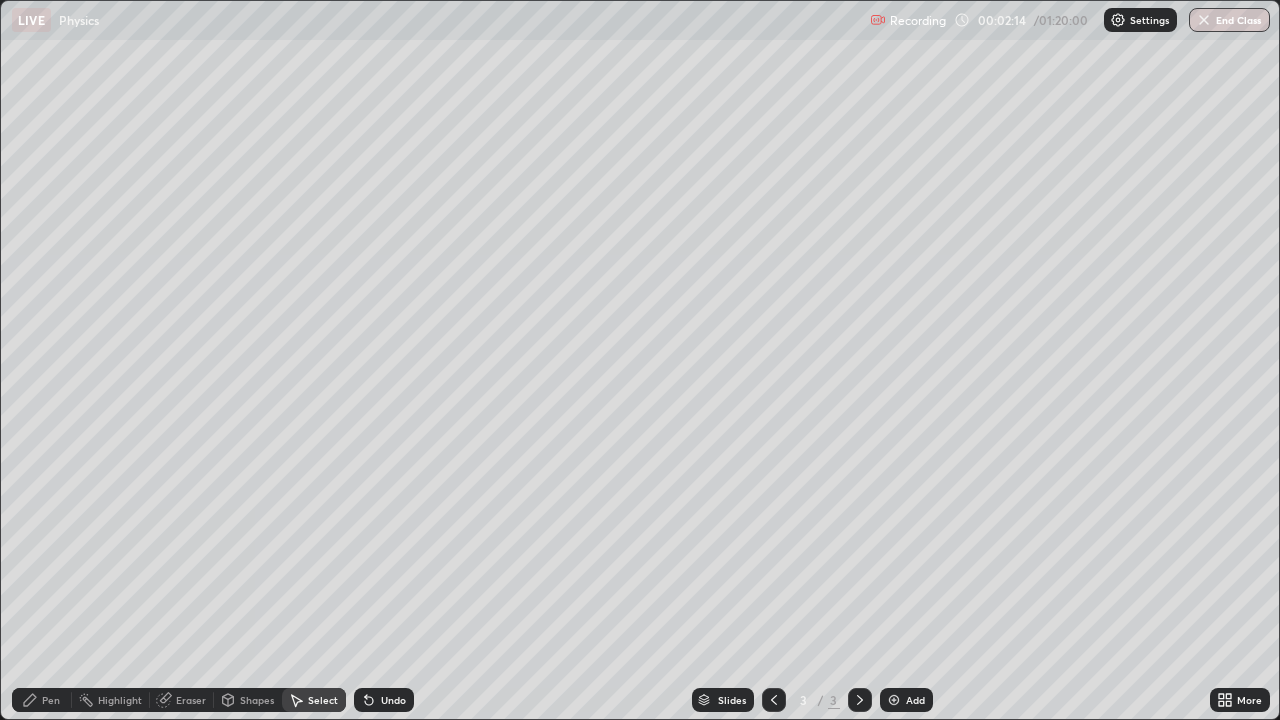 click on "Shapes" at bounding box center [257, 700] 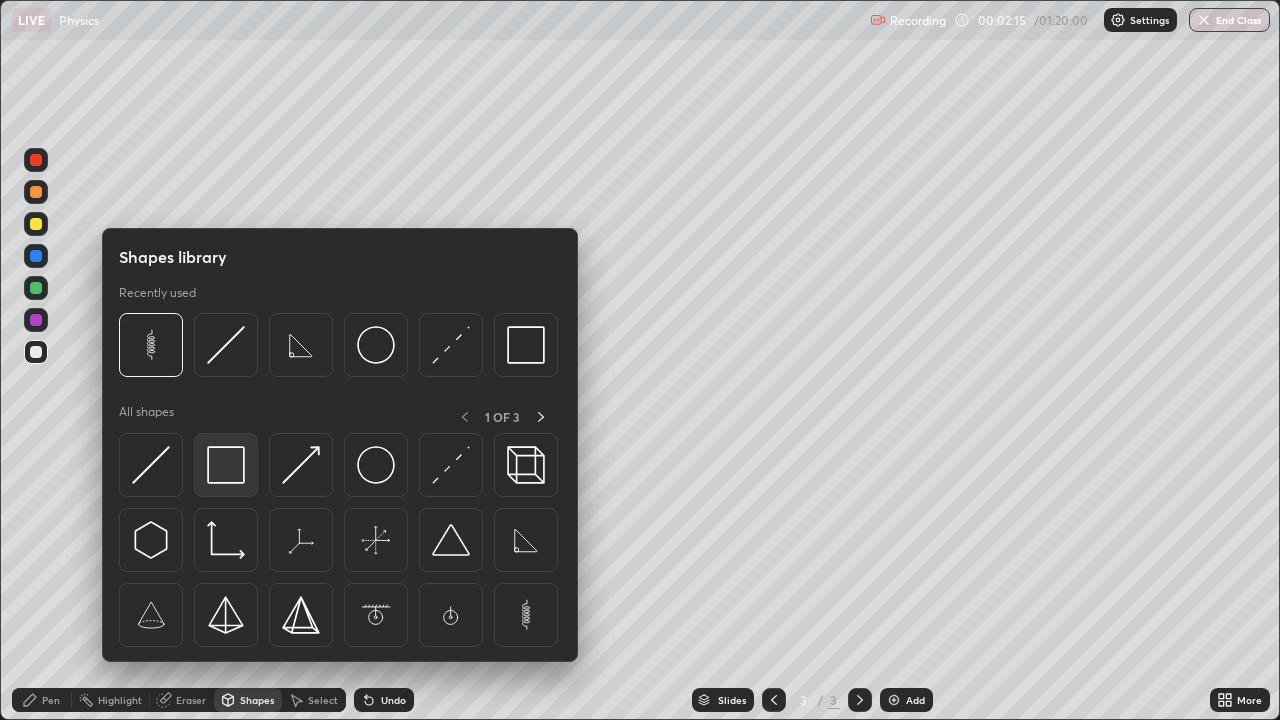 click at bounding box center (226, 465) 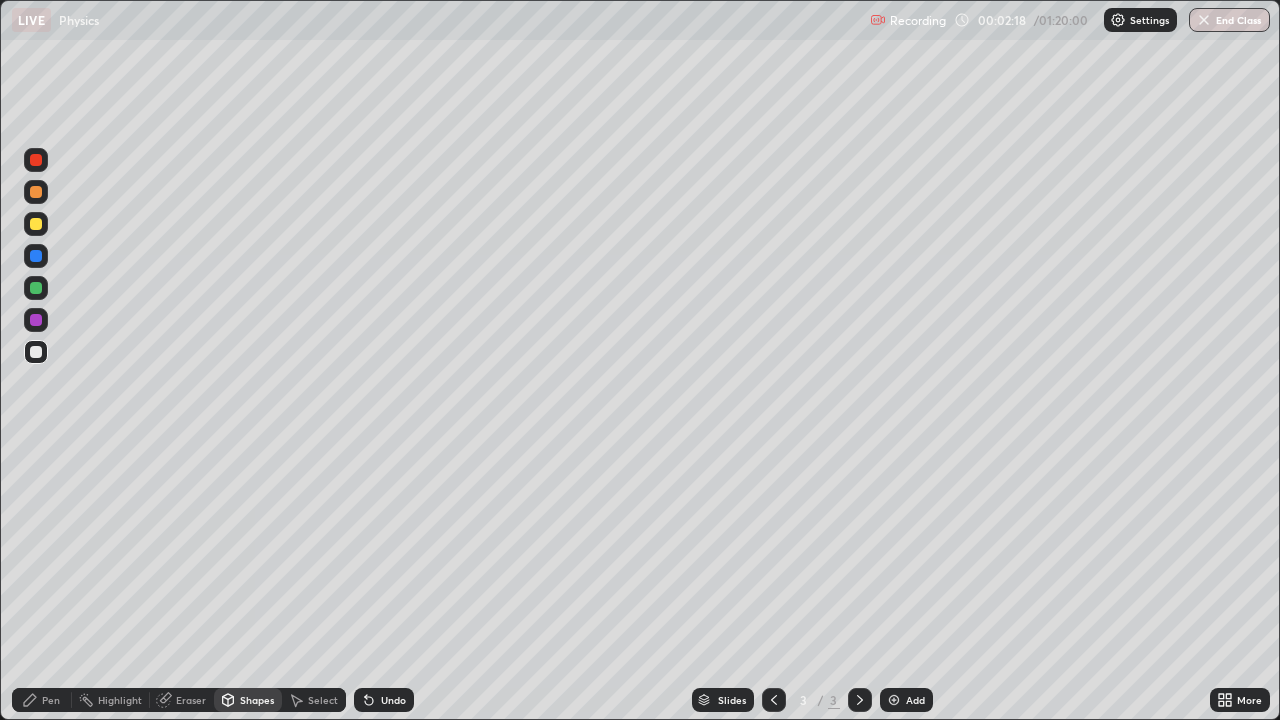 click on "Select" at bounding box center (323, 700) 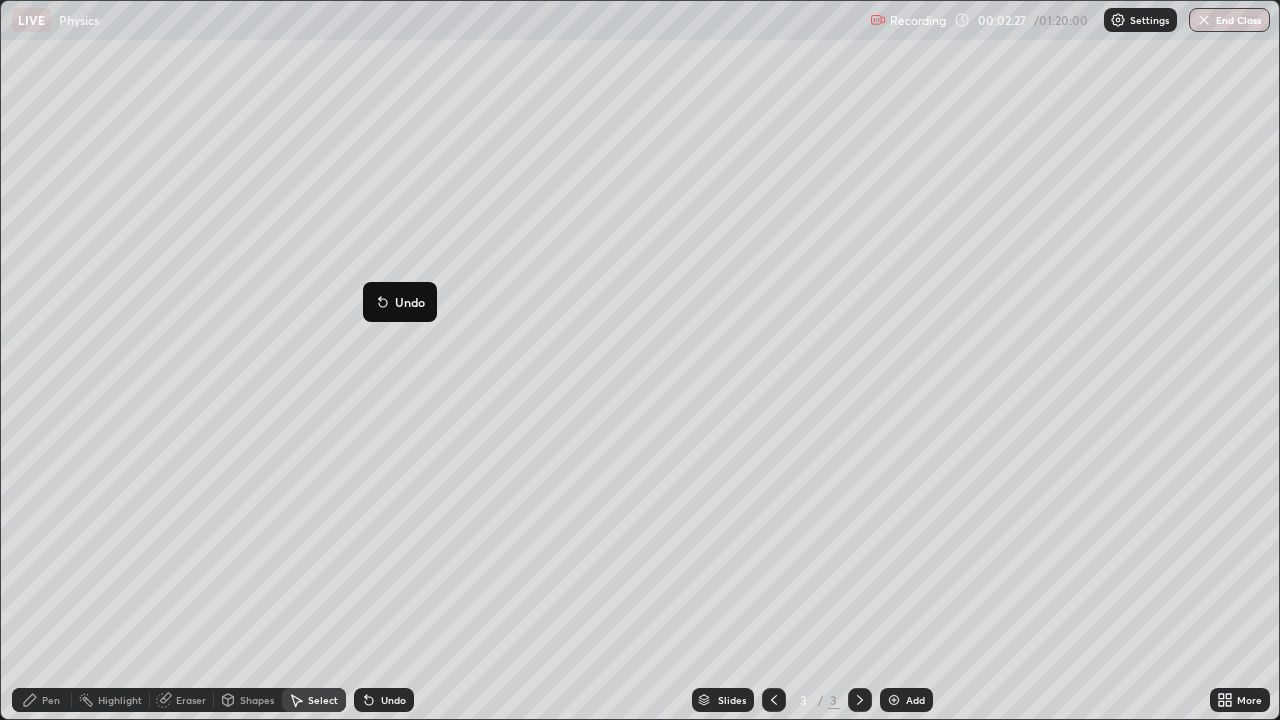 click on "27 ° Undo Copy Duplicate Duplicate to new slide Delete" at bounding box center (640, 360) 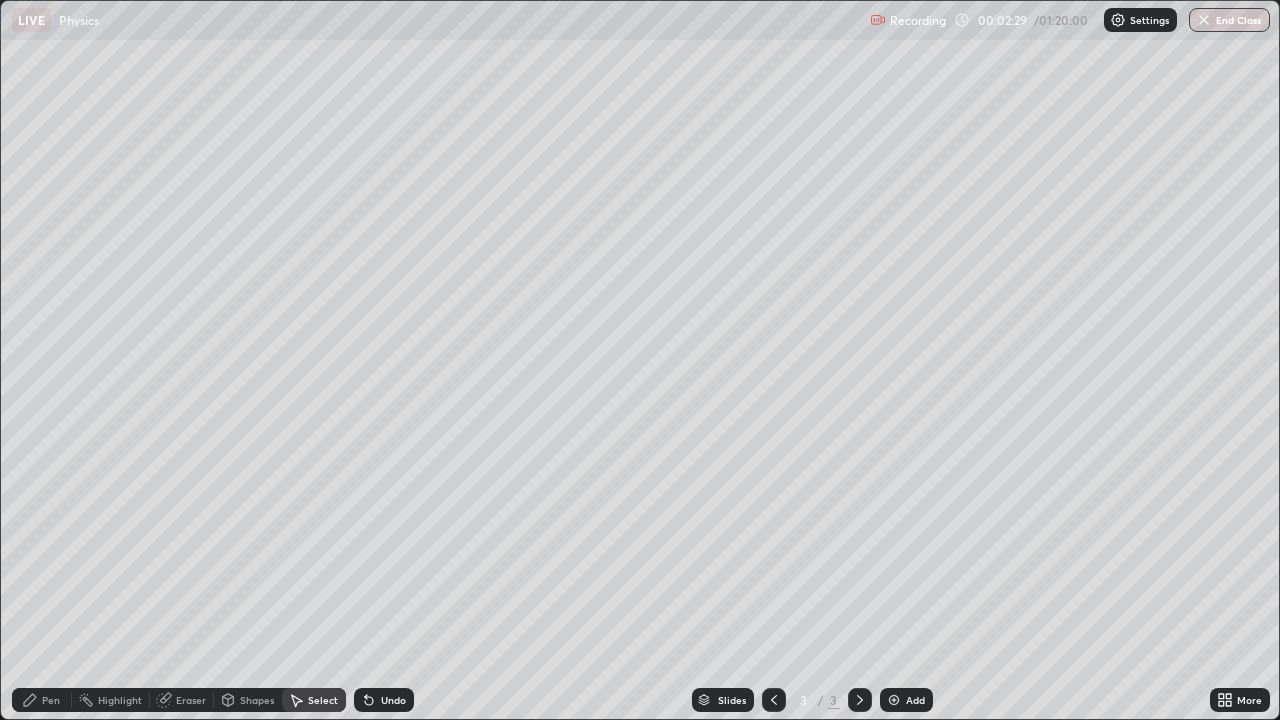 click 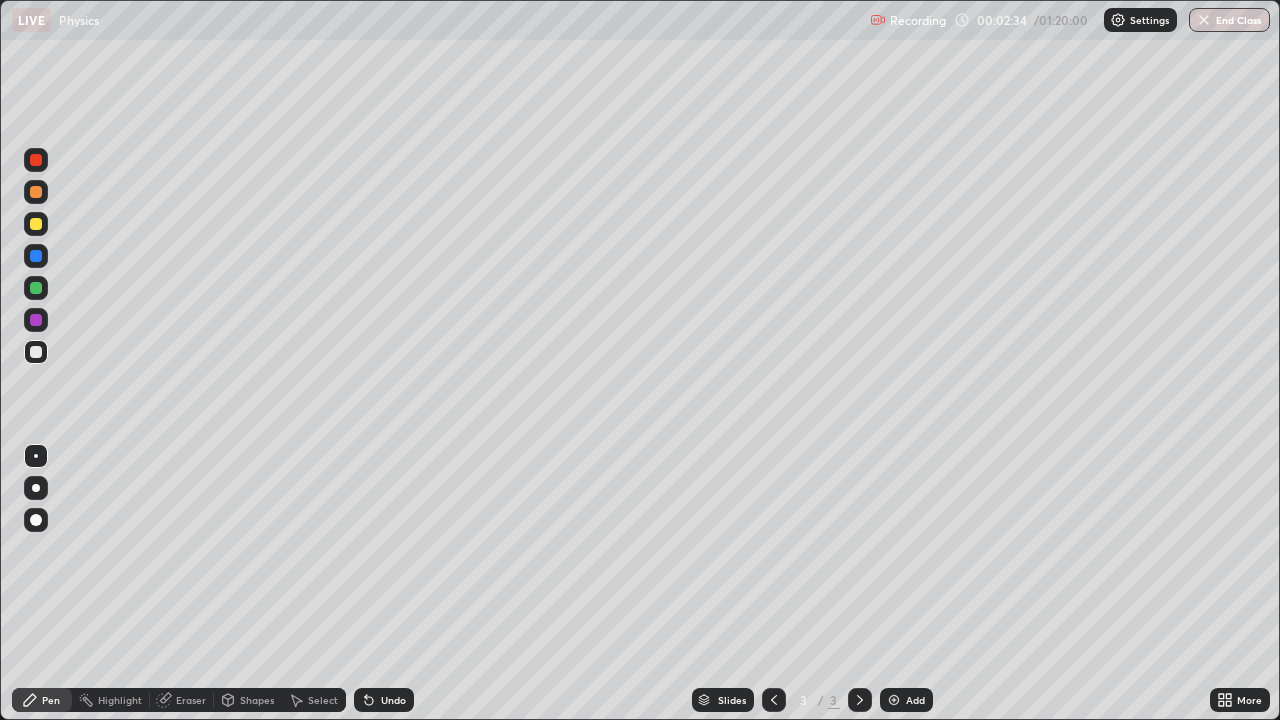 click at bounding box center (36, 224) 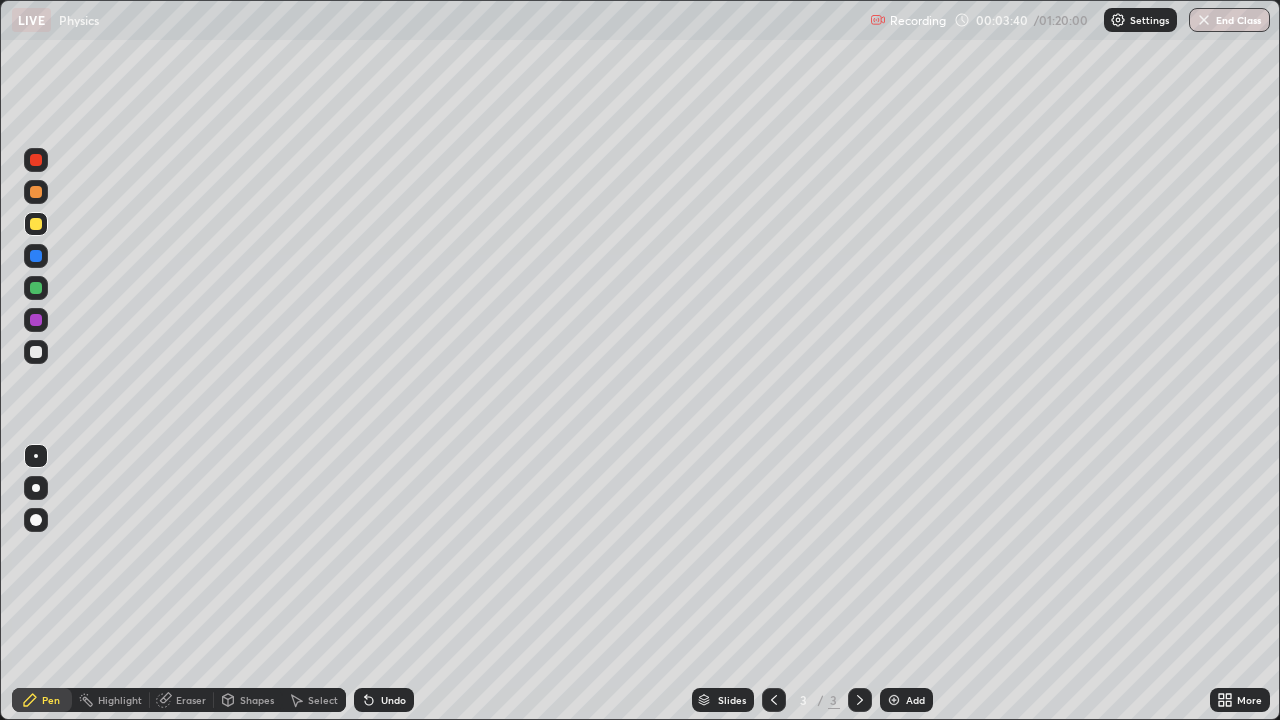 click on "Select" at bounding box center [323, 700] 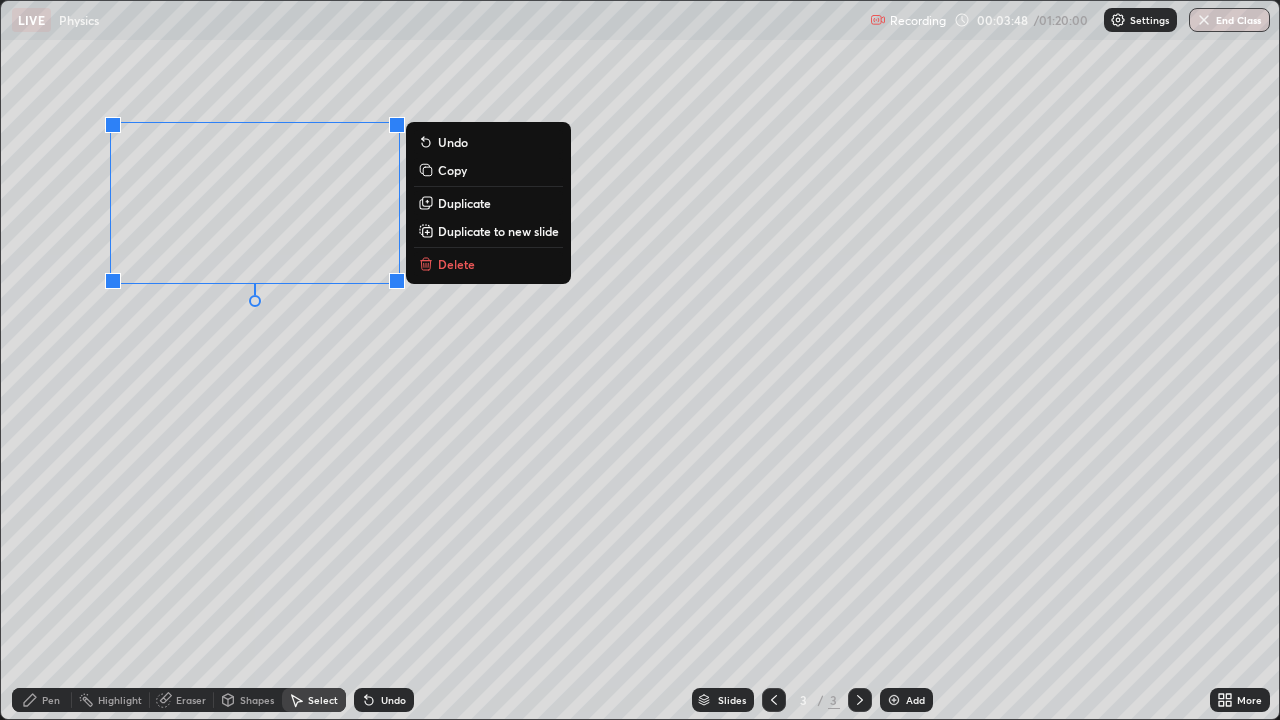 click on "0 ° Undo Copy Duplicate Duplicate to new slide Delete" at bounding box center (640, 360) 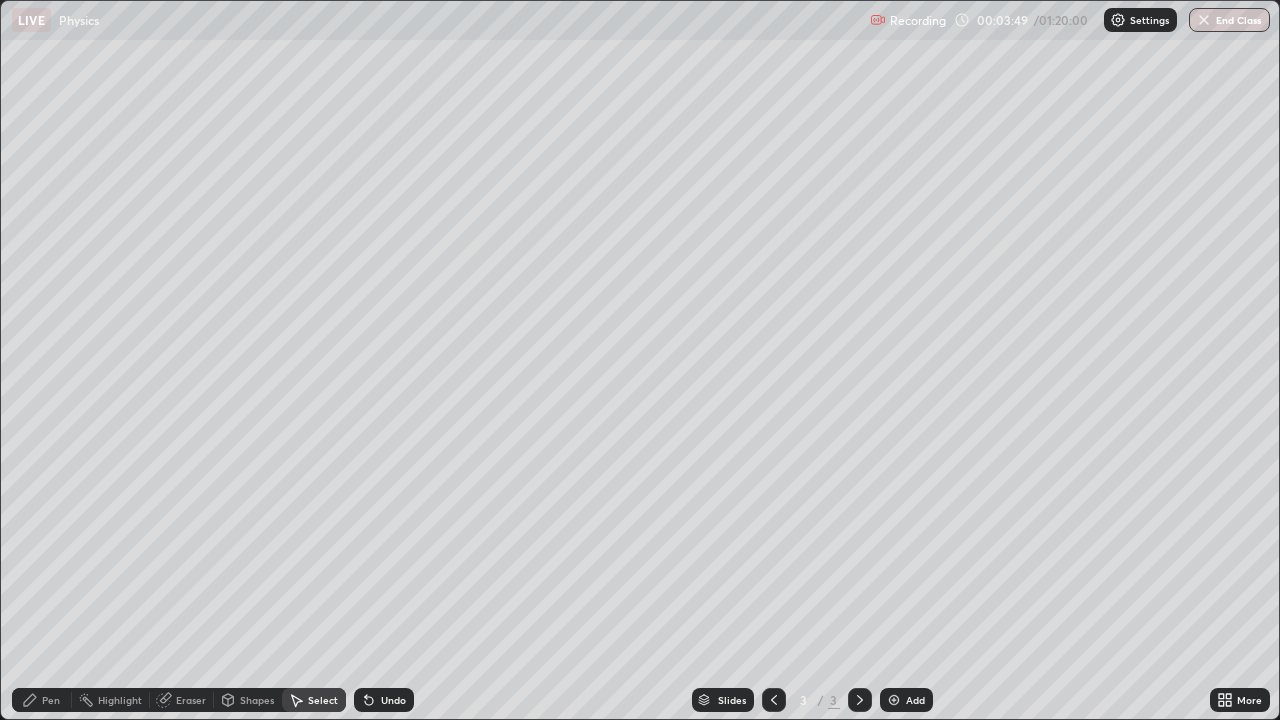 click on "Shapes" at bounding box center (257, 700) 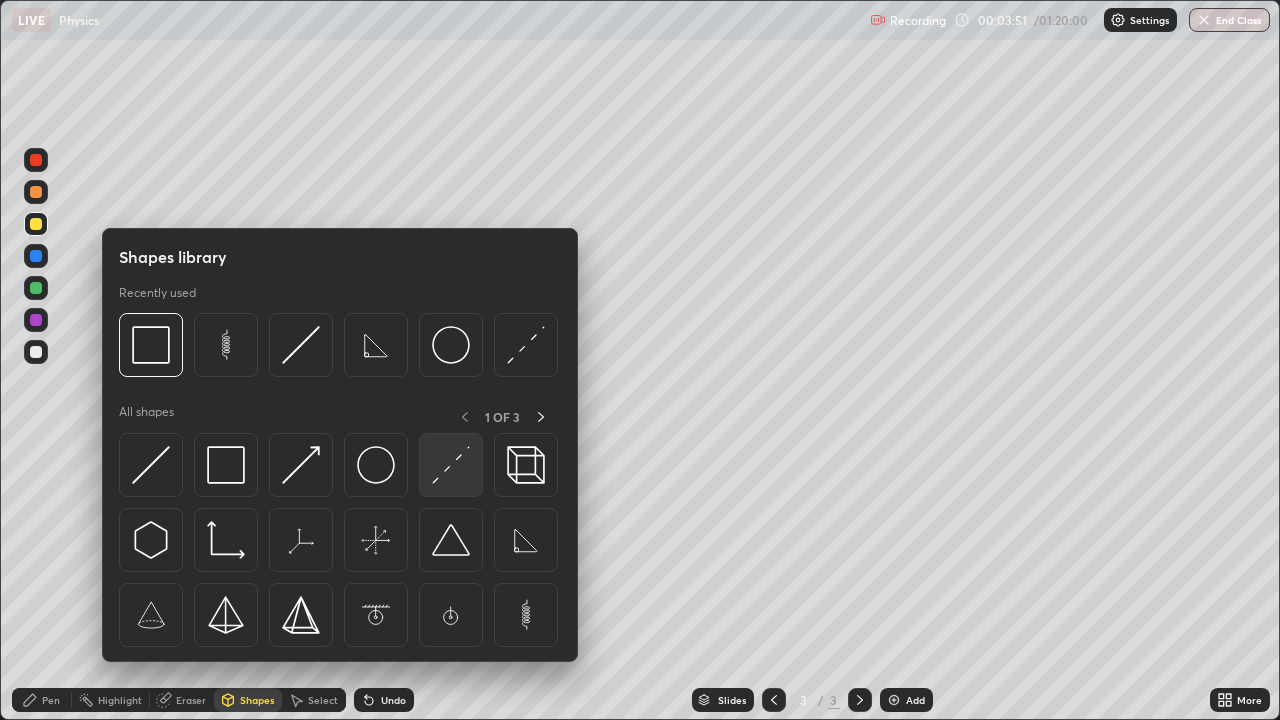 click at bounding box center [451, 465] 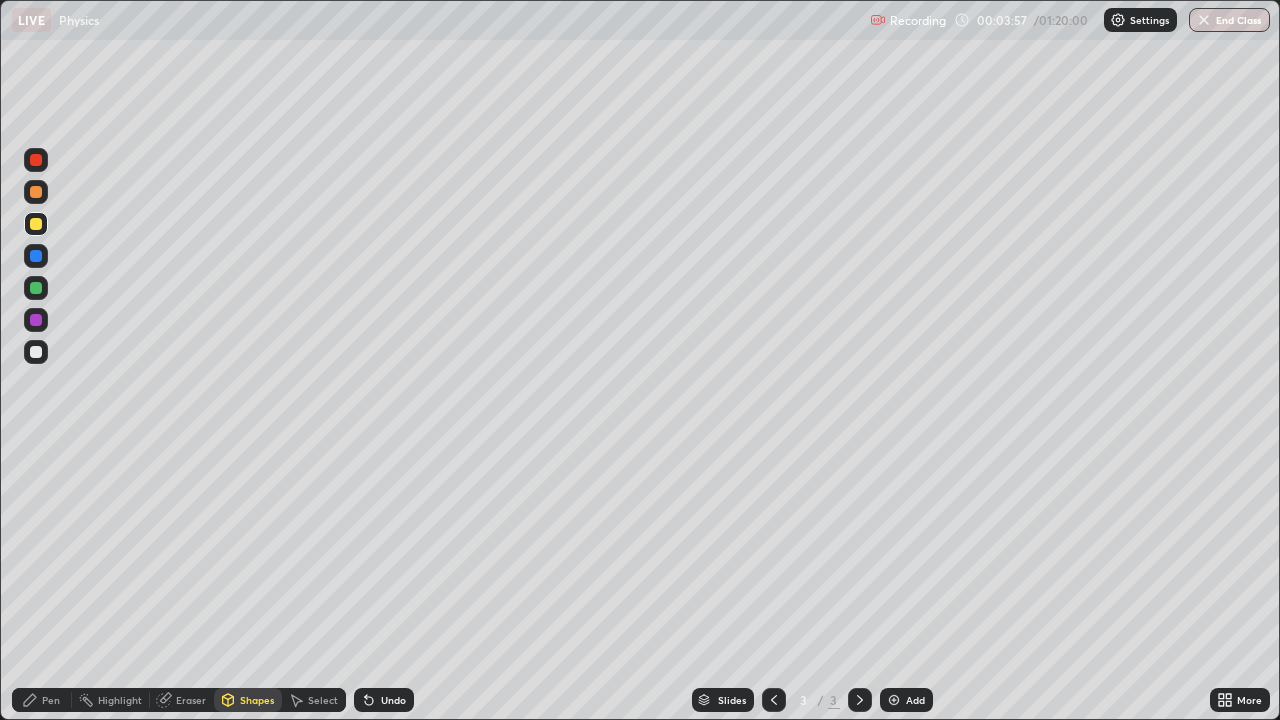 click on "Pen" at bounding box center [51, 700] 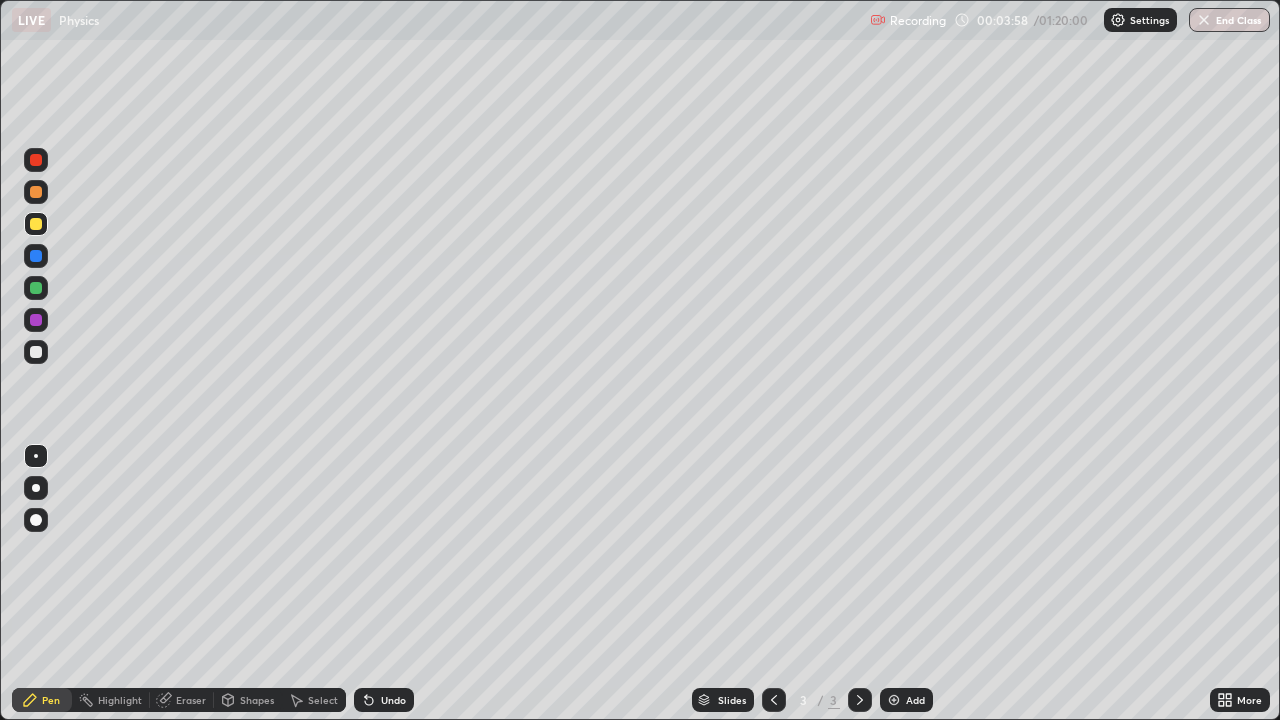 click at bounding box center (36, 456) 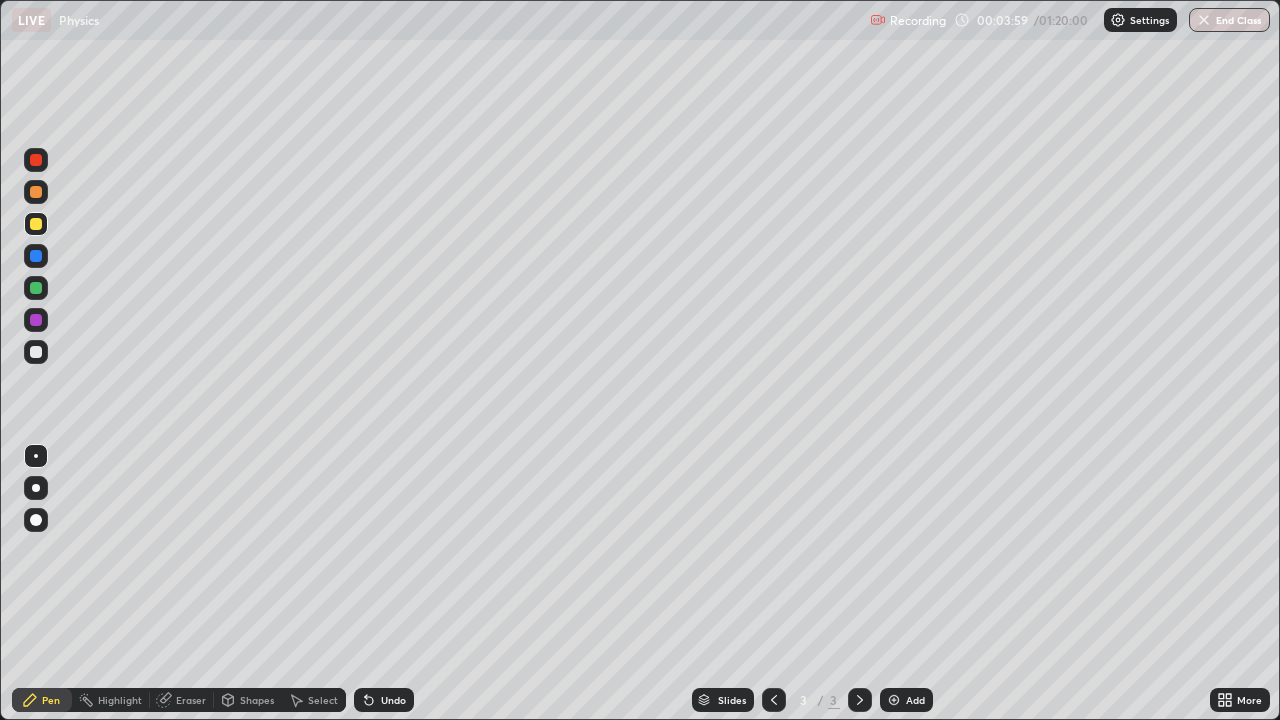 click at bounding box center (36, 352) 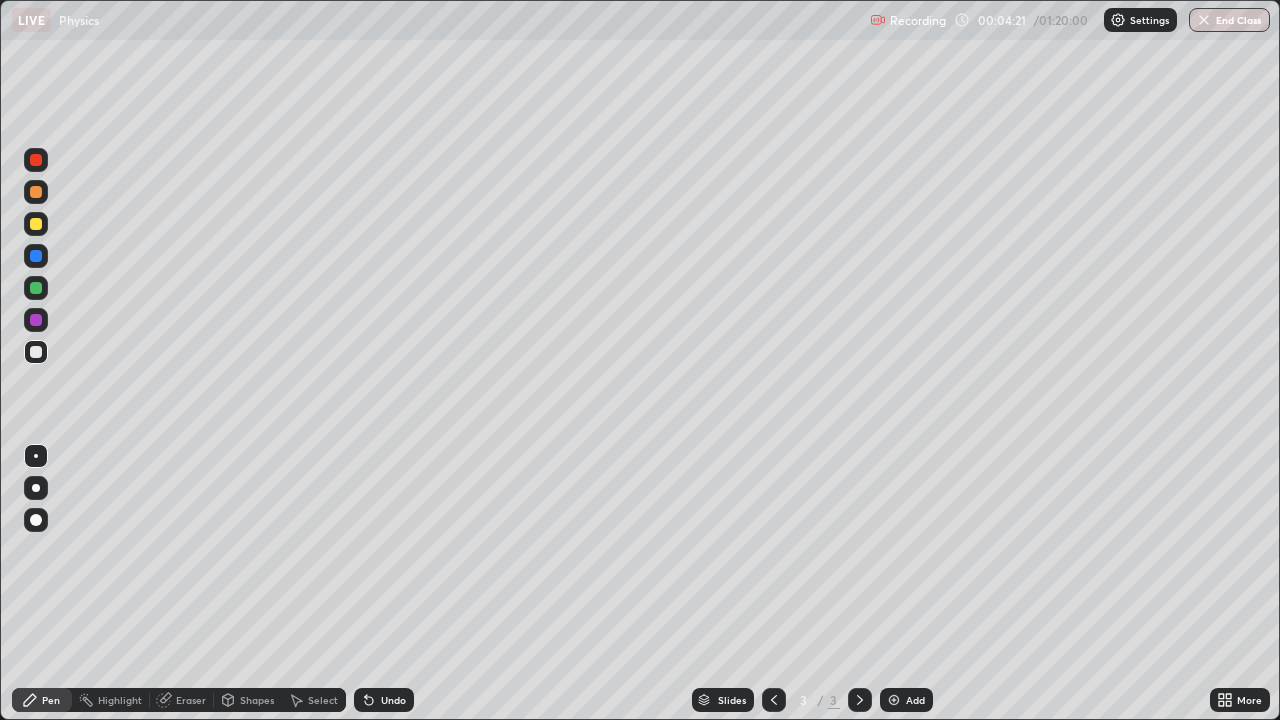 click at bounding box center (36, 352) 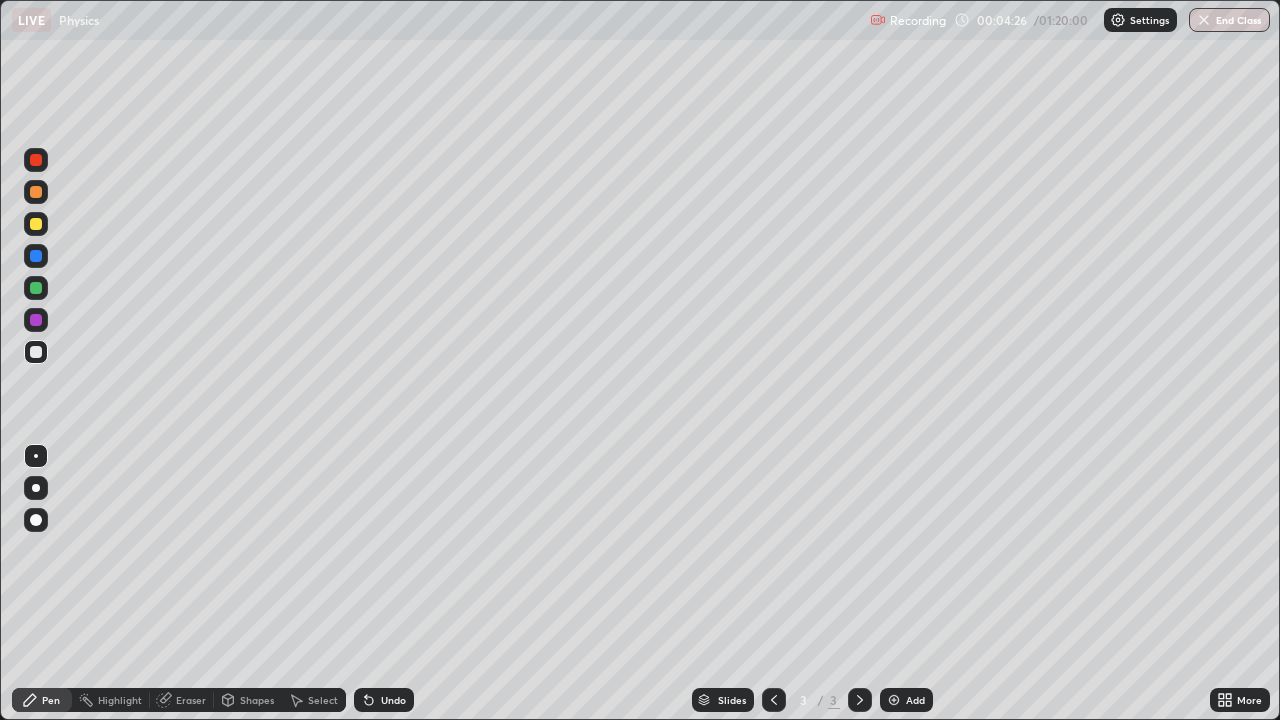 click on "Shapes" at bounding box center [257, 700] 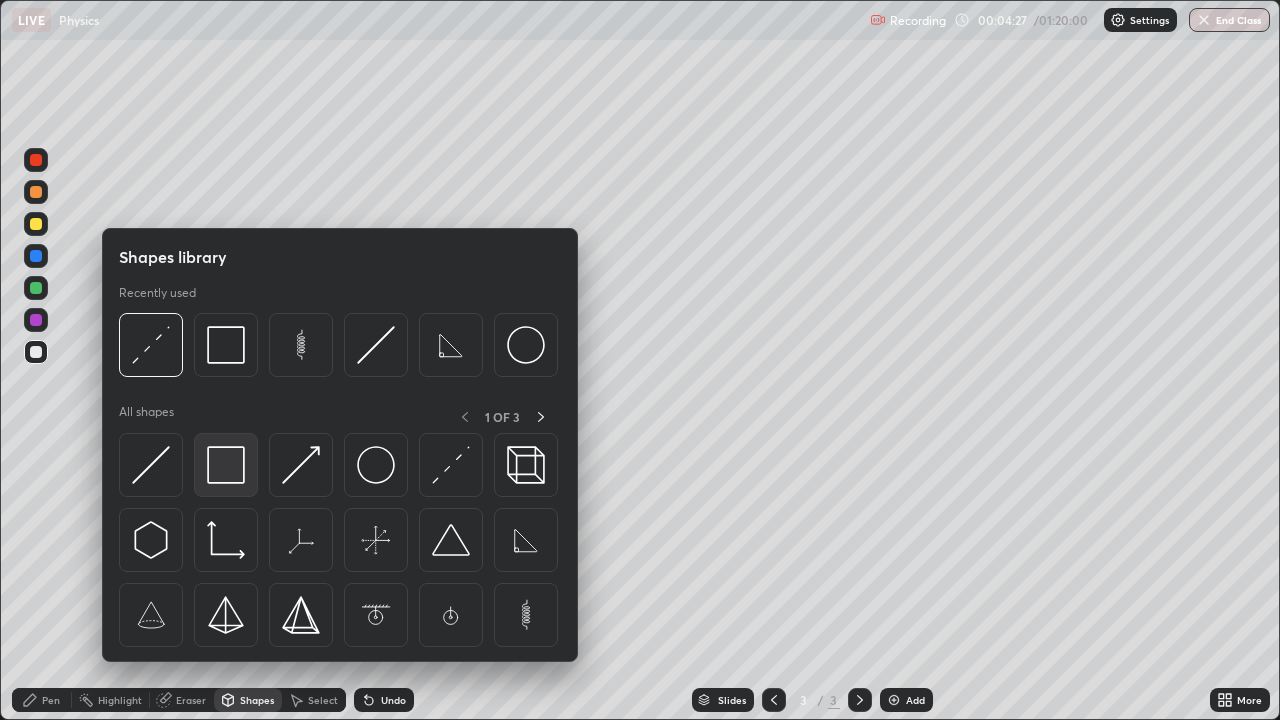 click at bounding box center [226, 465] 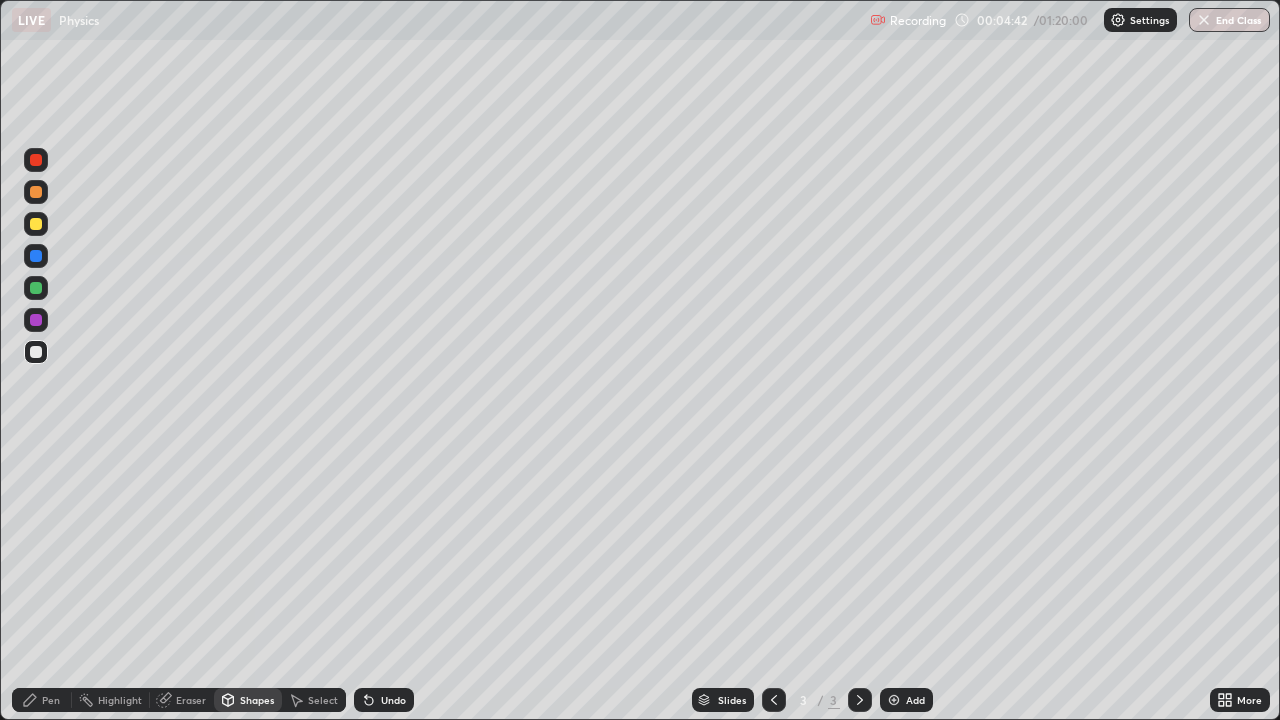 click on "Shapes" at bounding box center [257, 700] 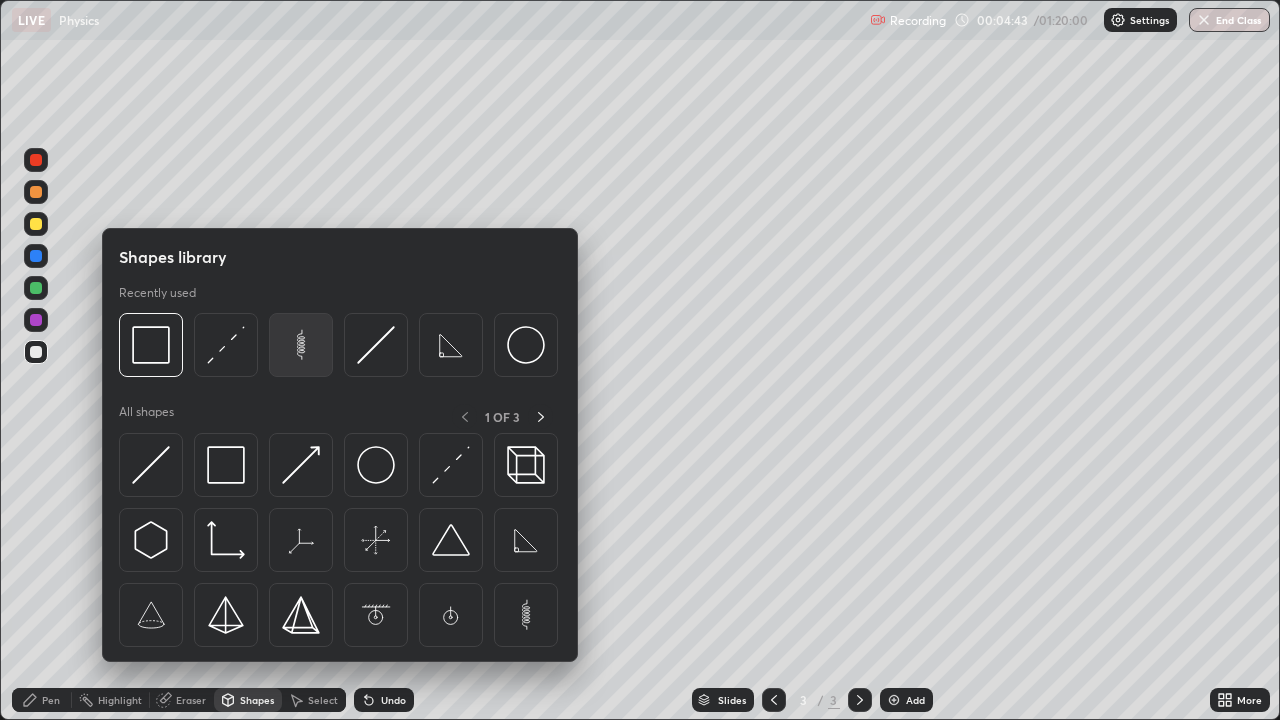click at bounding box center [301, 345] 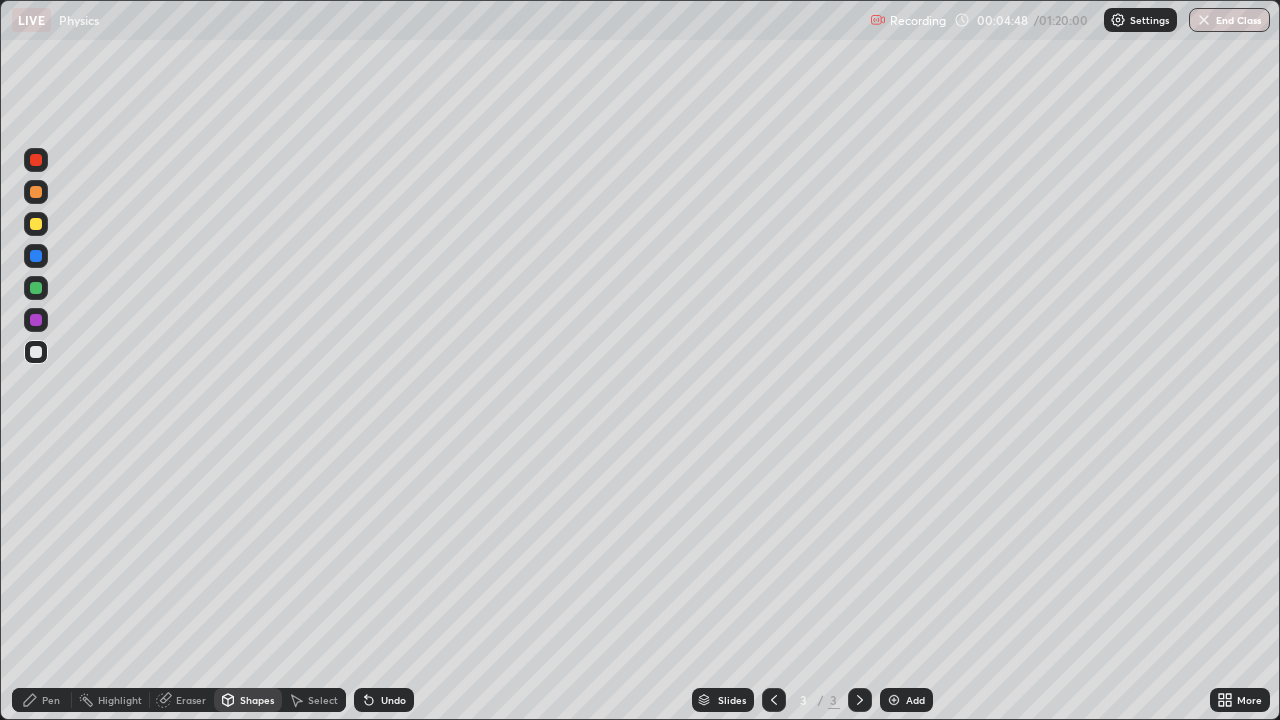 click on "Select" at bounding box center [323, 700] 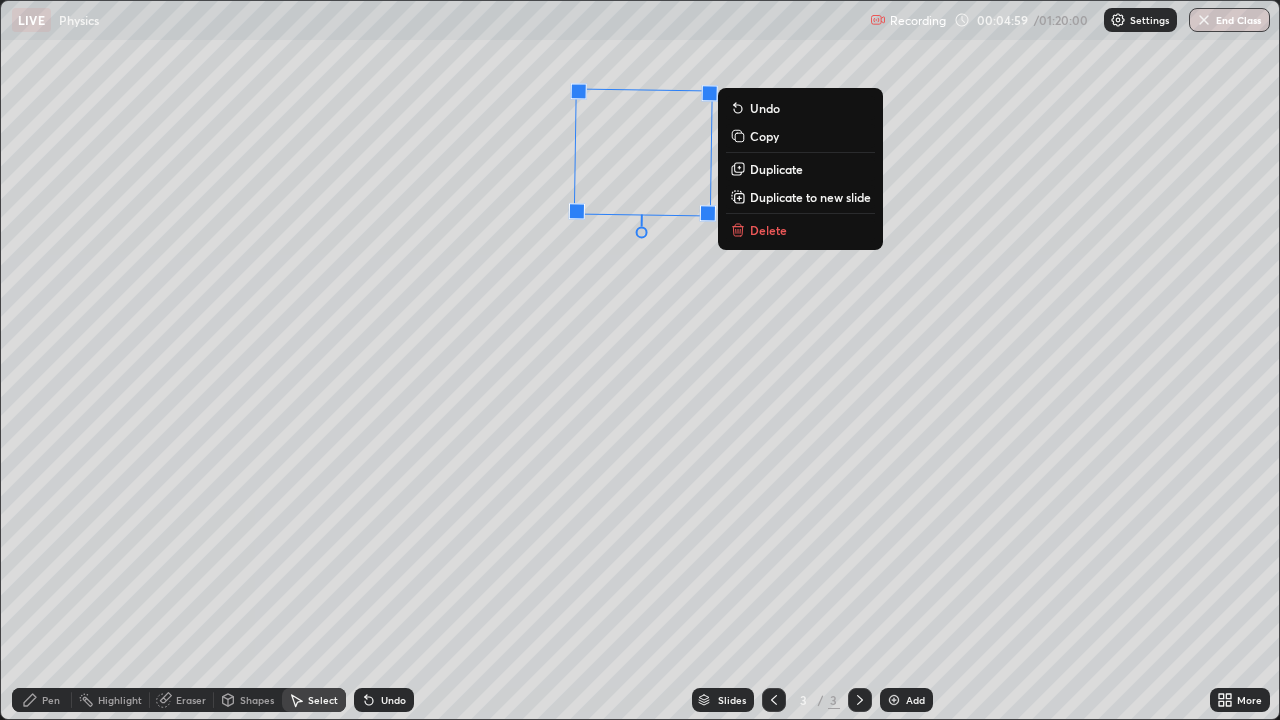 click on "Shapes" at bounding box center [257, 700] 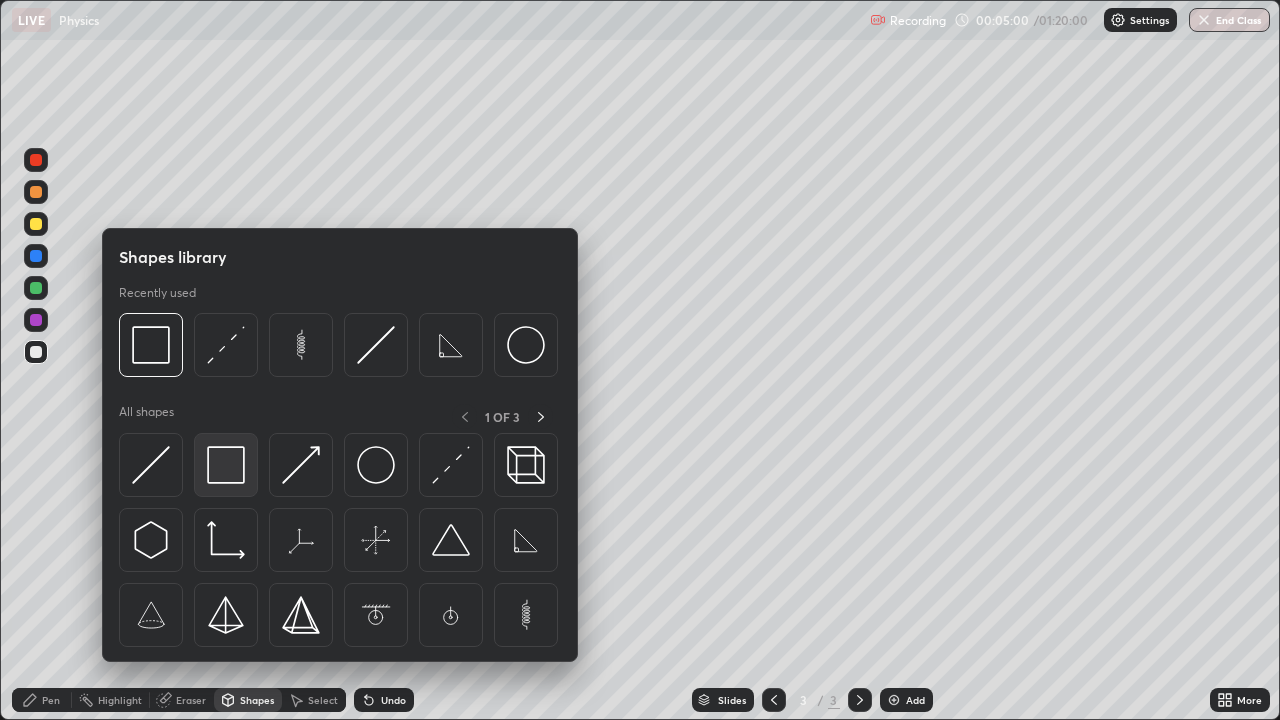 click at bounding box center [226, 465] 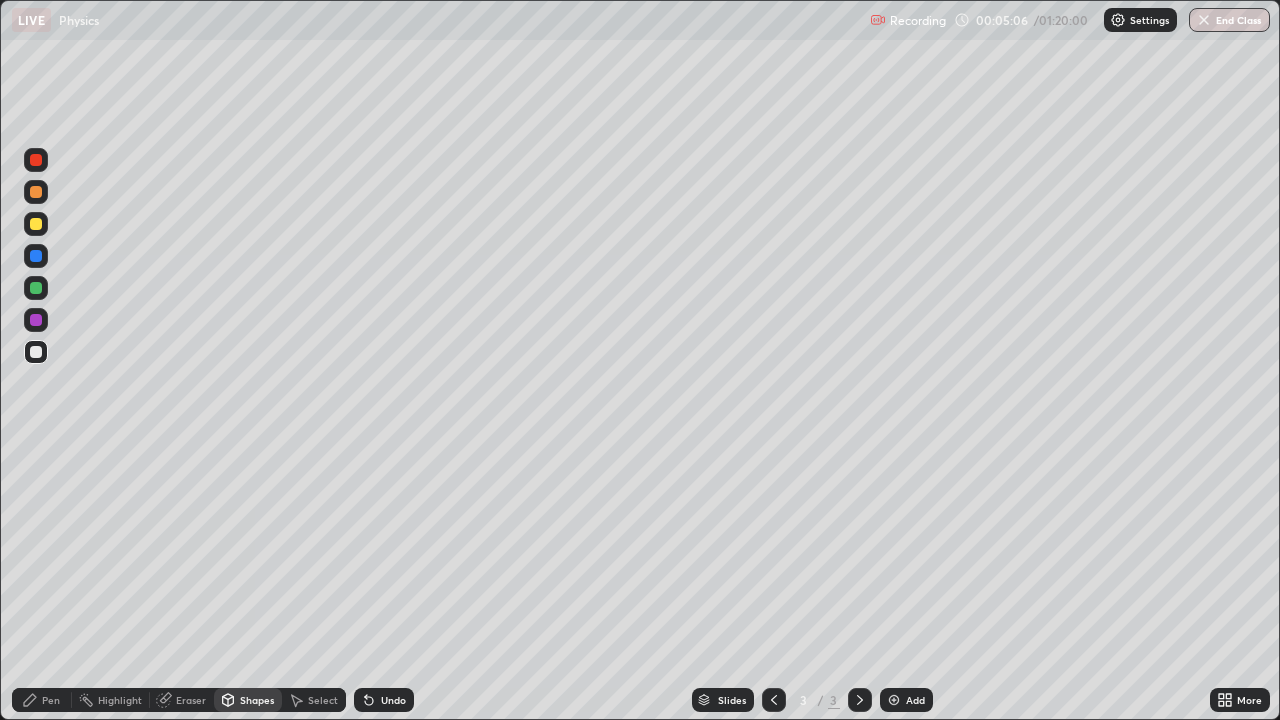 click on "Pen" at bounding box center (42, 700) 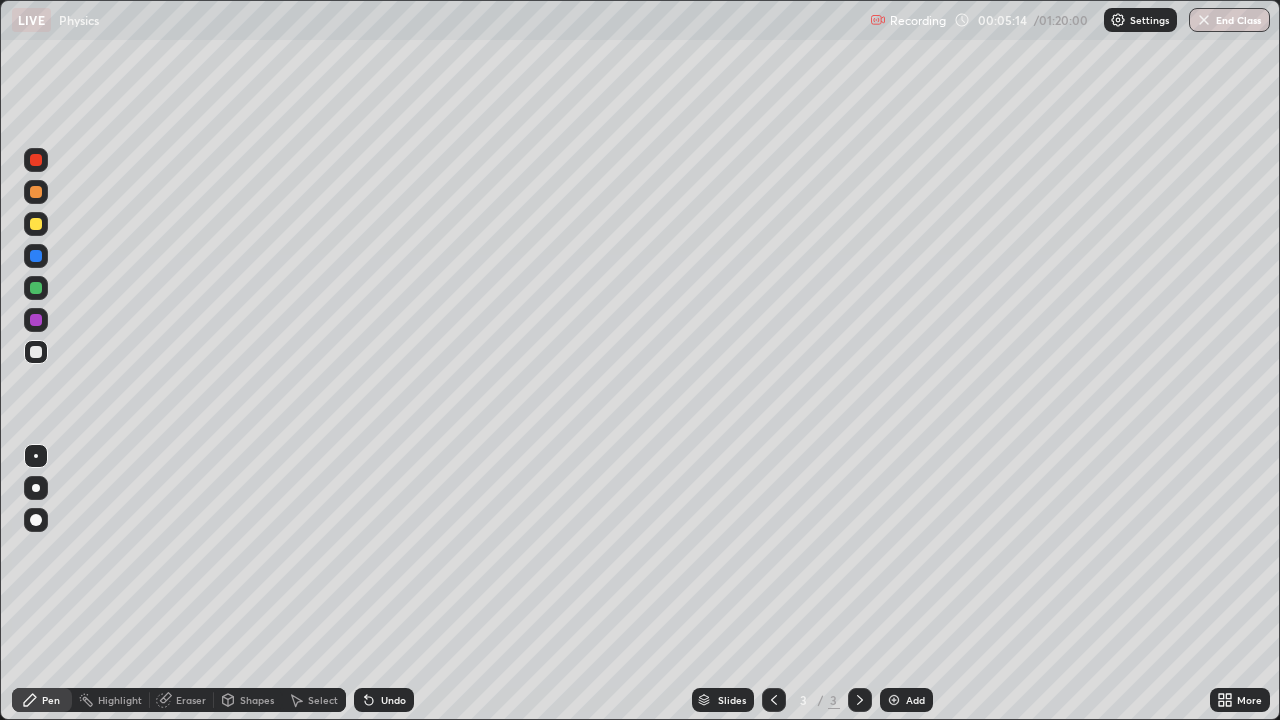 click on "Shapes" at bounding box center [257, 700] 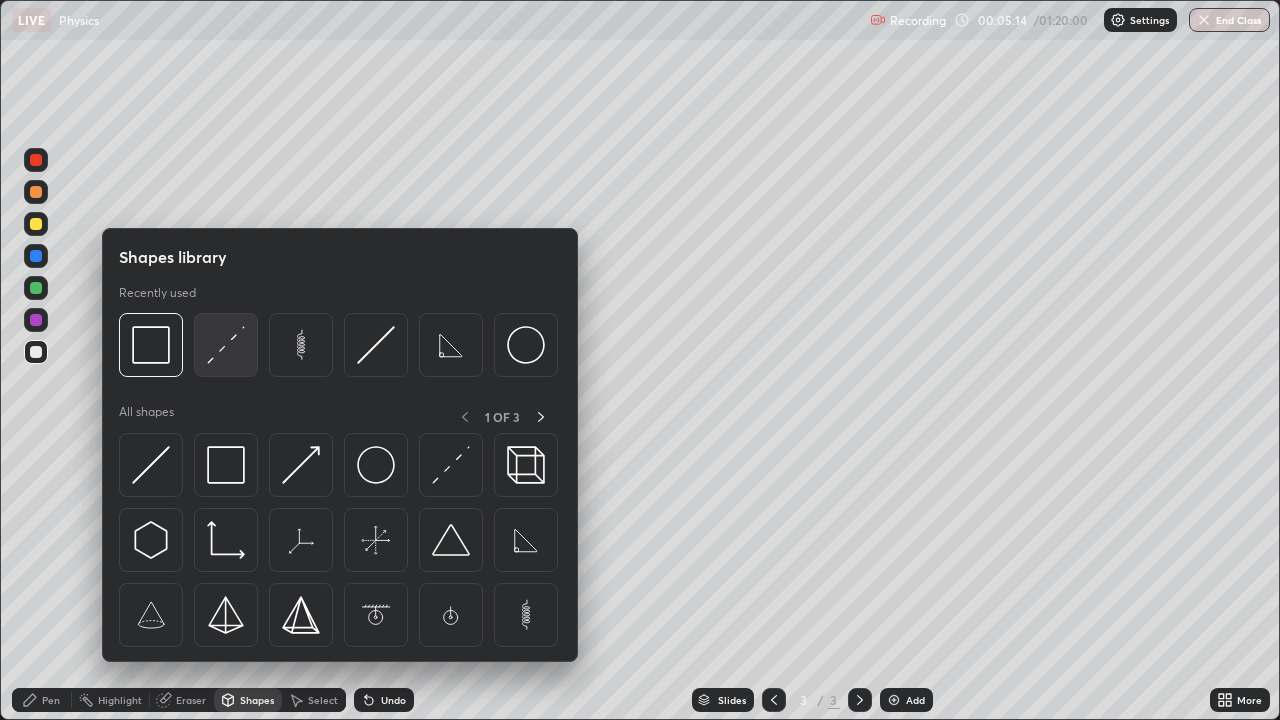 click at bounding box center (226, 345) 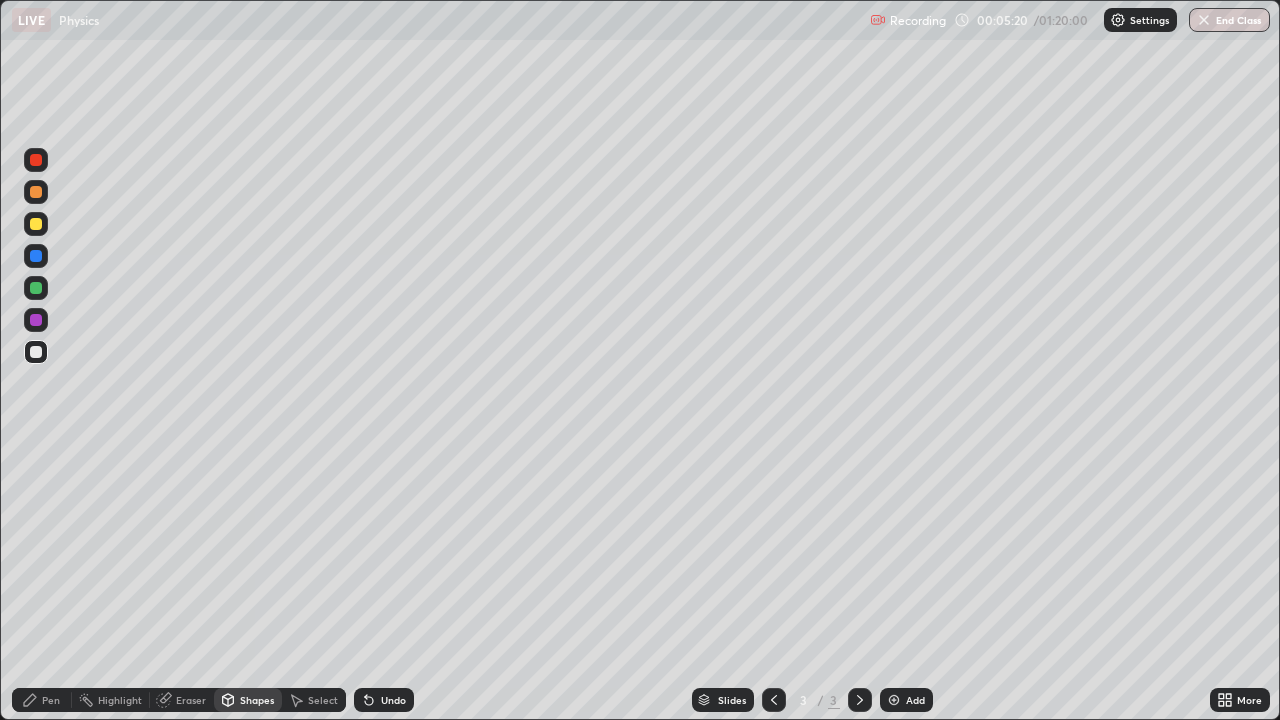 click on "Shapes" at bounding box center [257, 700] 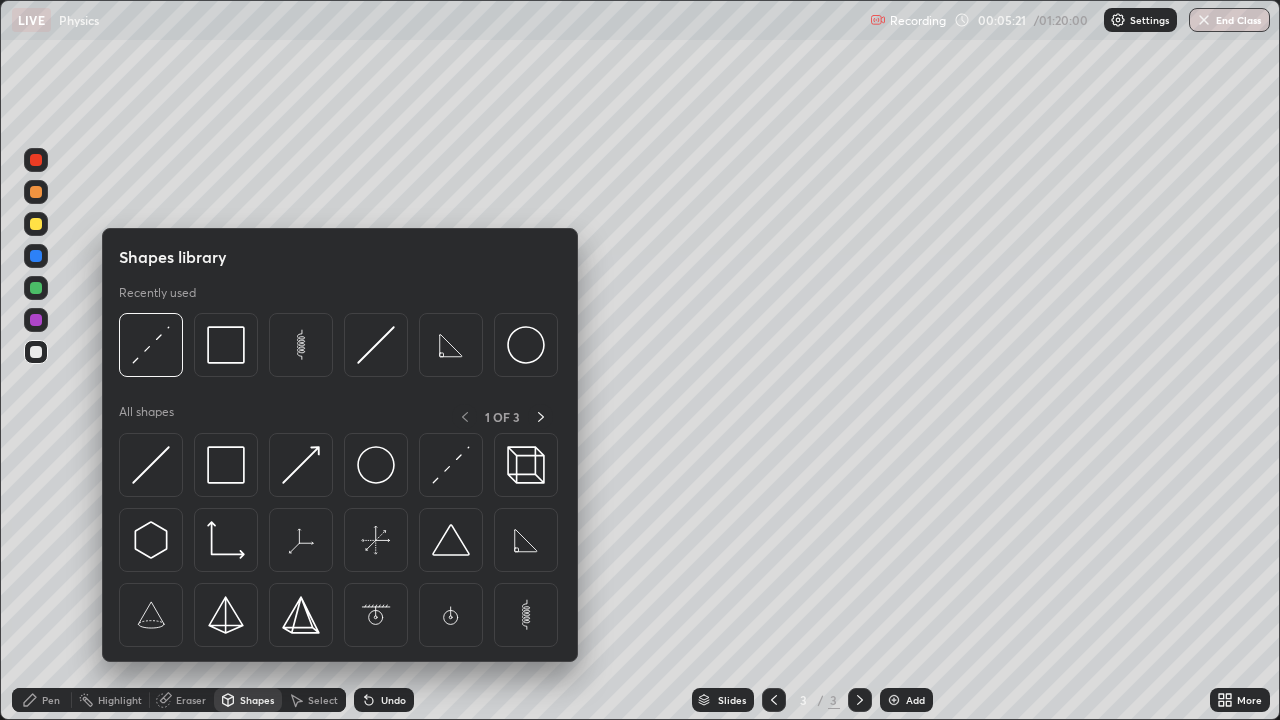 click 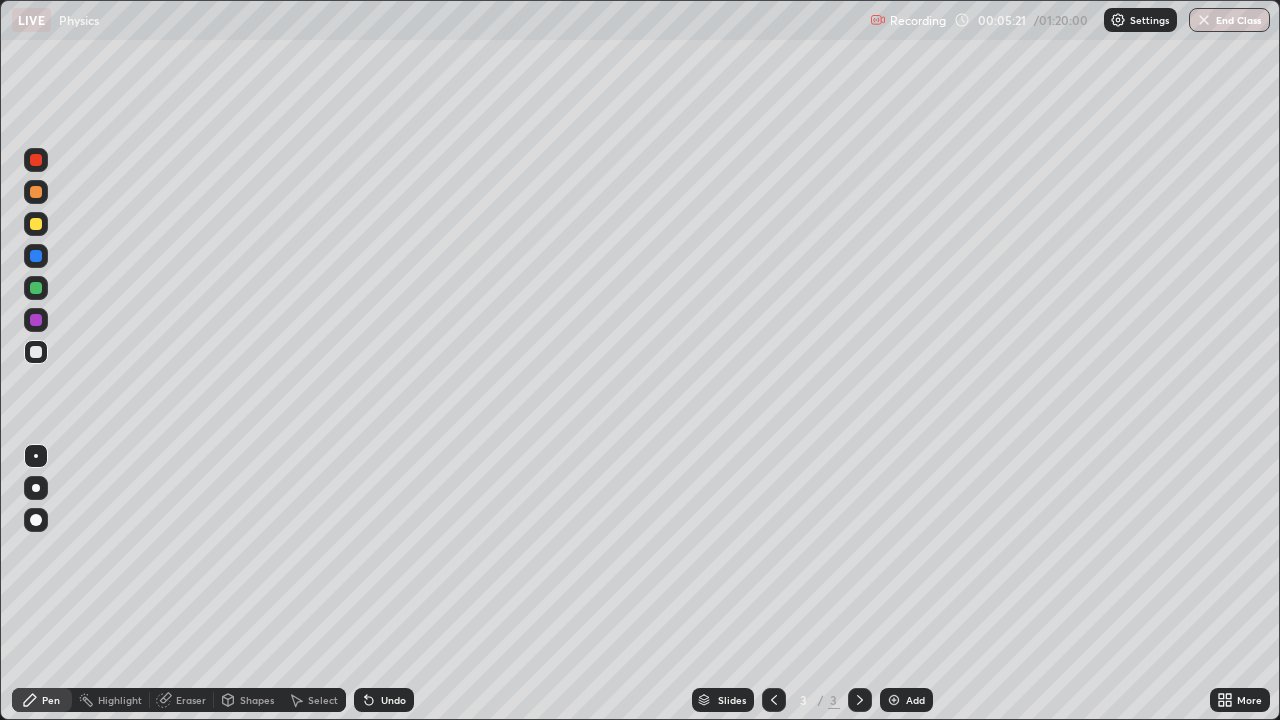 click at bounding box center (36, 488) 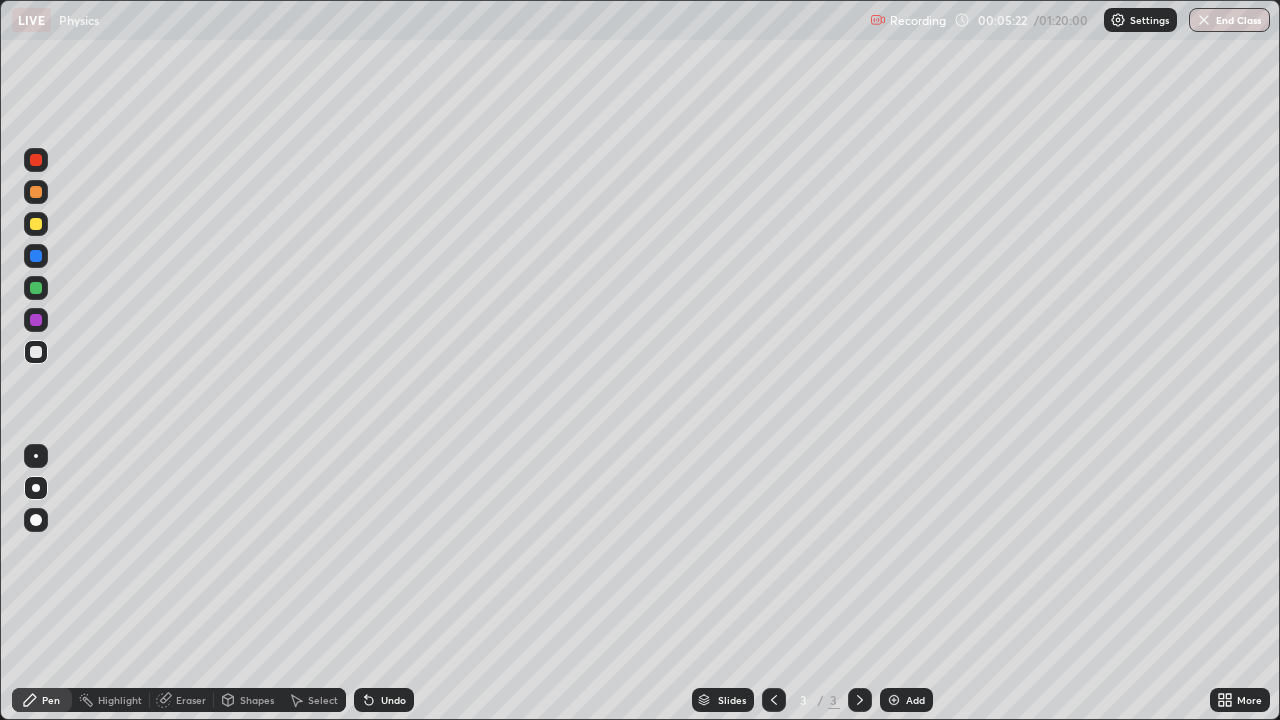 click at bounding box center [36, 160] 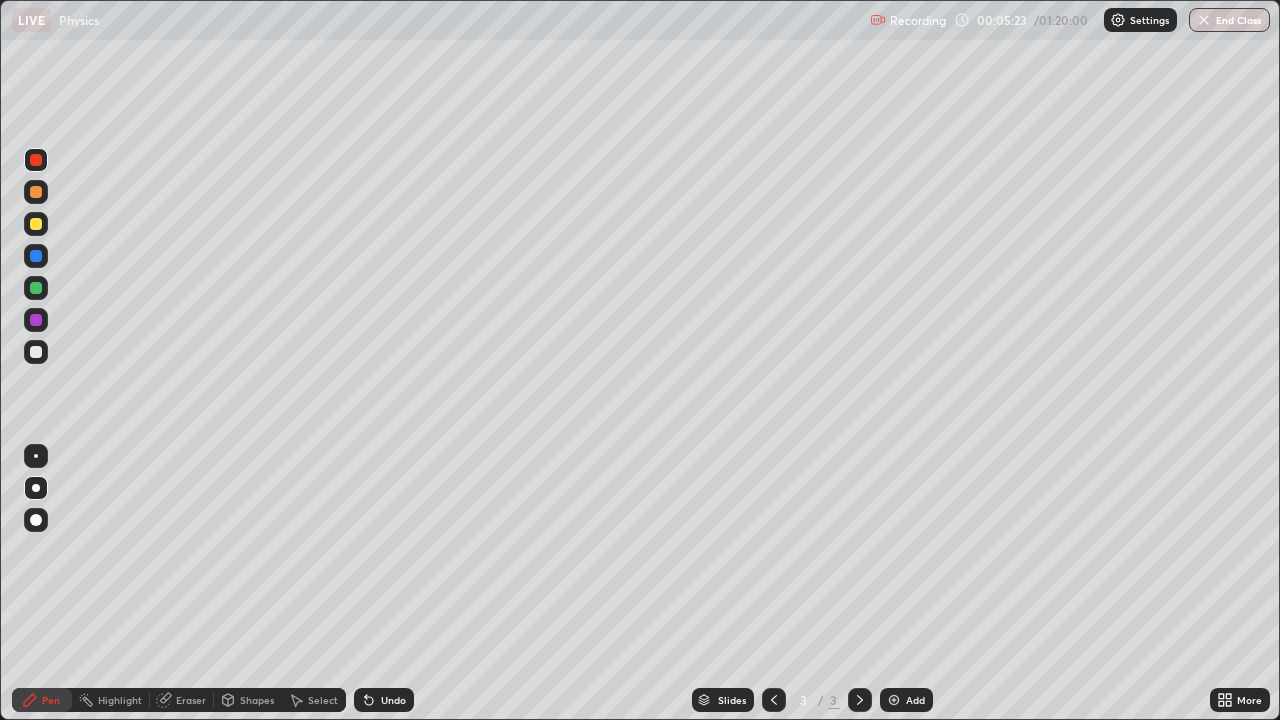 click 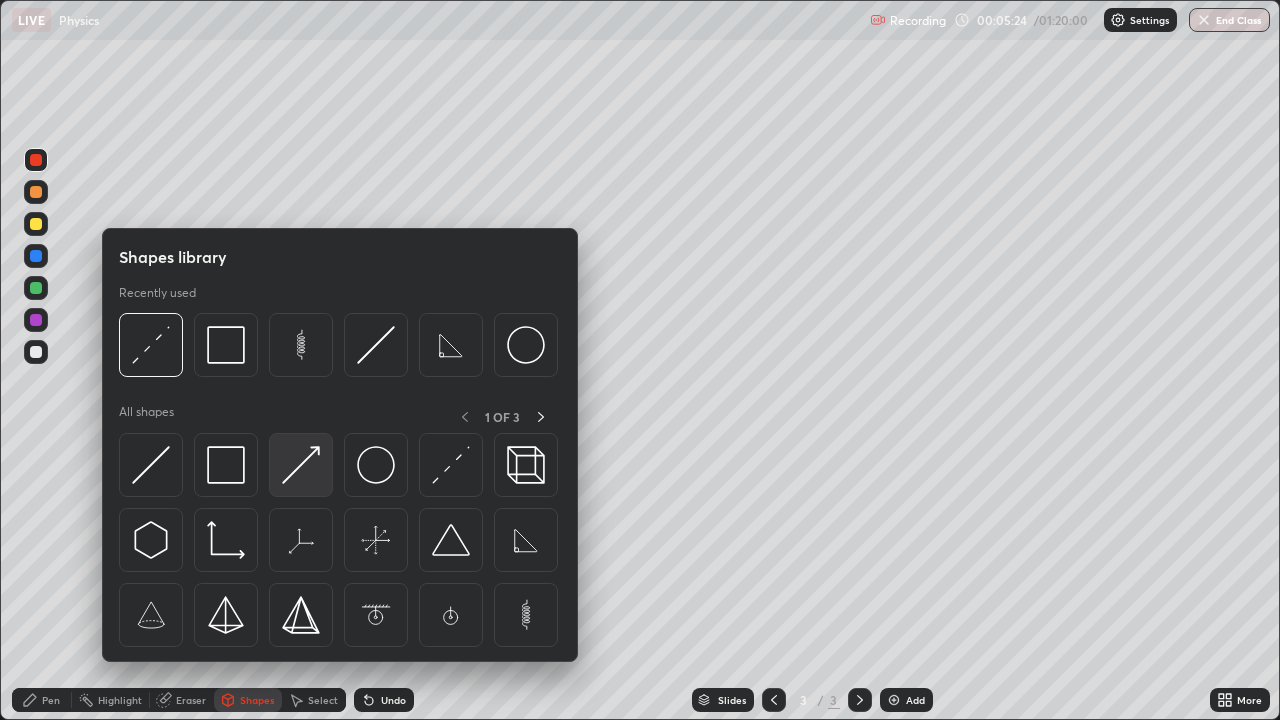 click at bounding box center [301, 465] 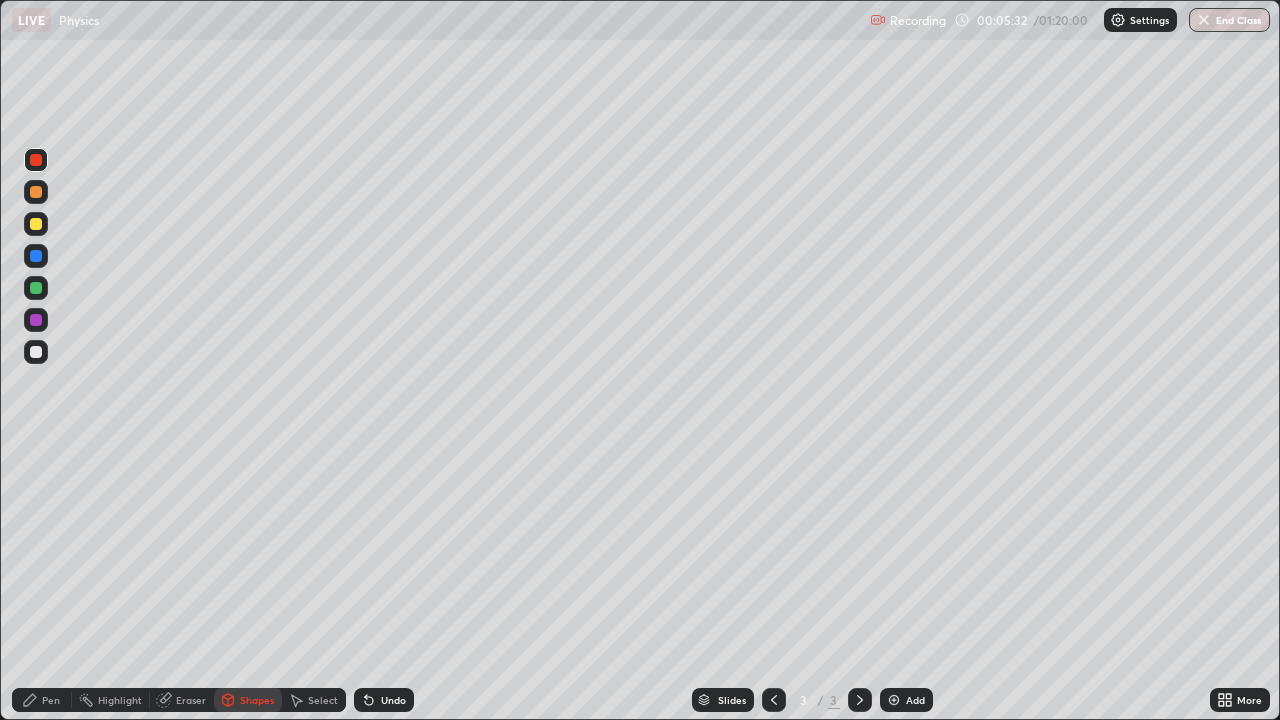 click on "Pen" at bounding box center [51, 700] 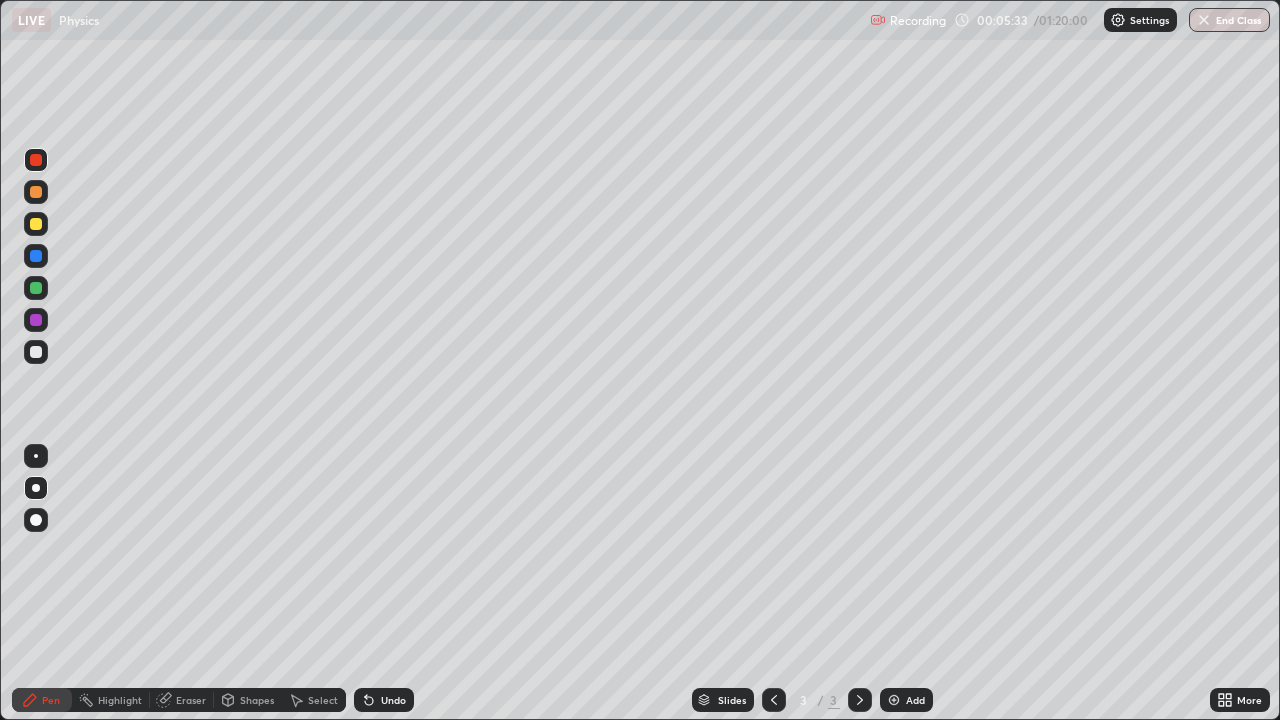 click at bounding box center [36, 456] 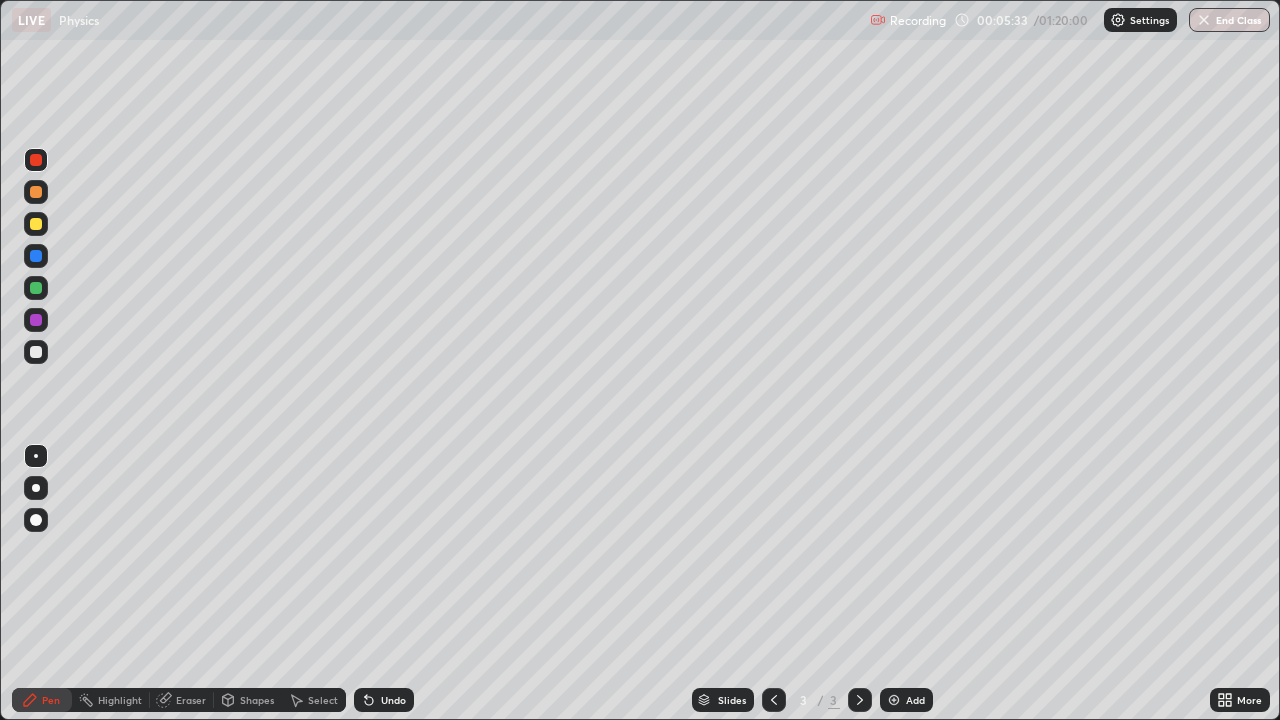 click at bounding box center [36, 352] 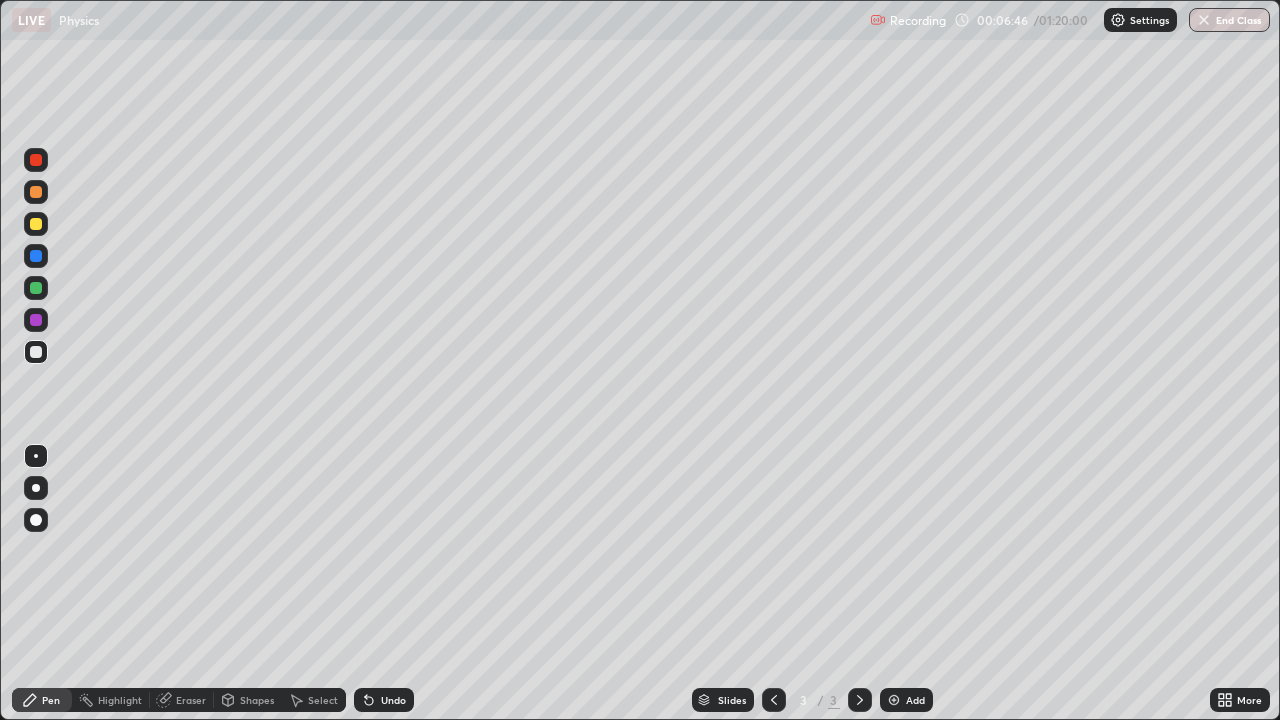 click at bounding box center [36, 488] 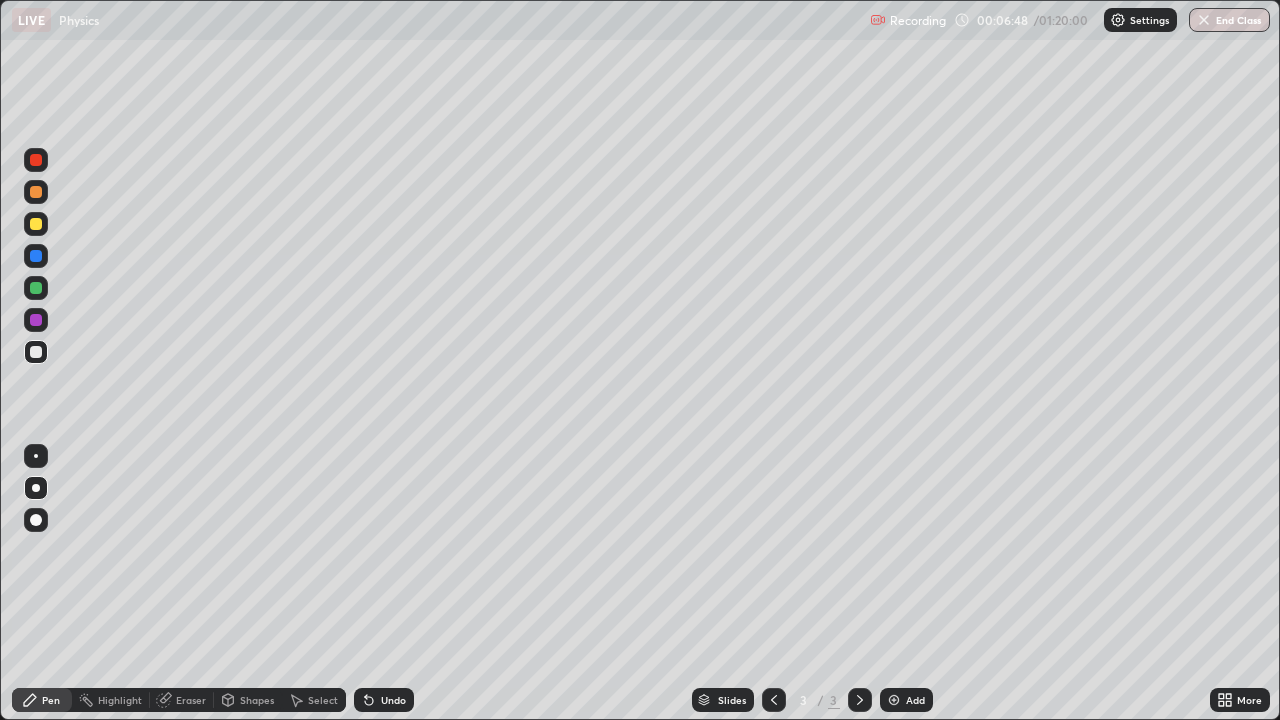 click at bounding box center (36, 192) 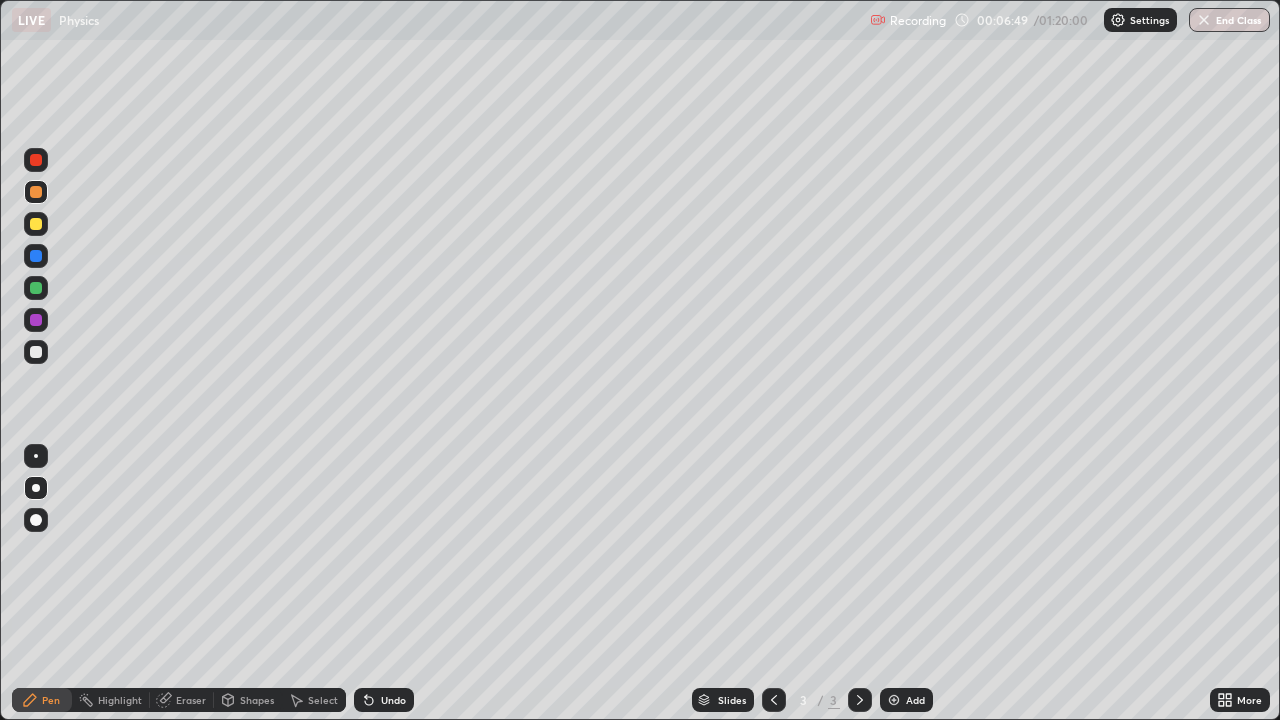 click on "Shapes" at bounding box center [248, 700] 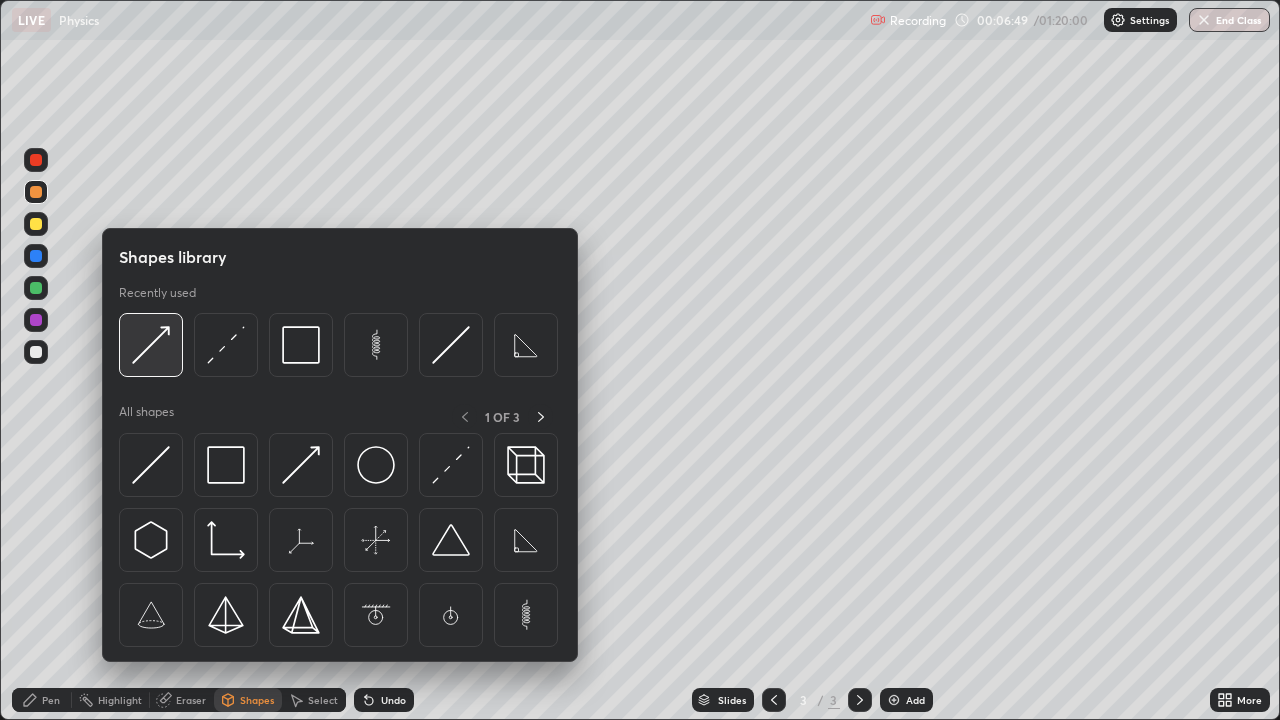 click at bounding box center (151, 345) 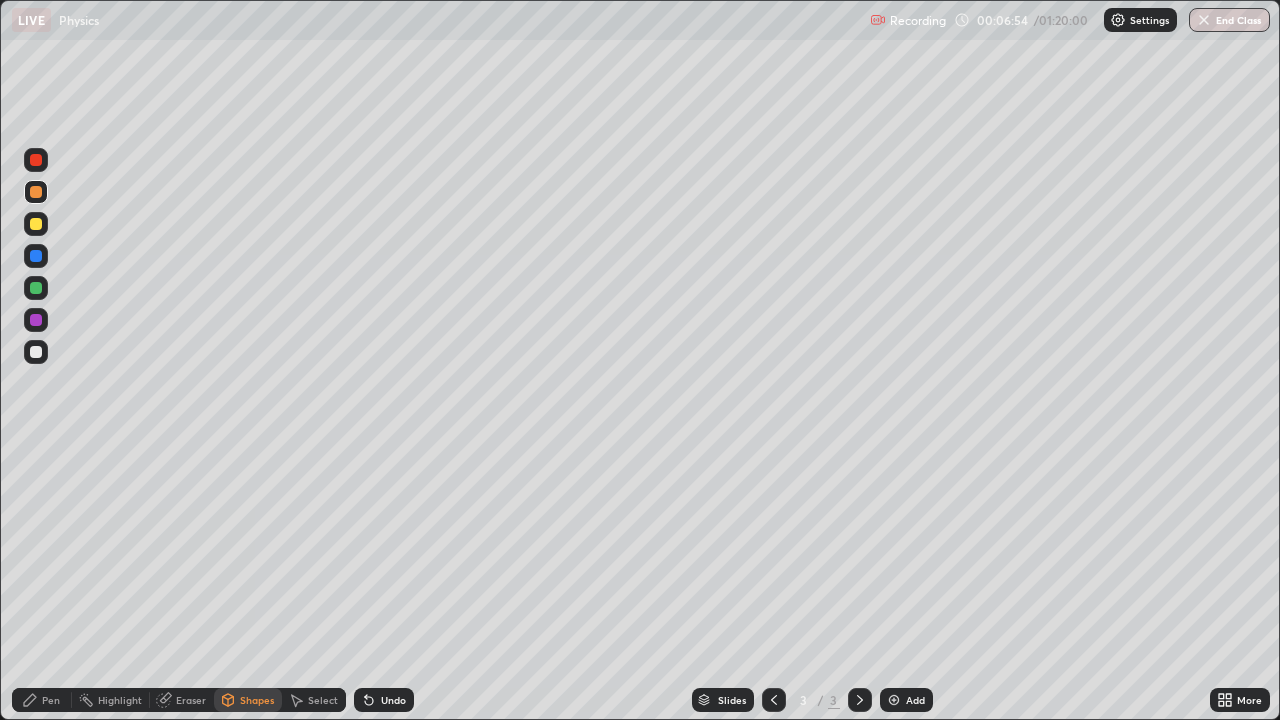 click 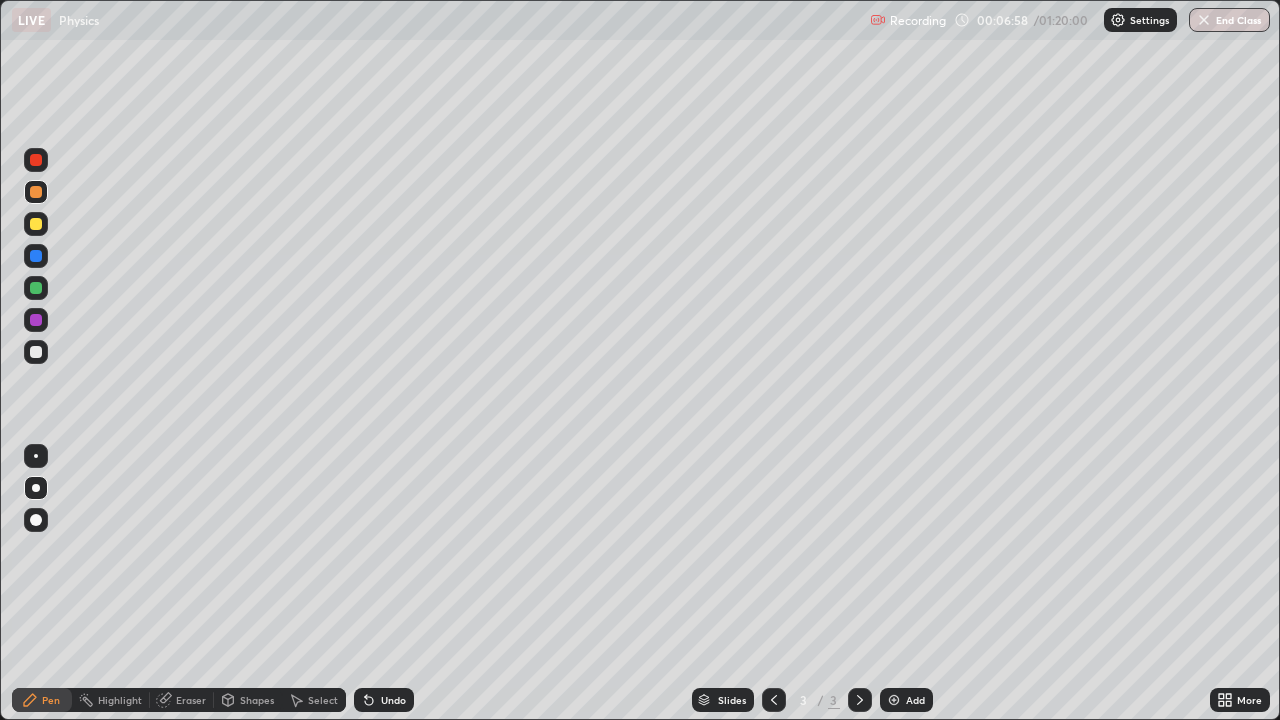 click at bounding box center [36, 456] 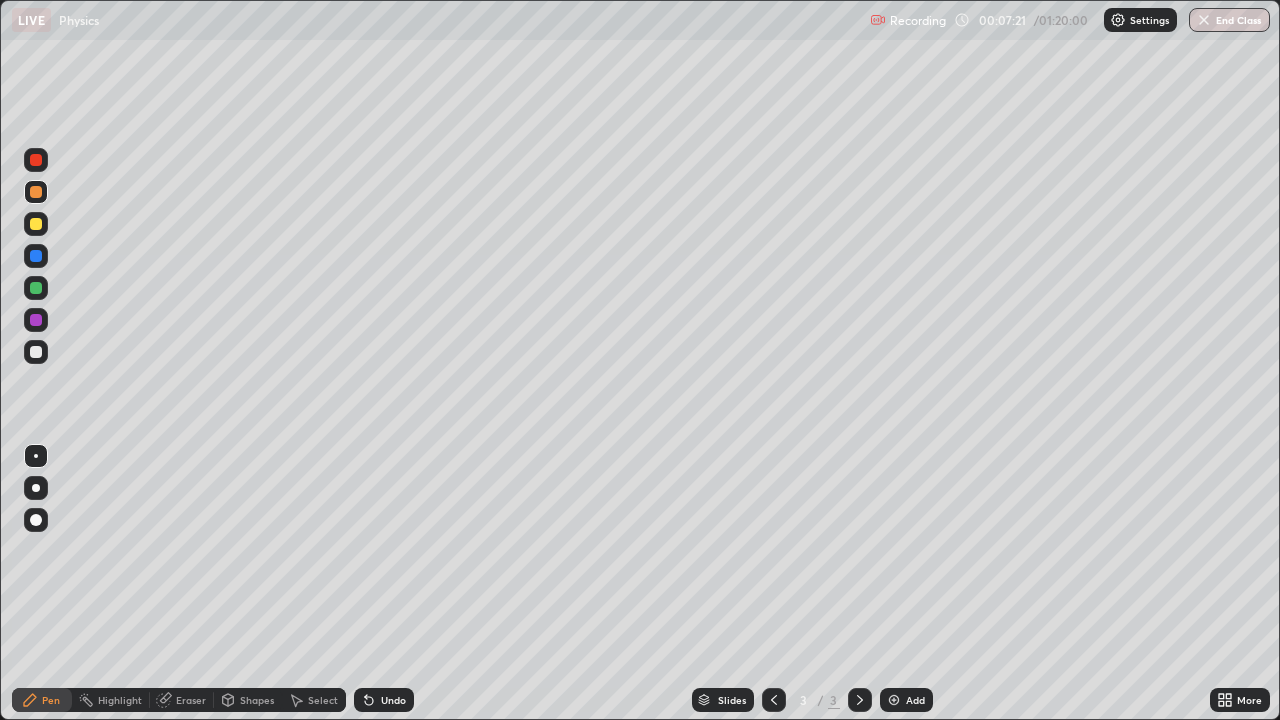 click at bounding box center (36, 288) 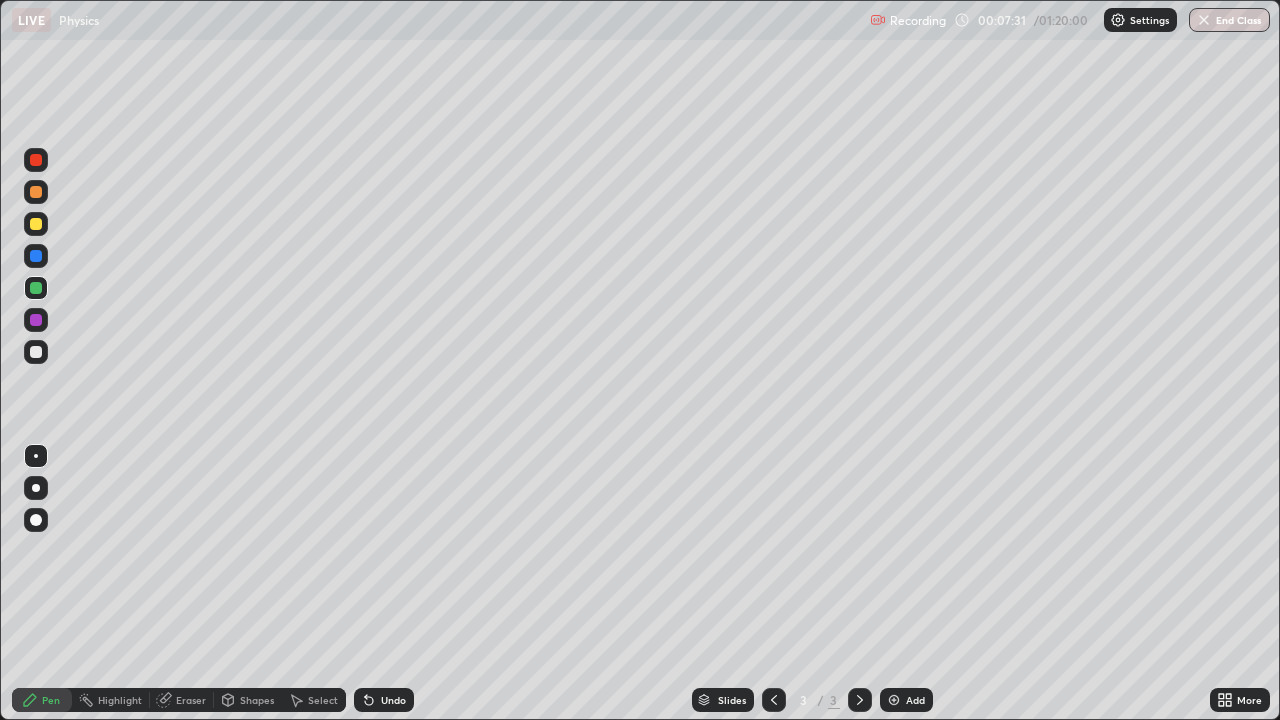 click on "Shapes" at bounding box center (257, 700) 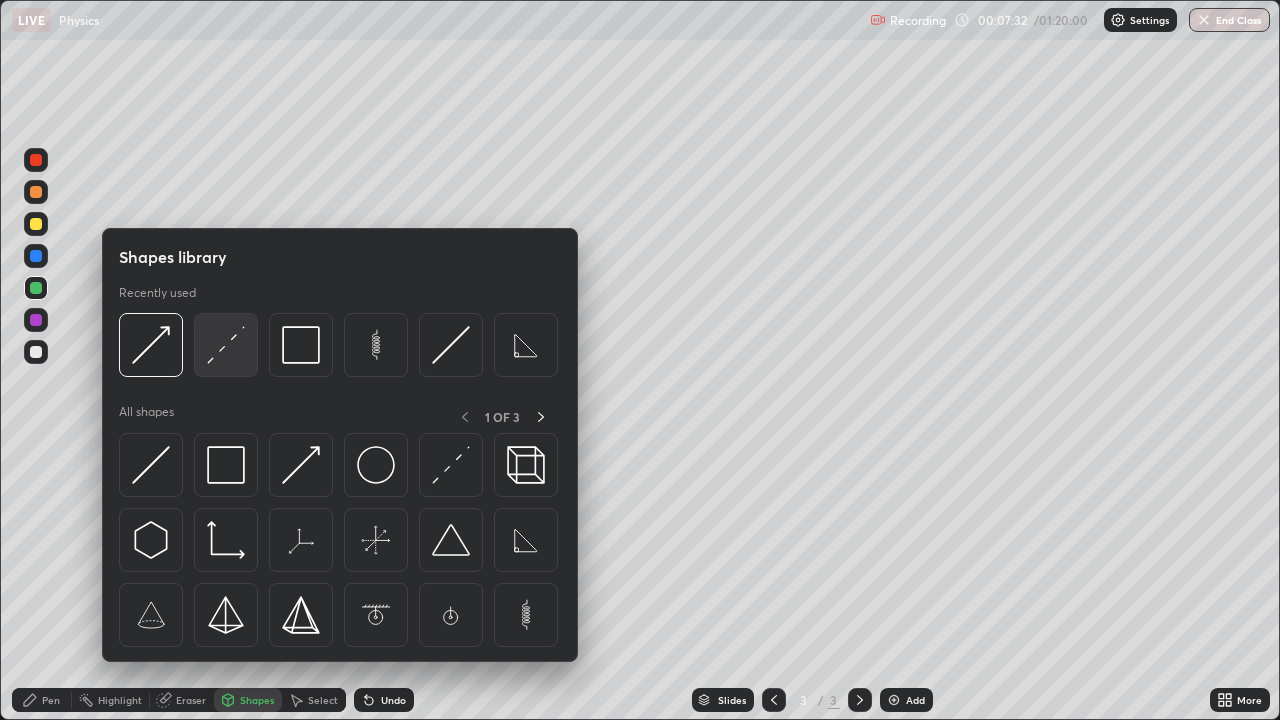 click at bounding box center [226, 345] 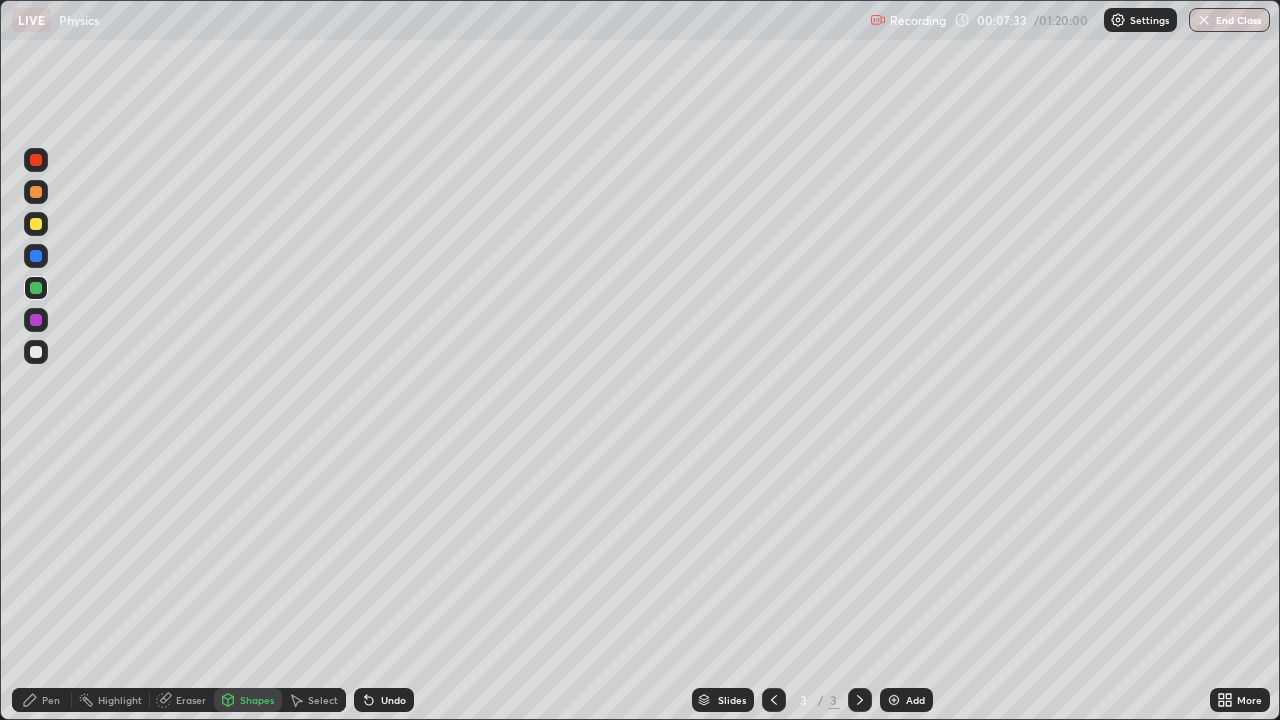 click at bounding box center [36, 352] 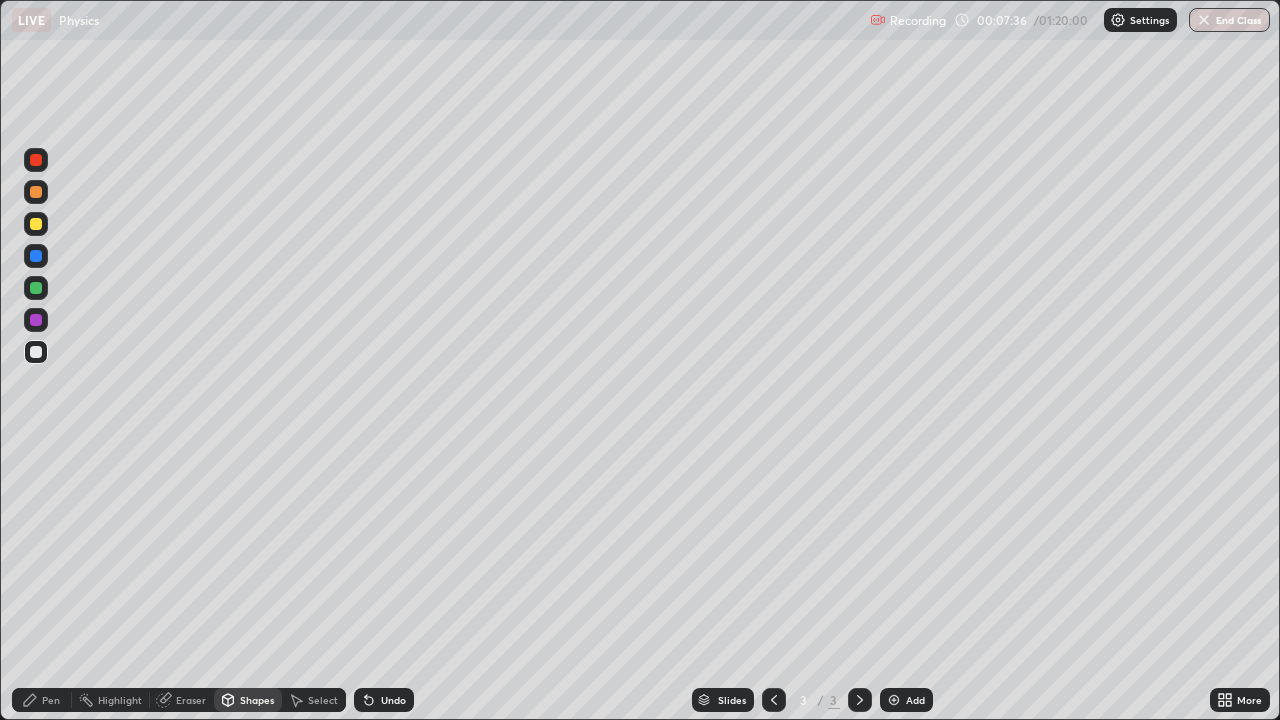 click on "Undo" at bounding box center (384, 700) 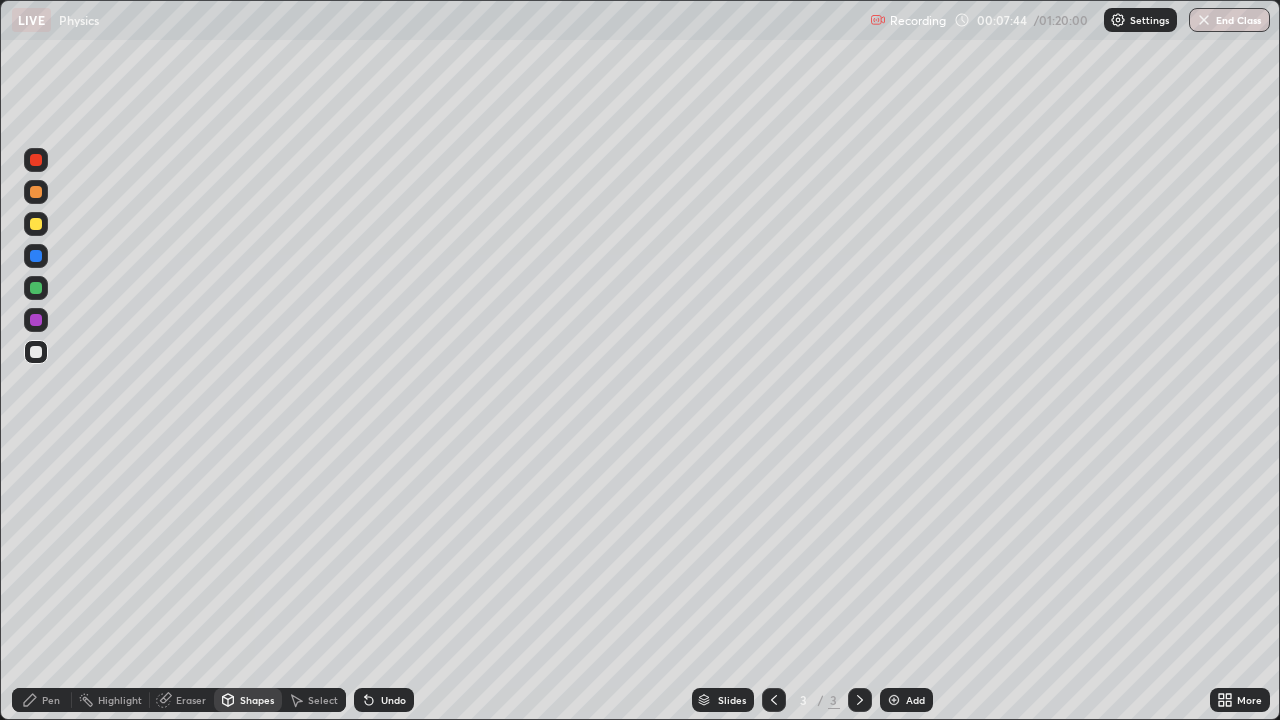 click at bounding box center (36, 288) 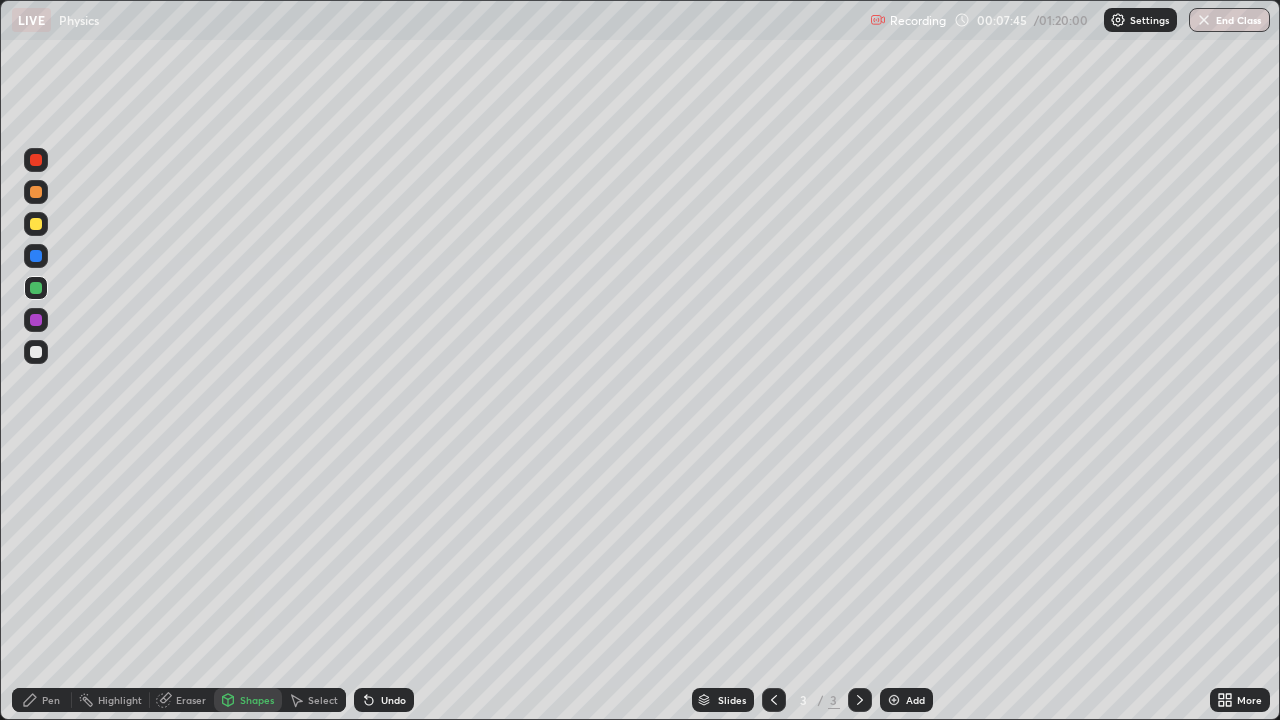 click on "Shapes" at bounding box center [248, 700] 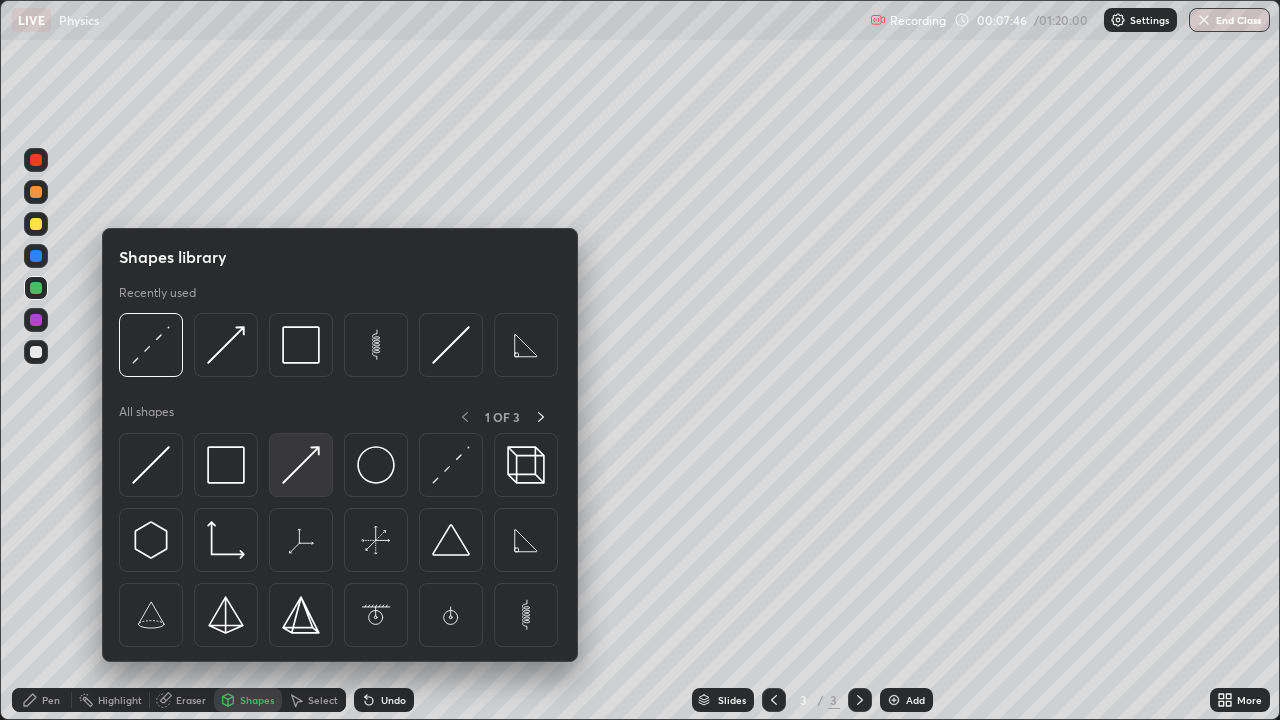 click at bounding box center [301, 465] 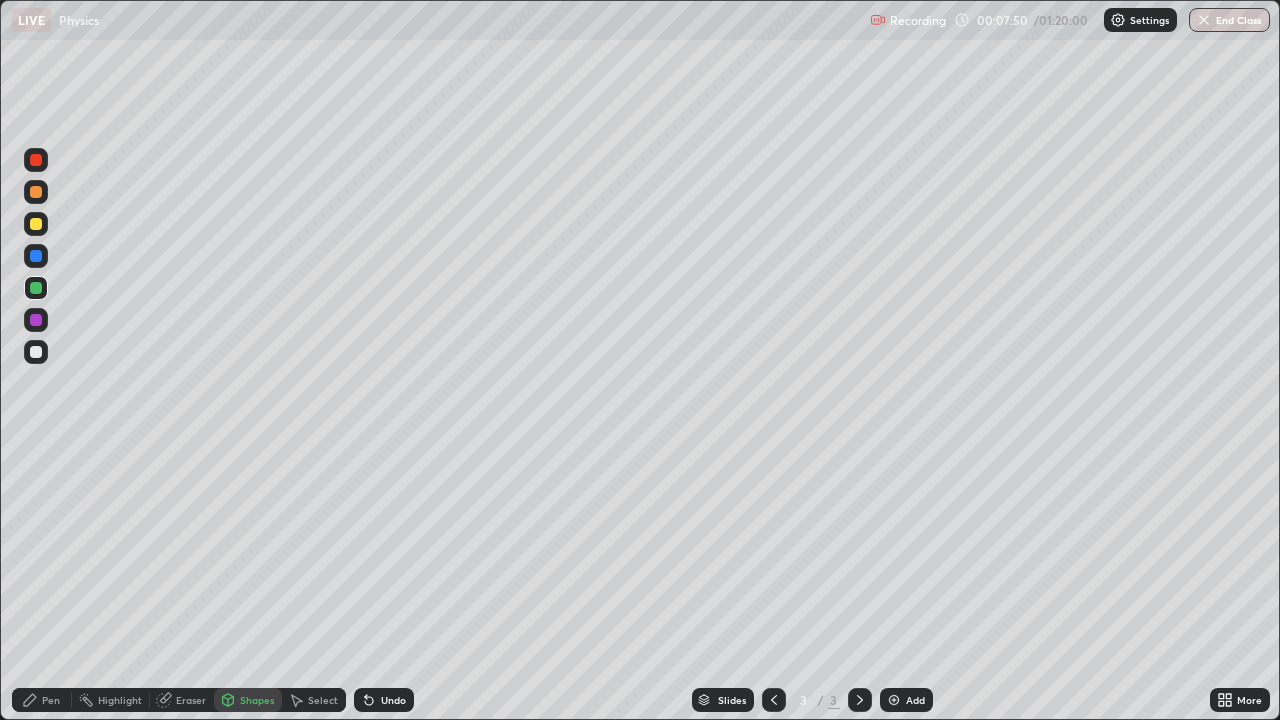 click on "Pen" at bounding box center (51, 700) 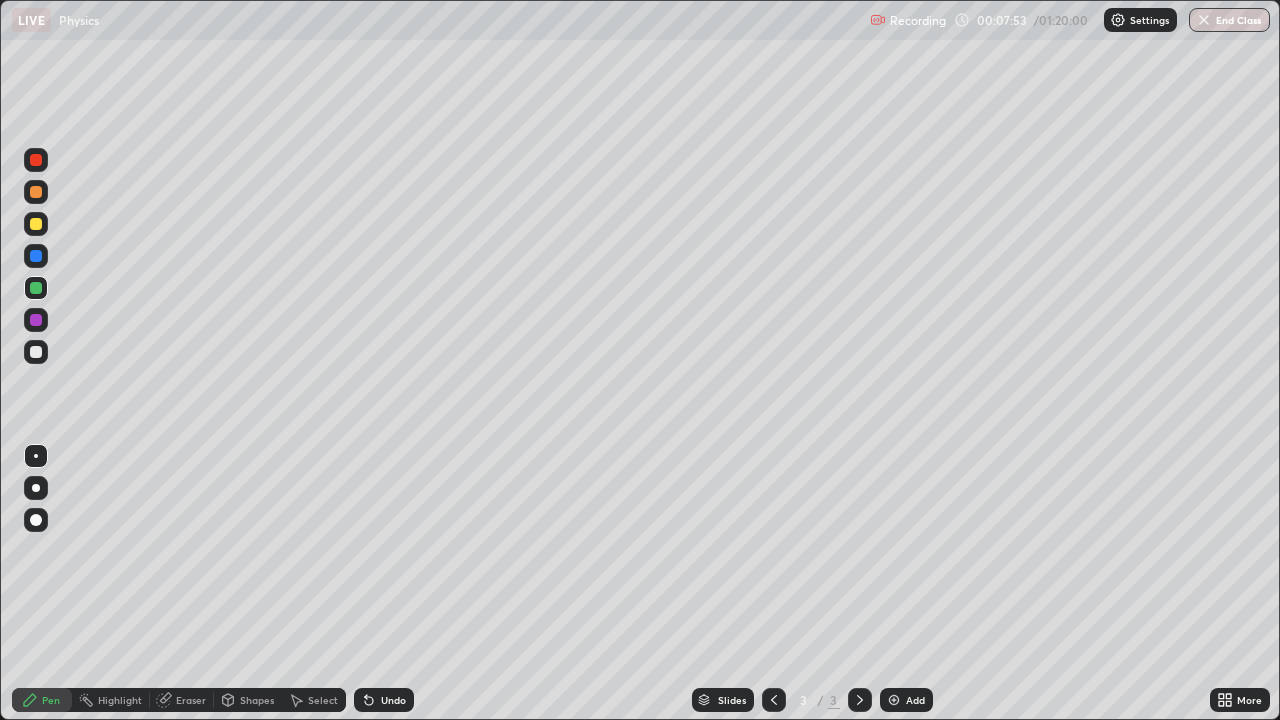 click on "Settings" at bounding box center (1149, 20) 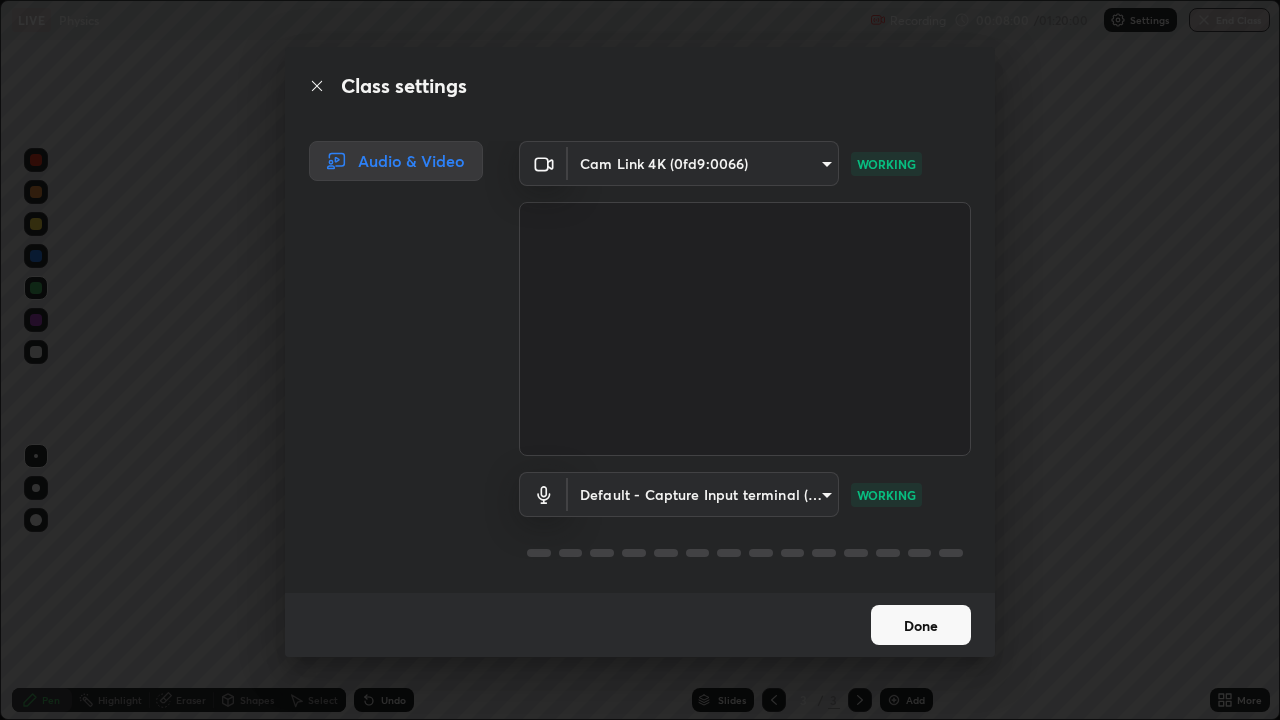 click on "Done" at bounding box center [921, 625] 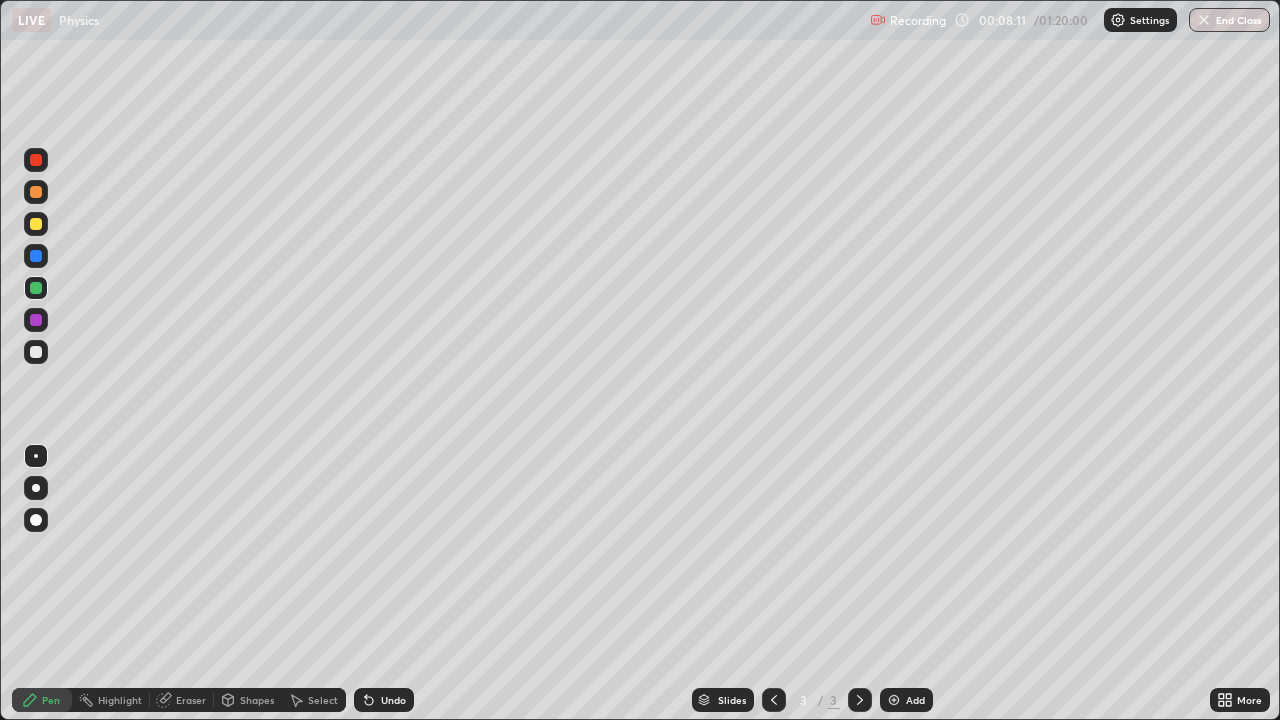click at bounding box center [36, 352] 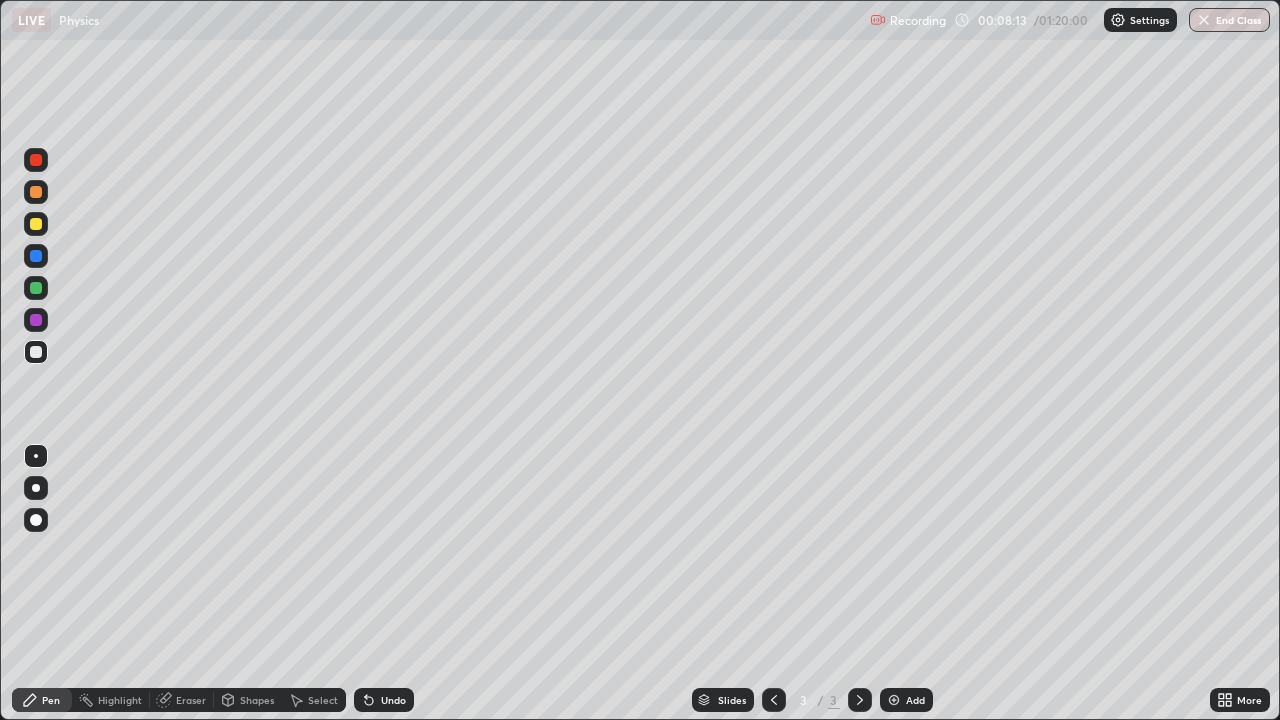 click on "Shapes" at bounding box center (248, 700) 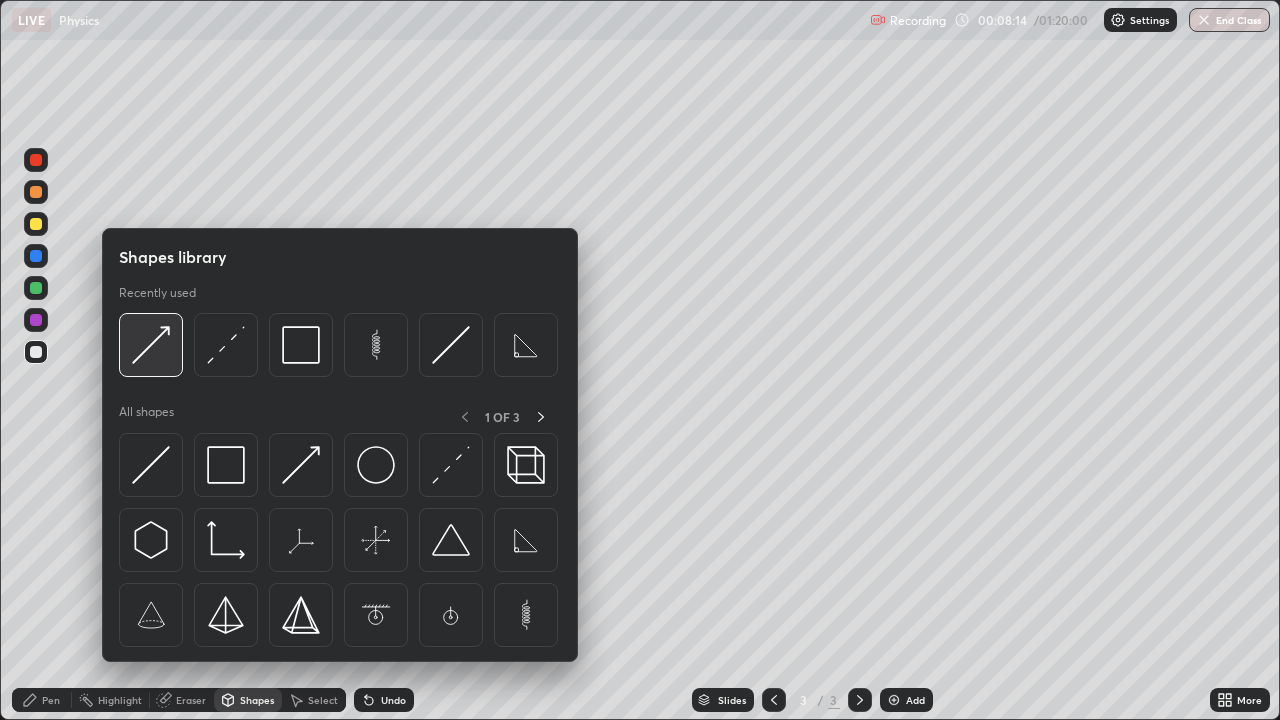 click at bounding box center (151, 345) 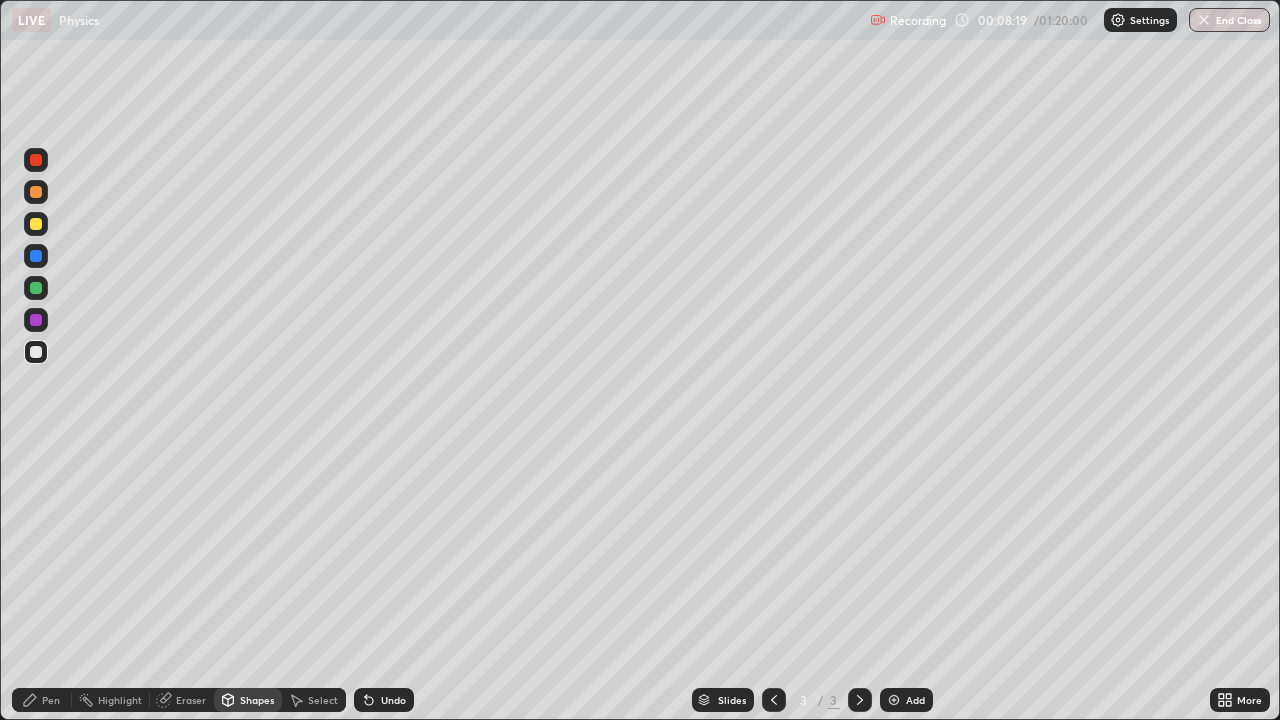 click at bounding box center (36, 192) 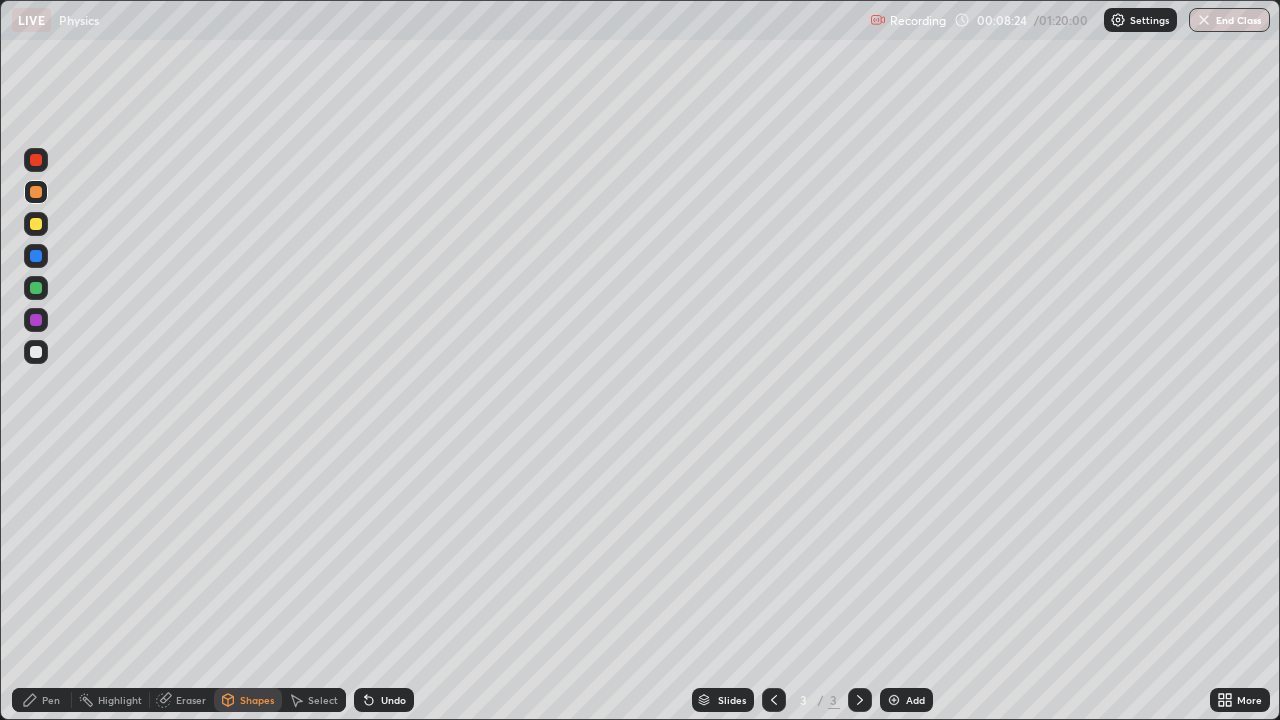 click on "Pen" at bounding box center (51, 700) 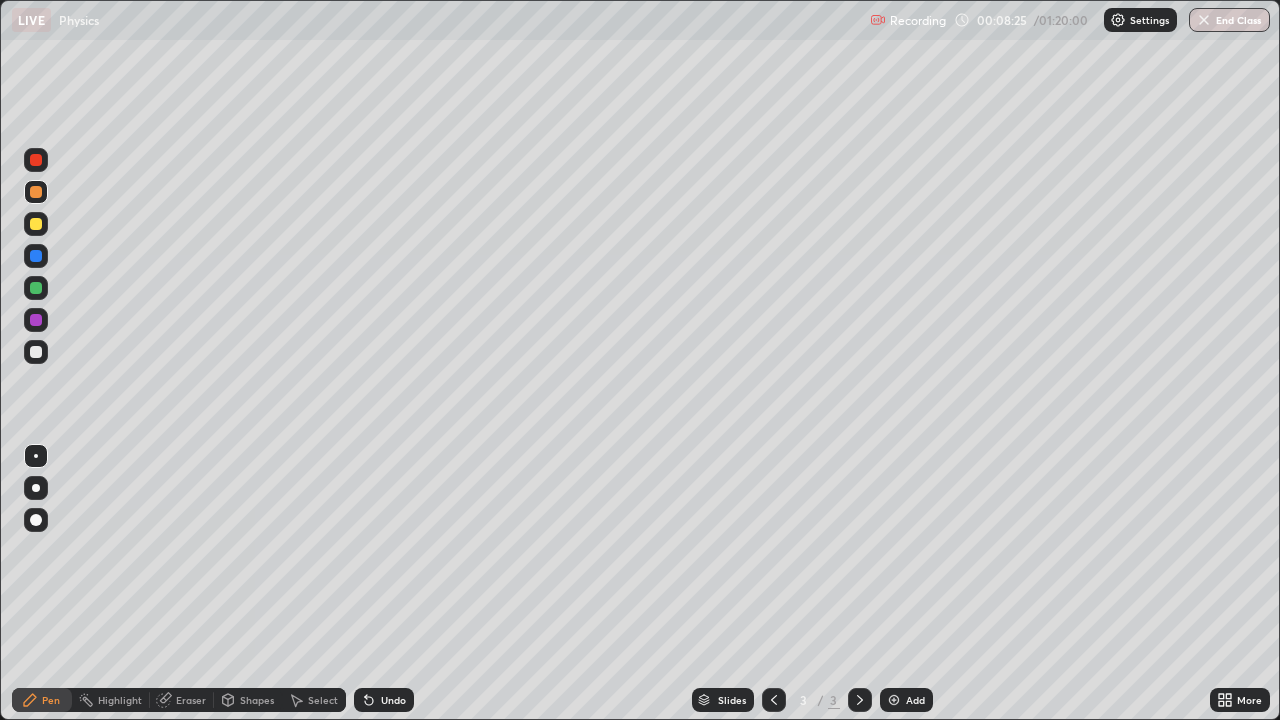 click at bounding box center (36, 288) 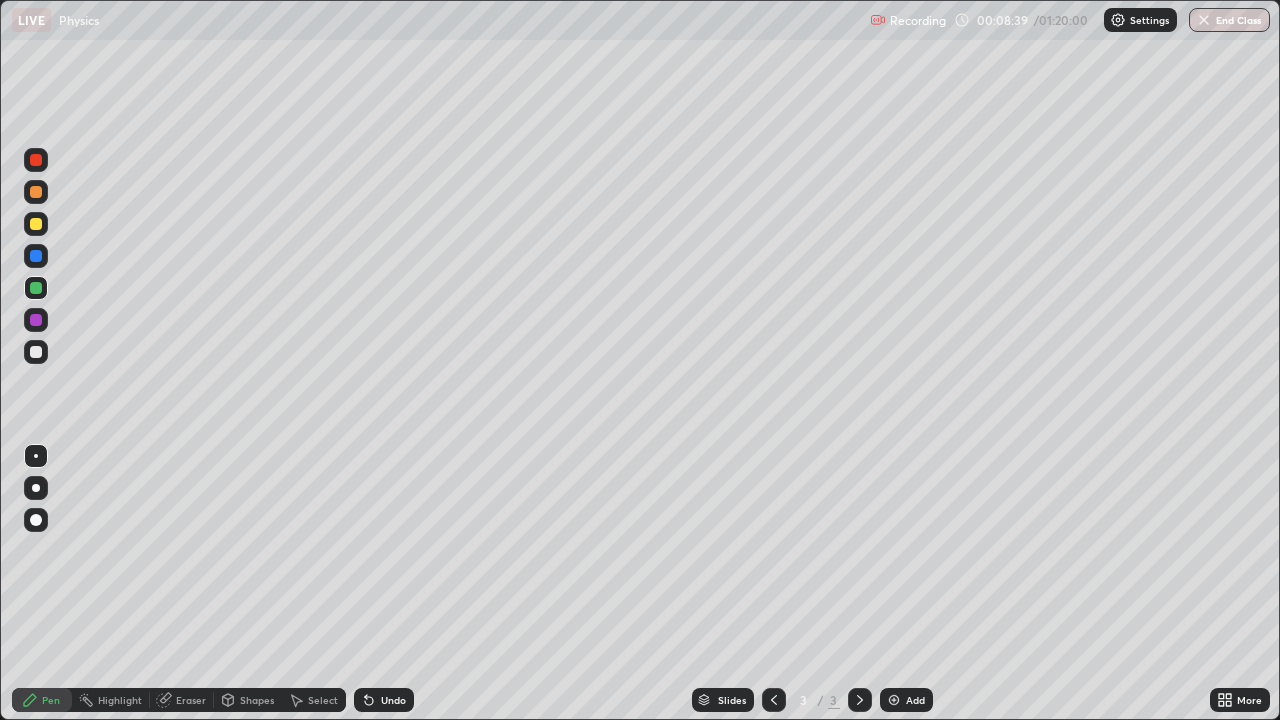click on "Shapes" at bounding box center (257, 700) 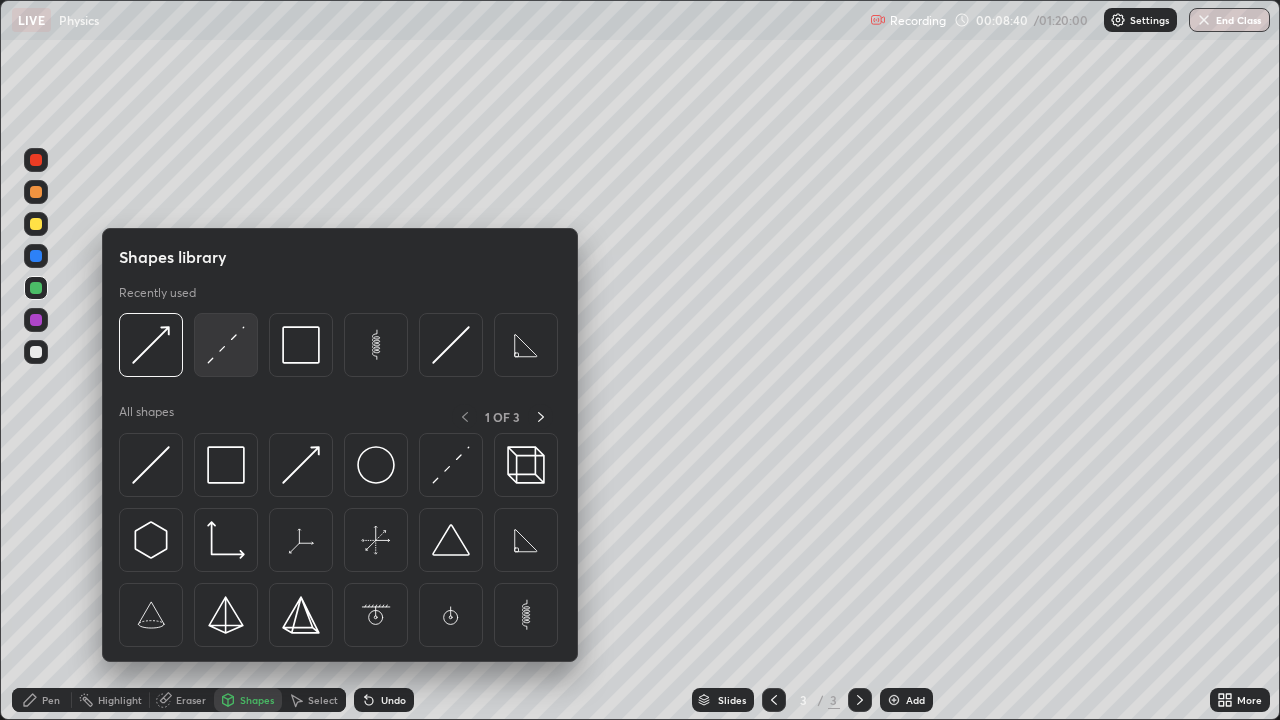 click at bounding box center [226, 345] 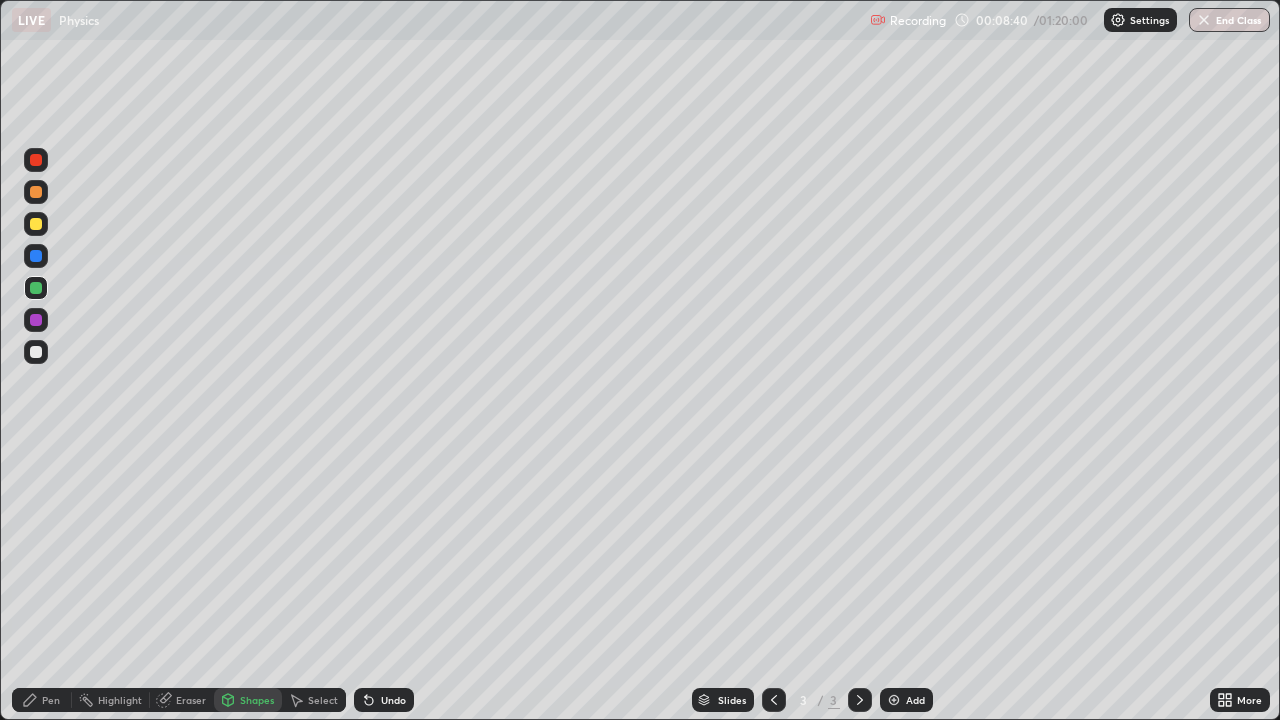 click at bounding box center [36, 352] 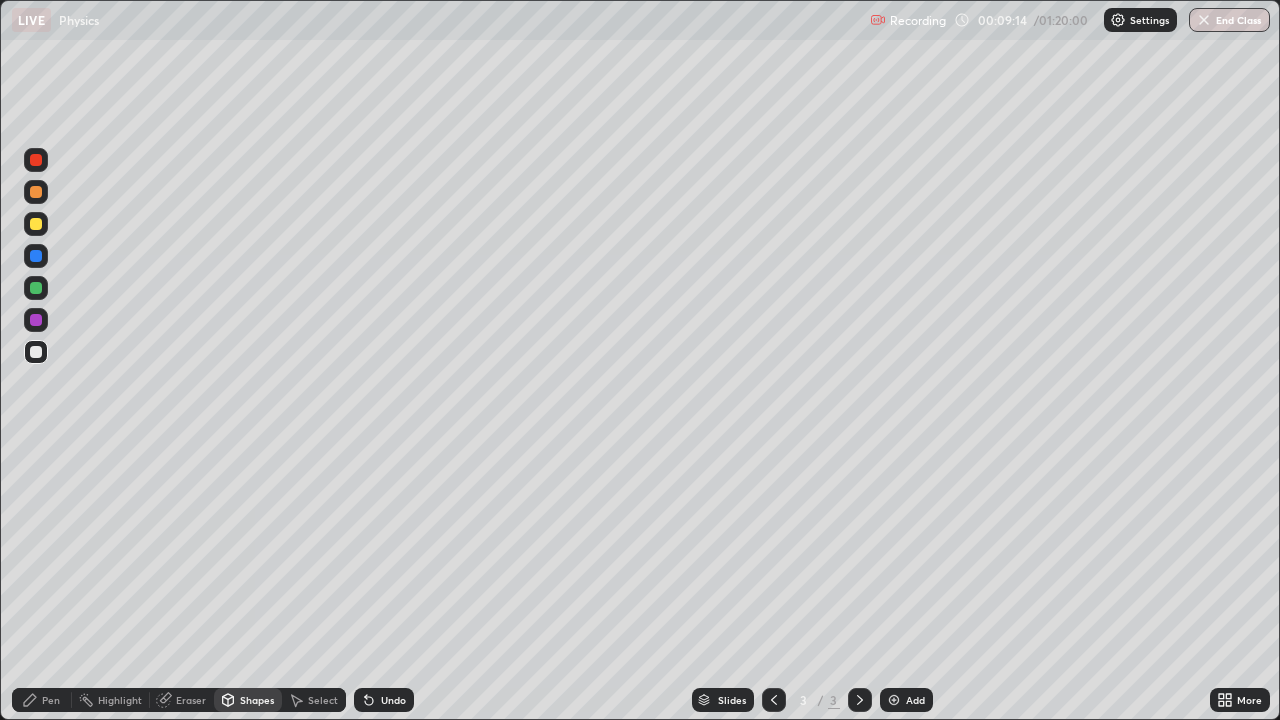 click at bounding box center (36, 352) 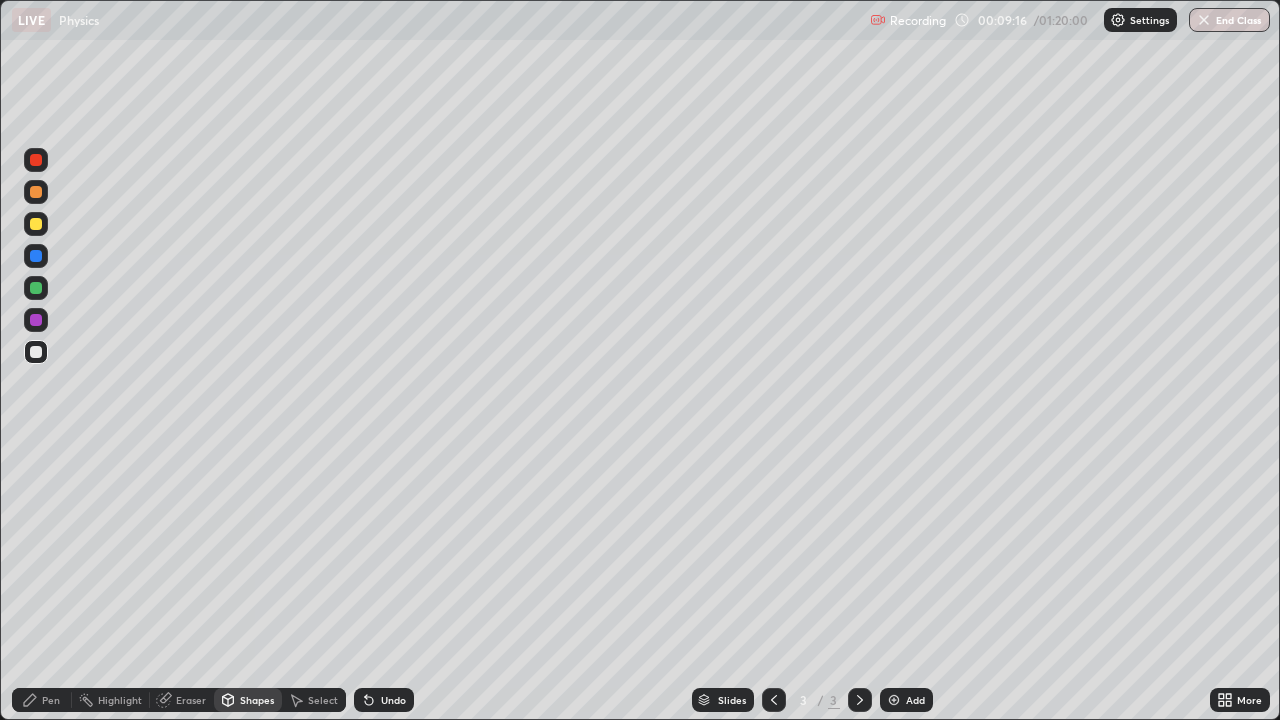 click on "Undo" at bounding box center (393, 700) 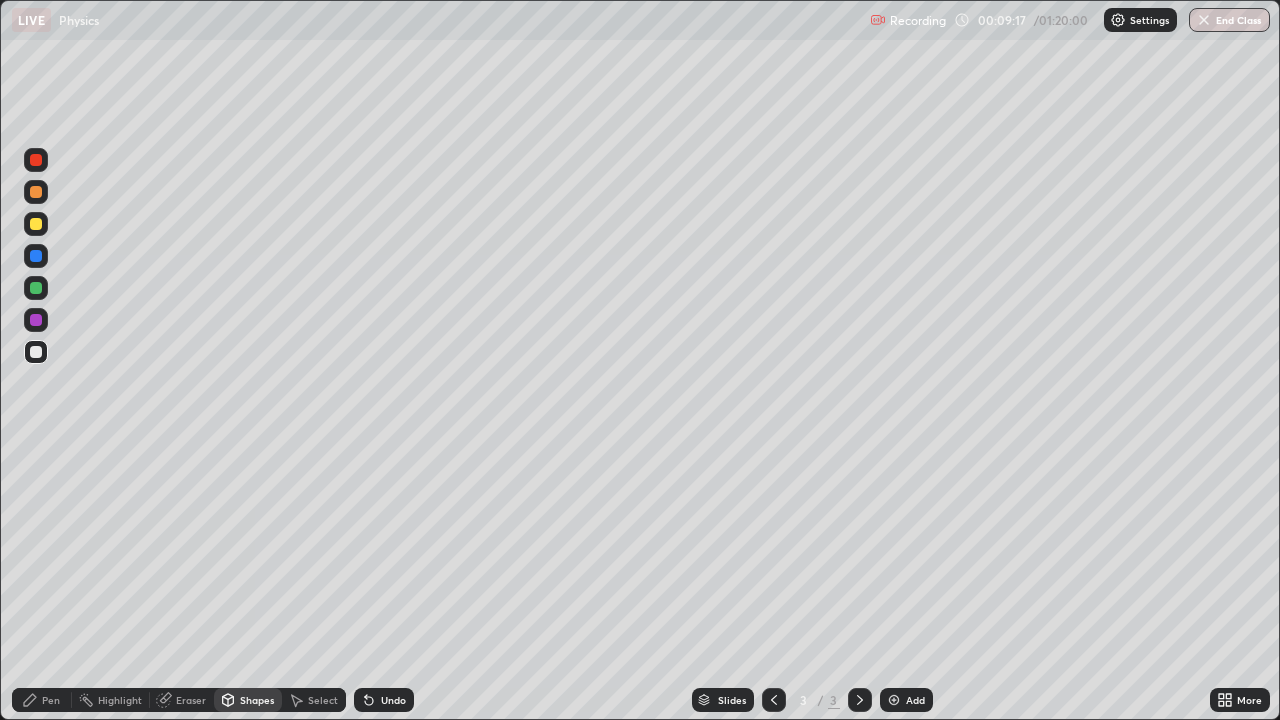 click on "Pen" at bounding box center (42, 700) 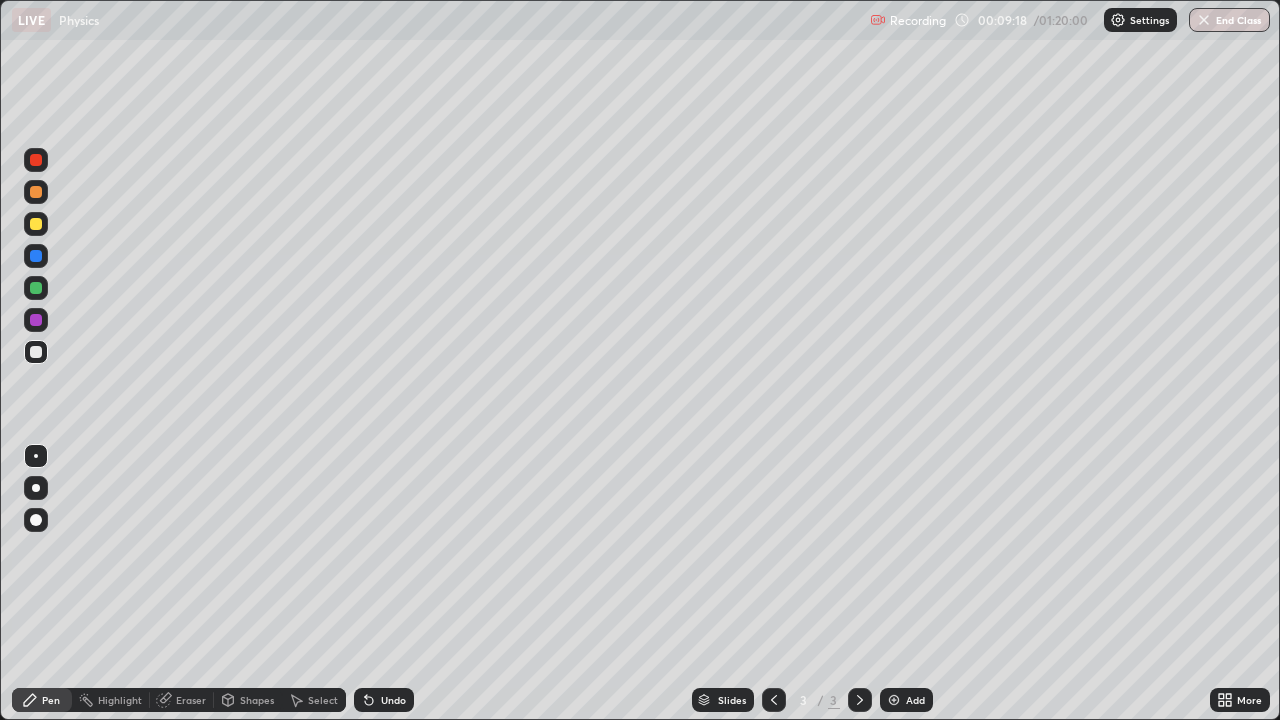 click at bounding box center [36, 456] 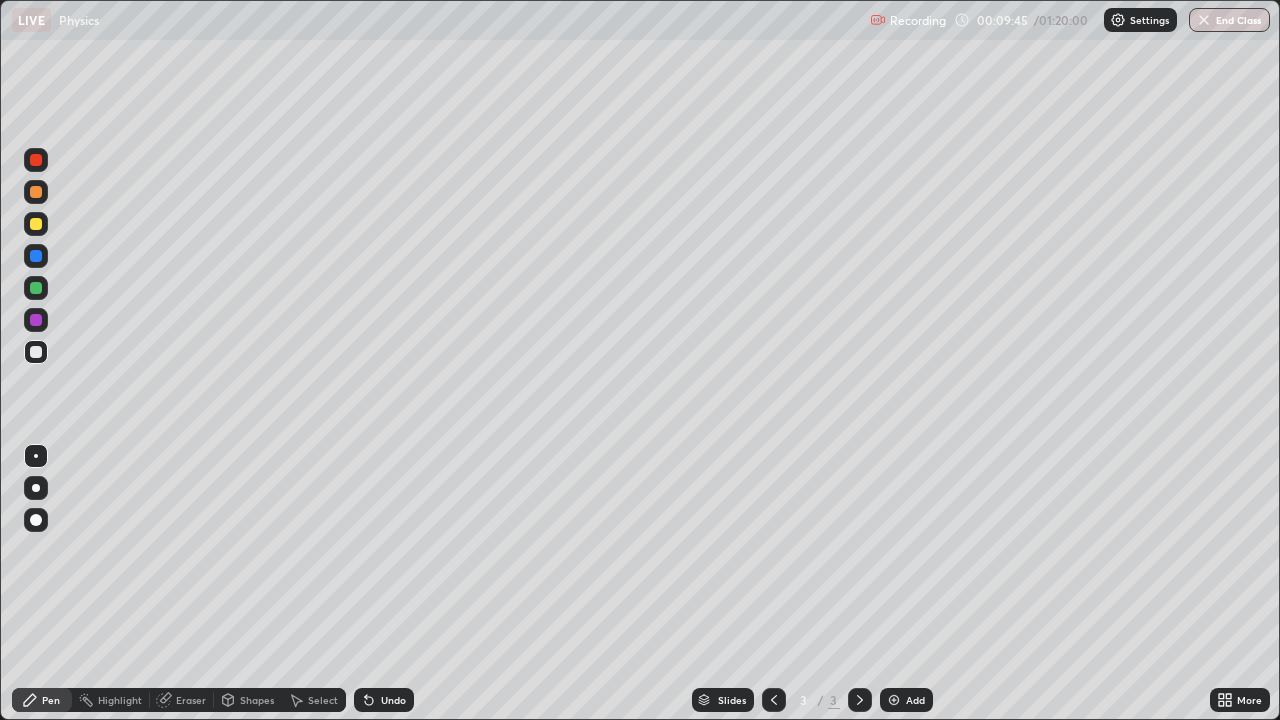 click at bounding box center [36, 192] 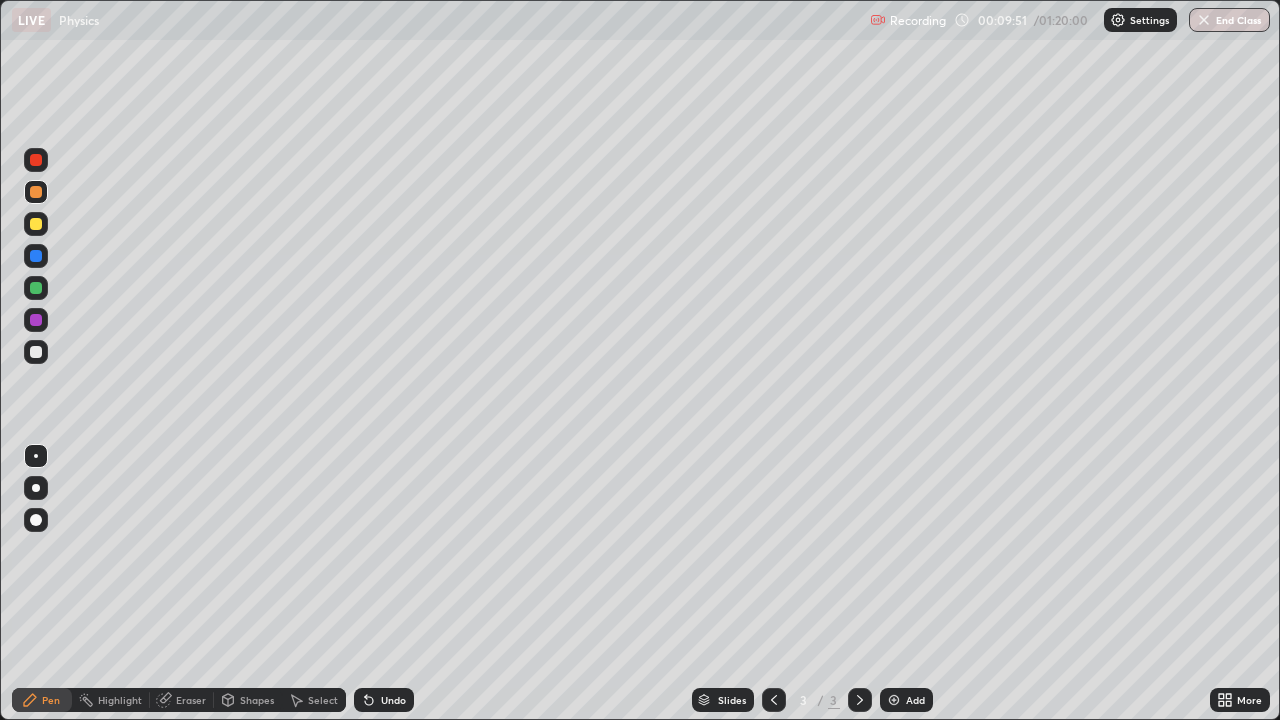 click at bounding box center (36, 352) 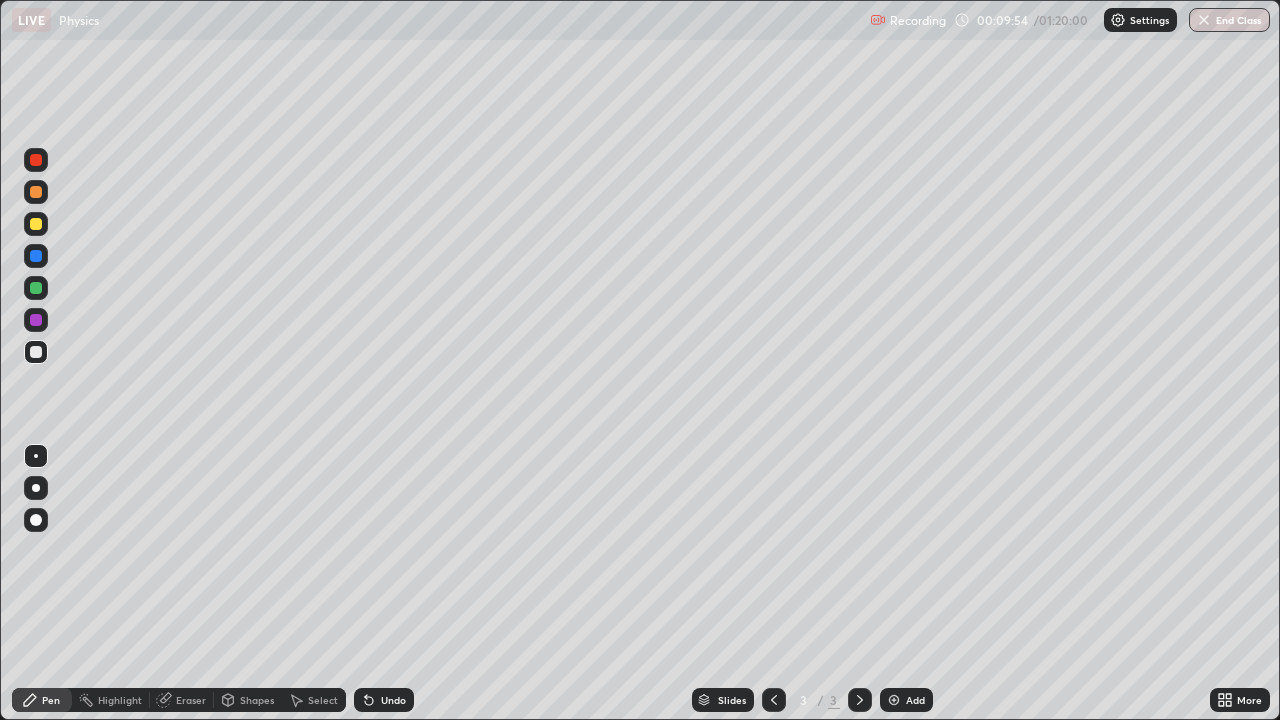 click at bounding box center [36, 288] 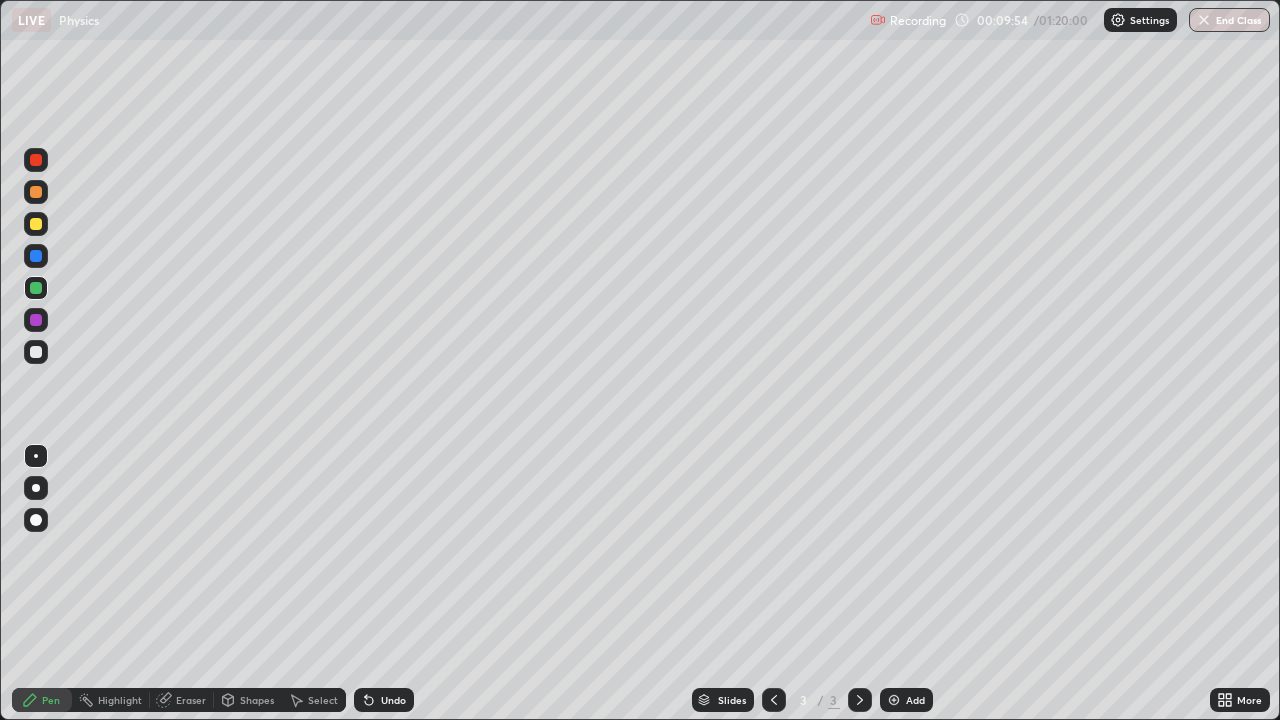click on "Shapes" at bounding box center [257, 700] 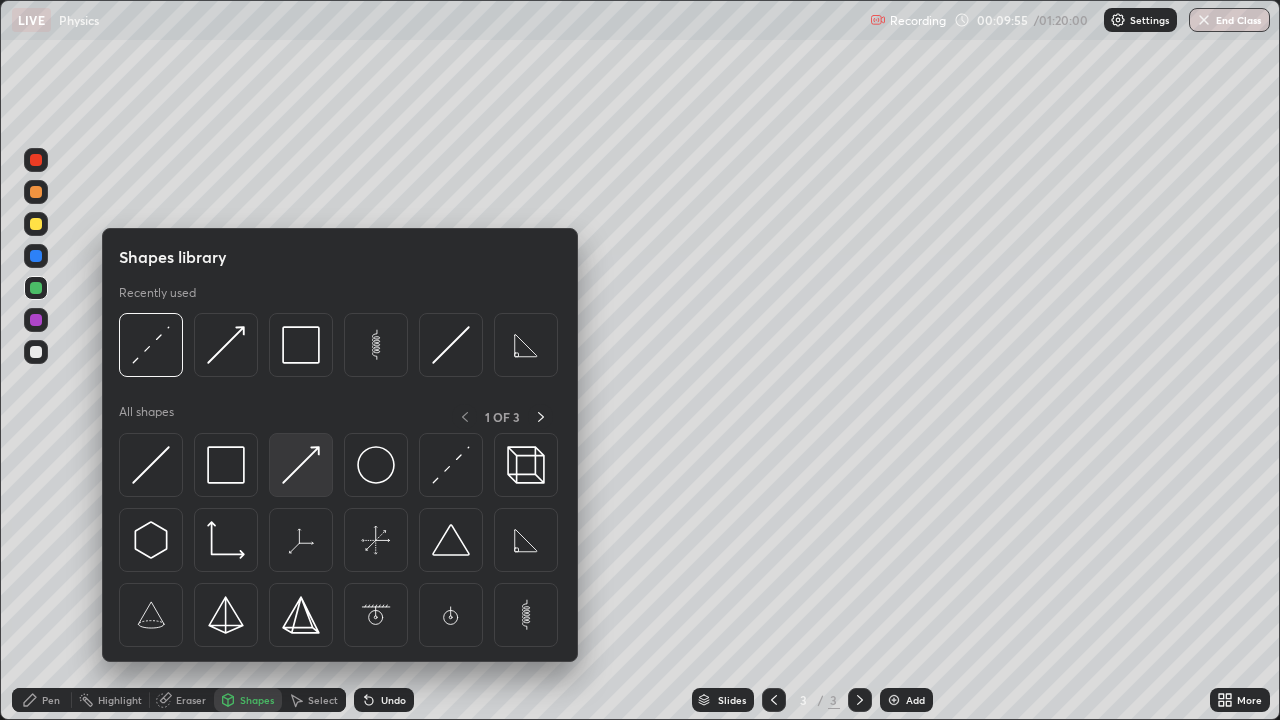 click at bounding box center (301, 465) 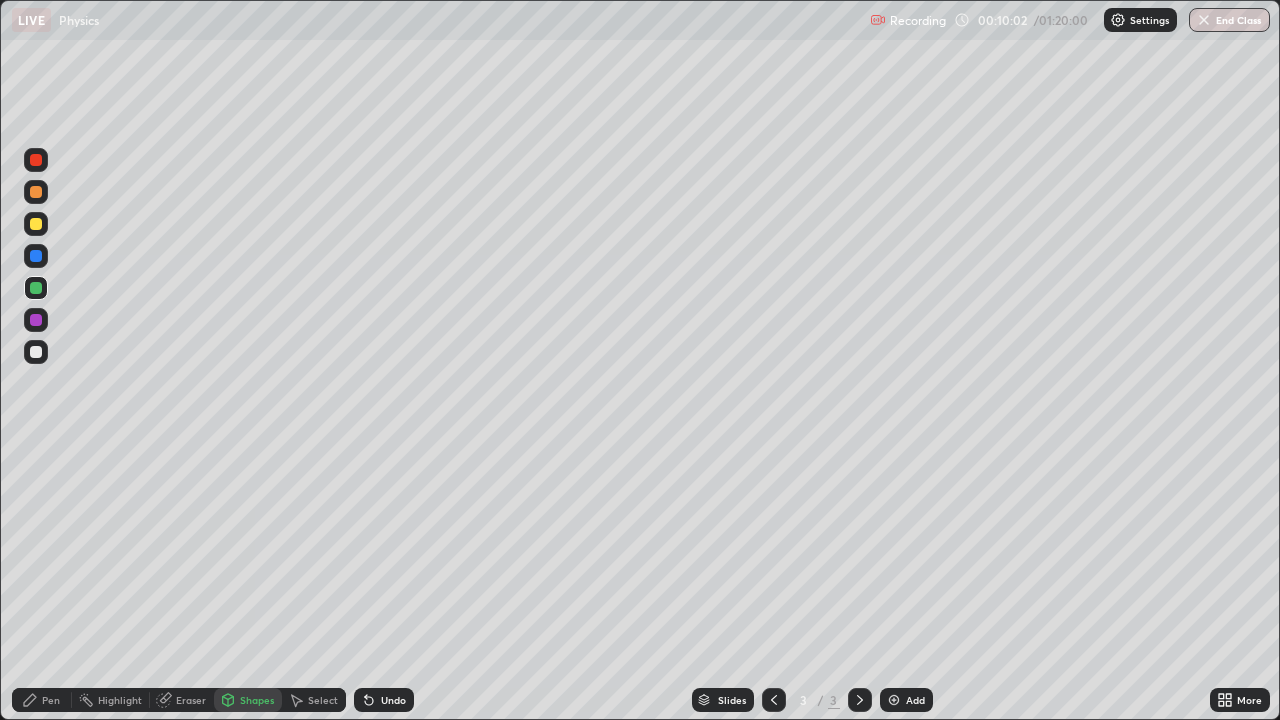 click 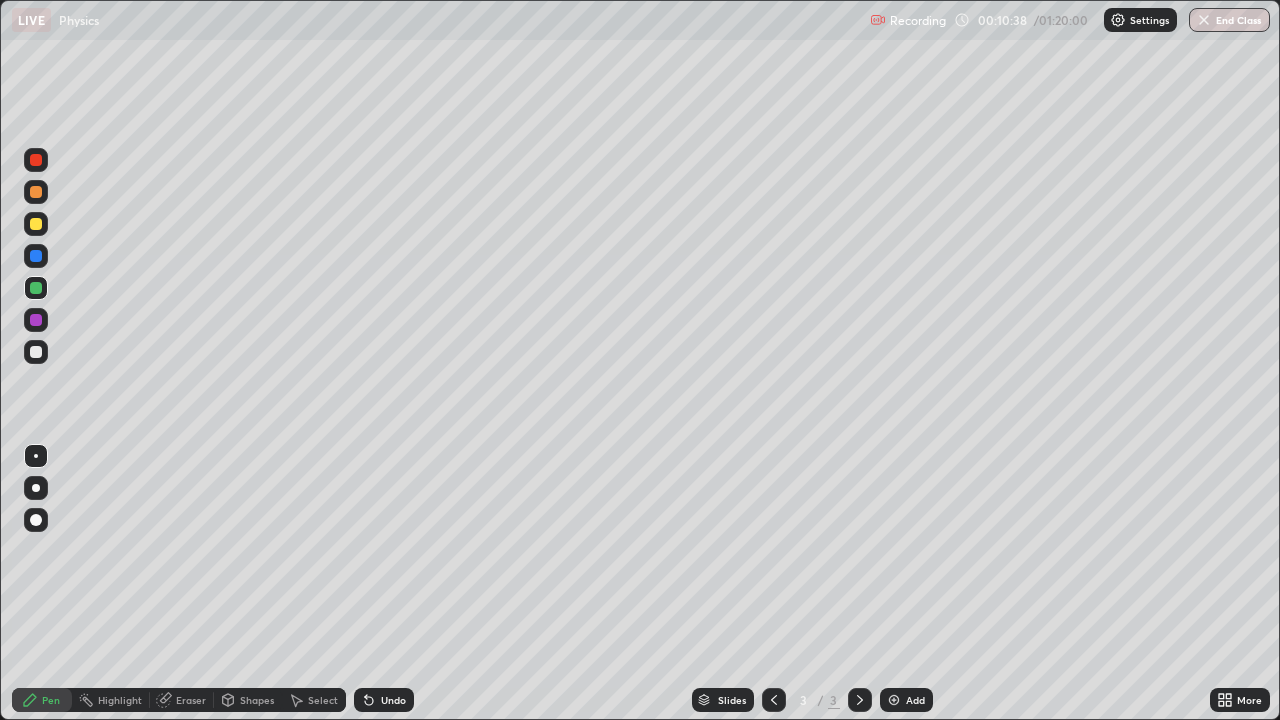 click on "Eraser" at bounding box center [191, 700] 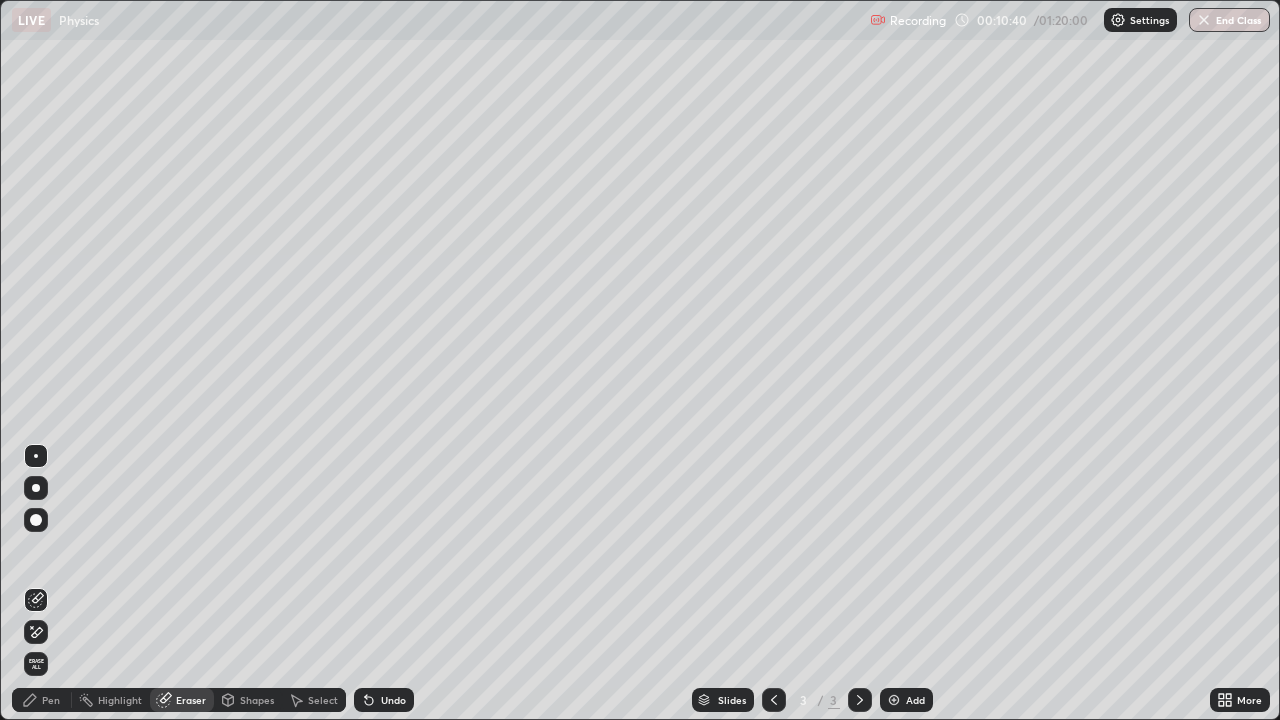 click on "Pen" at bounding box center [51, 700] 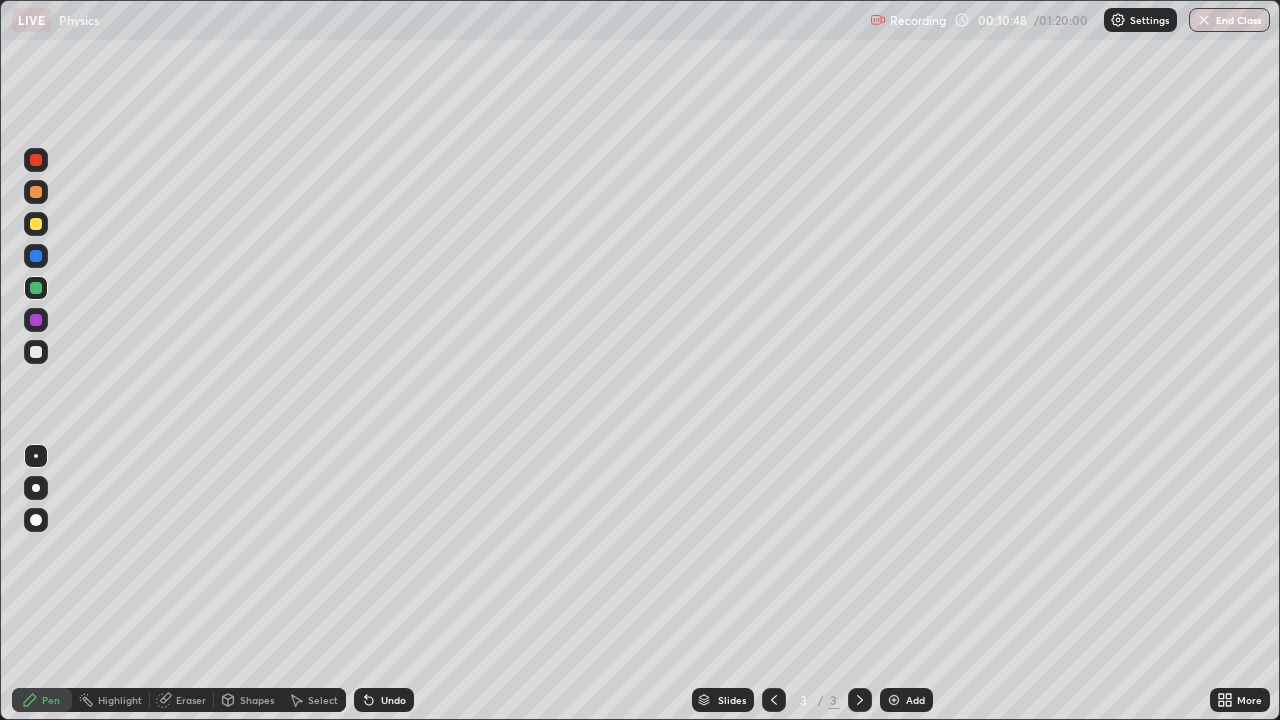click on "Eraser" at bounding box center [191, 700] 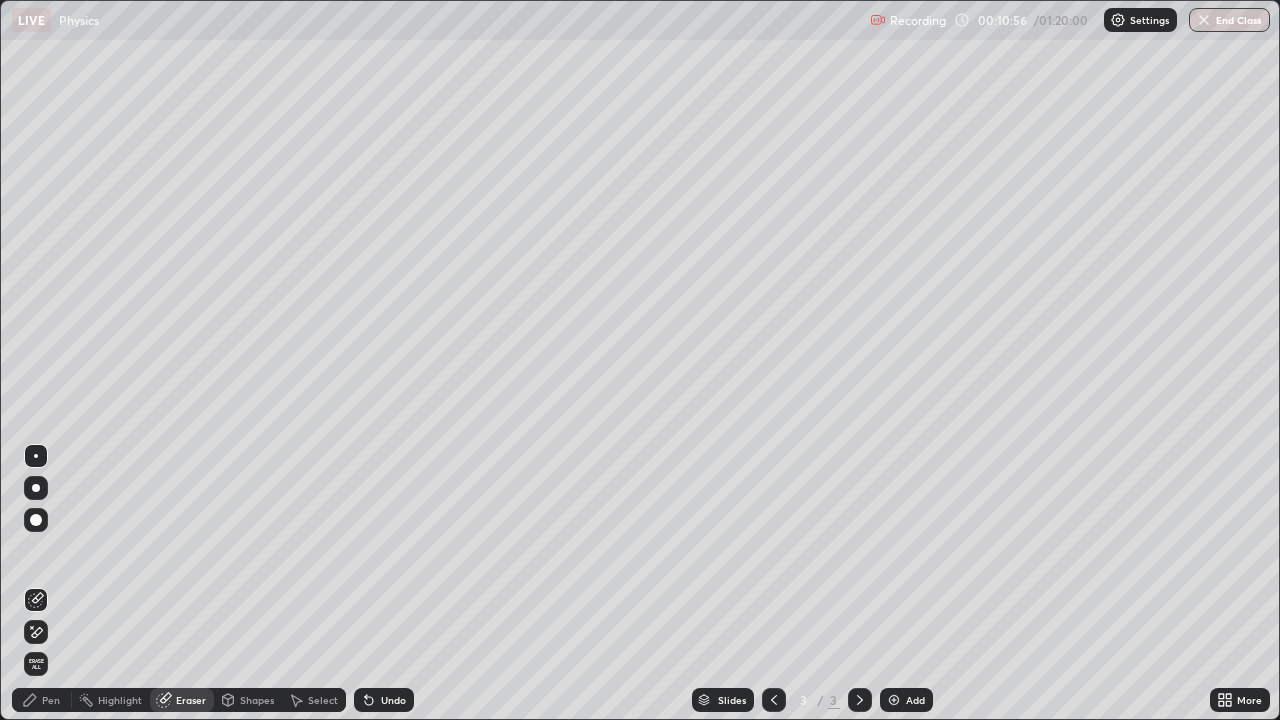 click on "Pen" at bounding box center [51, 700] 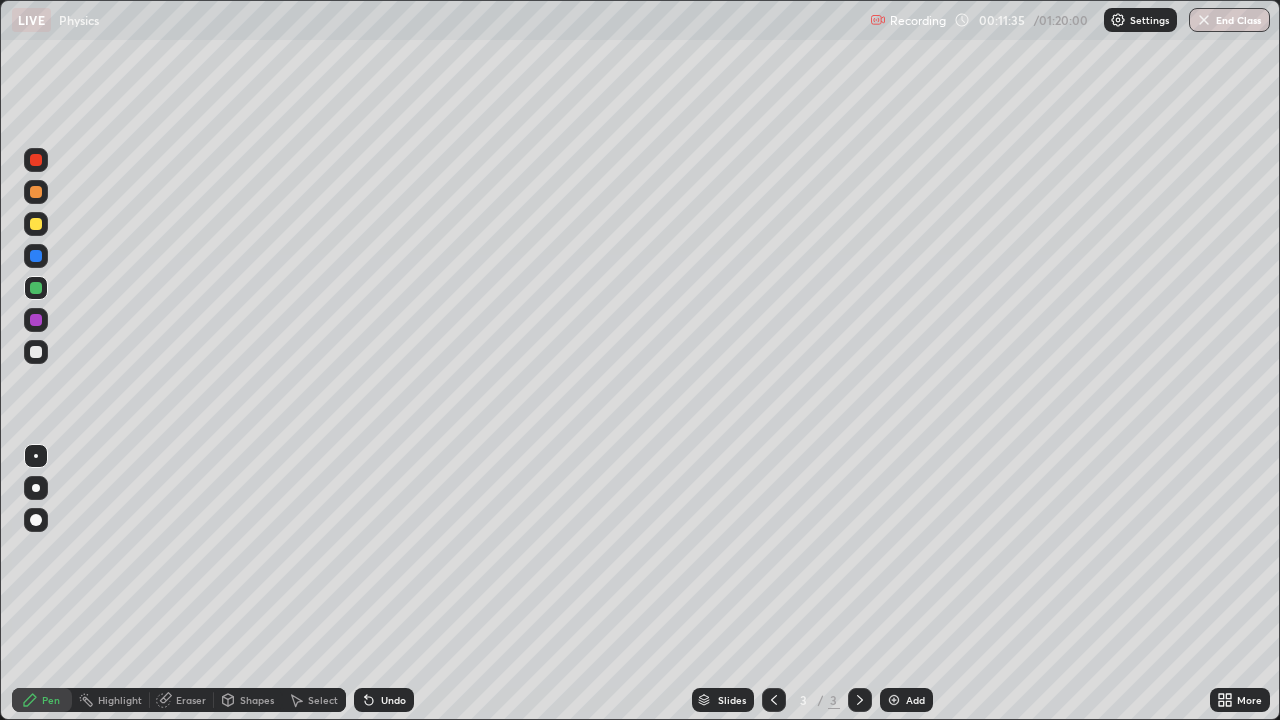 click on "Eraser" at bounding box center (191, 700) 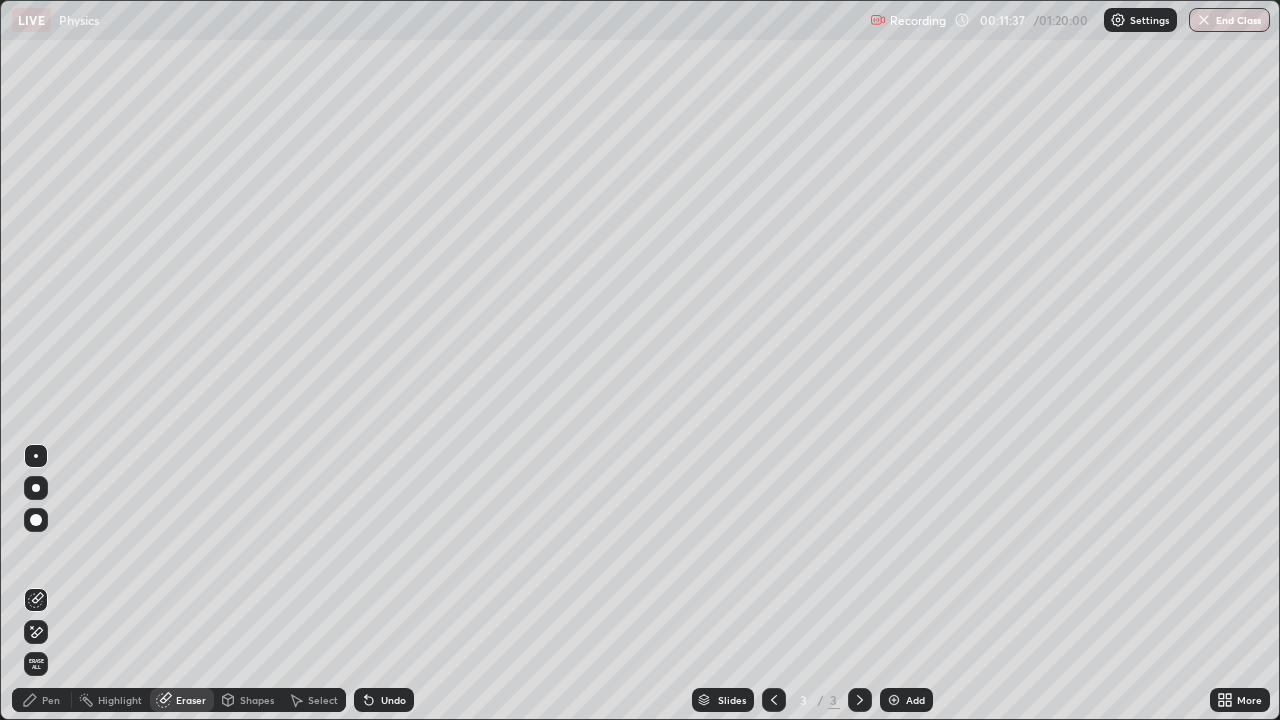 click on "Pen" at bounding box center (42, 700) 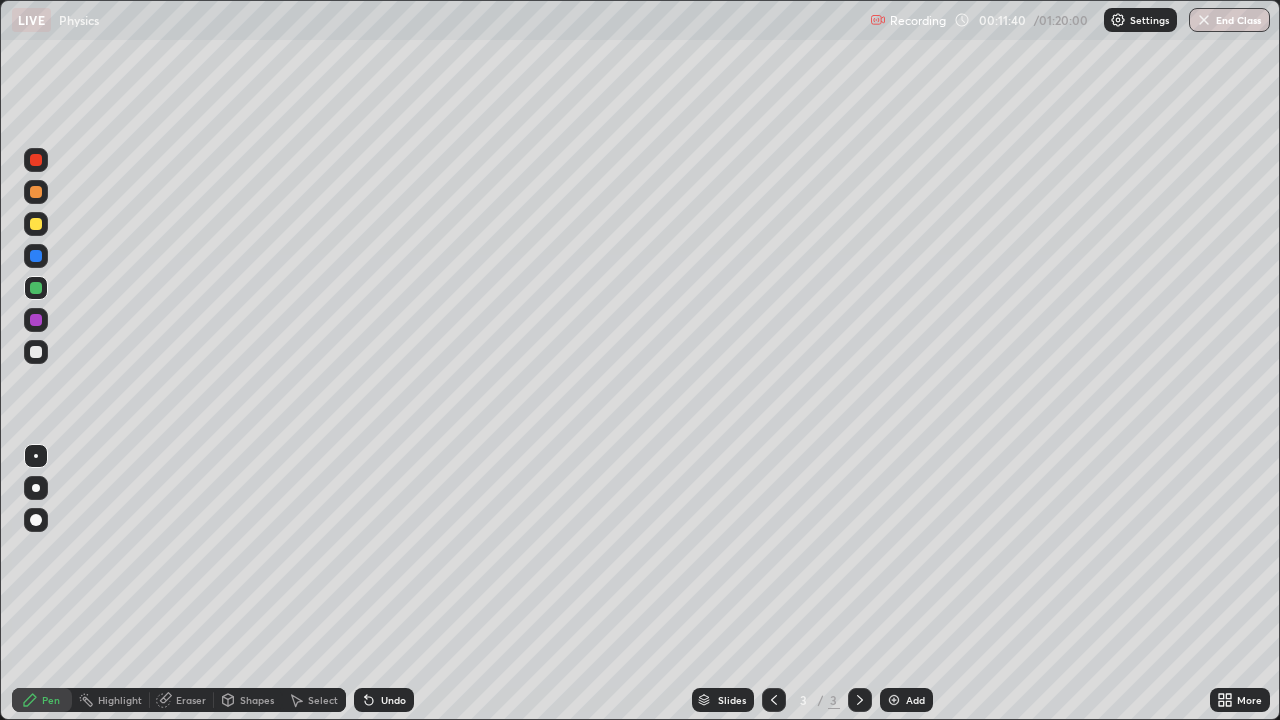 click on "Undo" at bounding box center (393, 700) 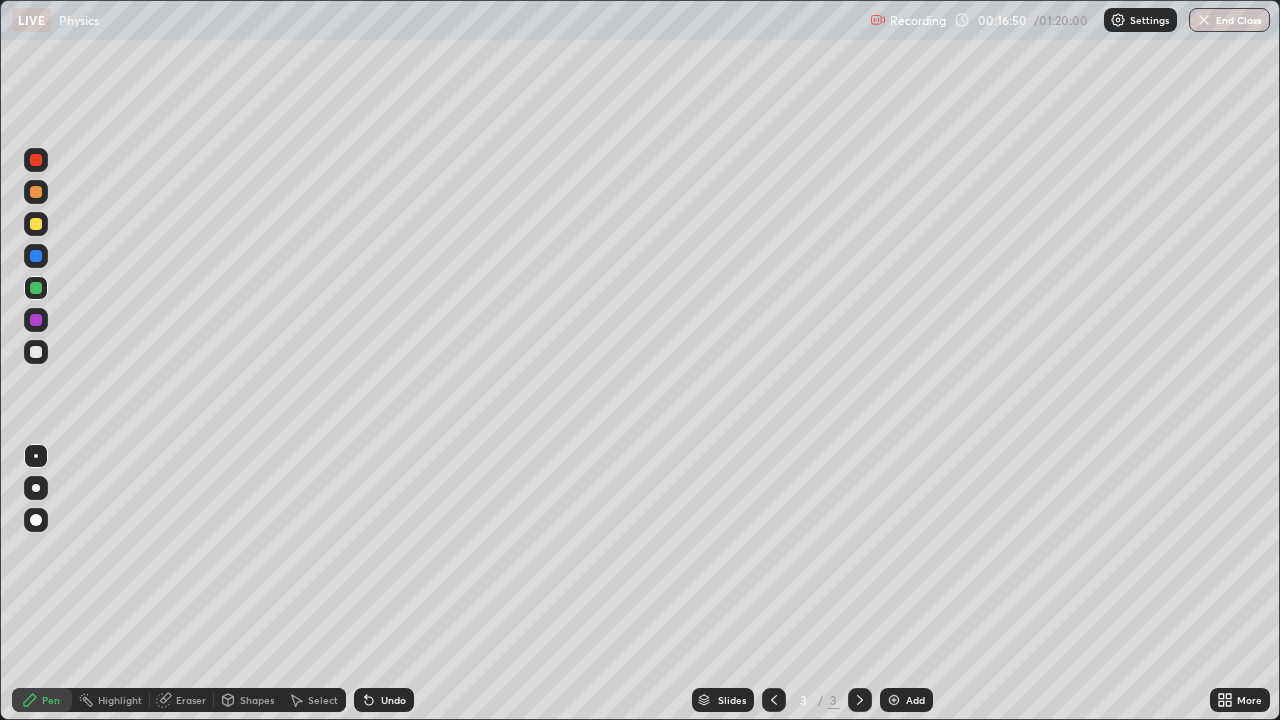 click on "Shapes" at bounding box center [248, 700] 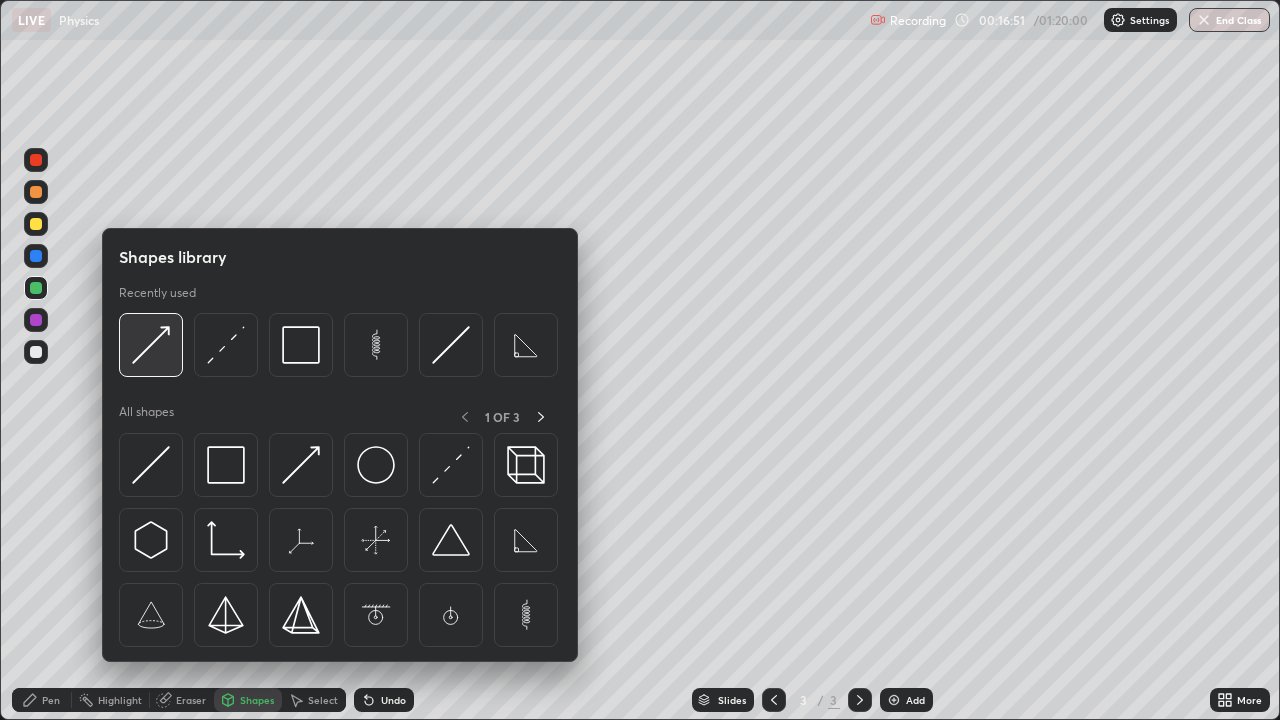 click at bounding box center [151, 345] 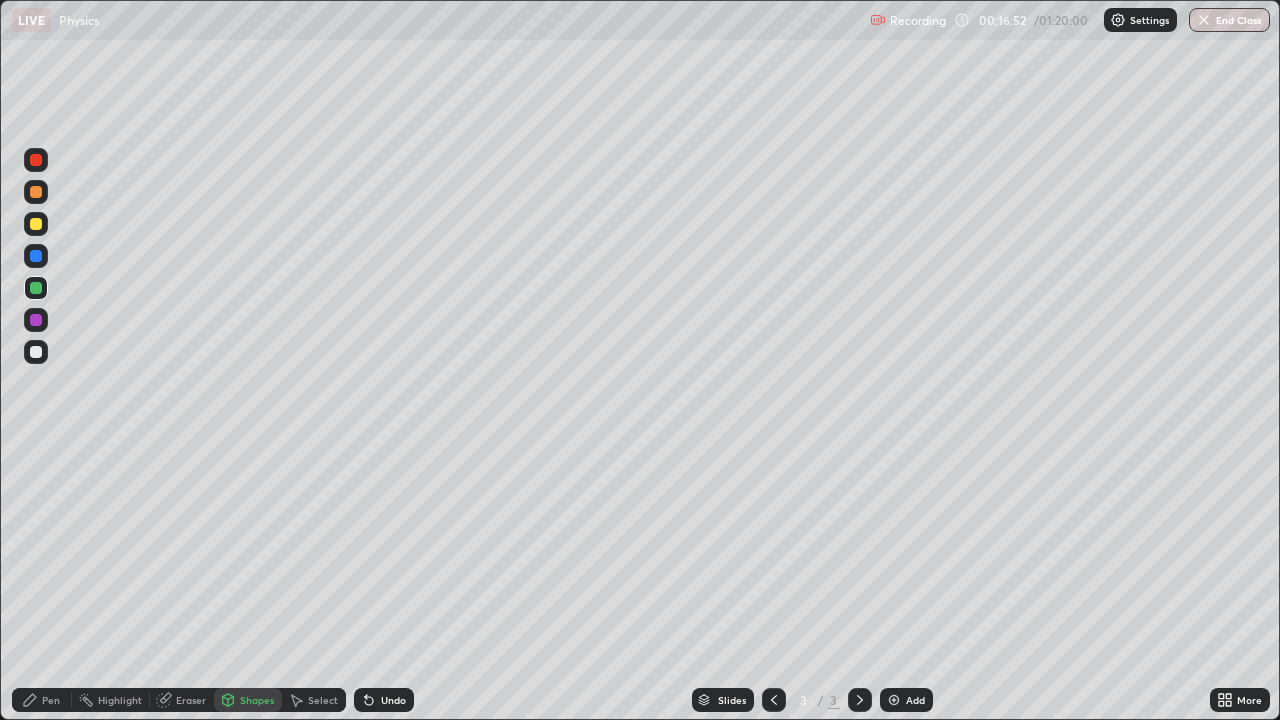 click at bounding box center [36, 160] 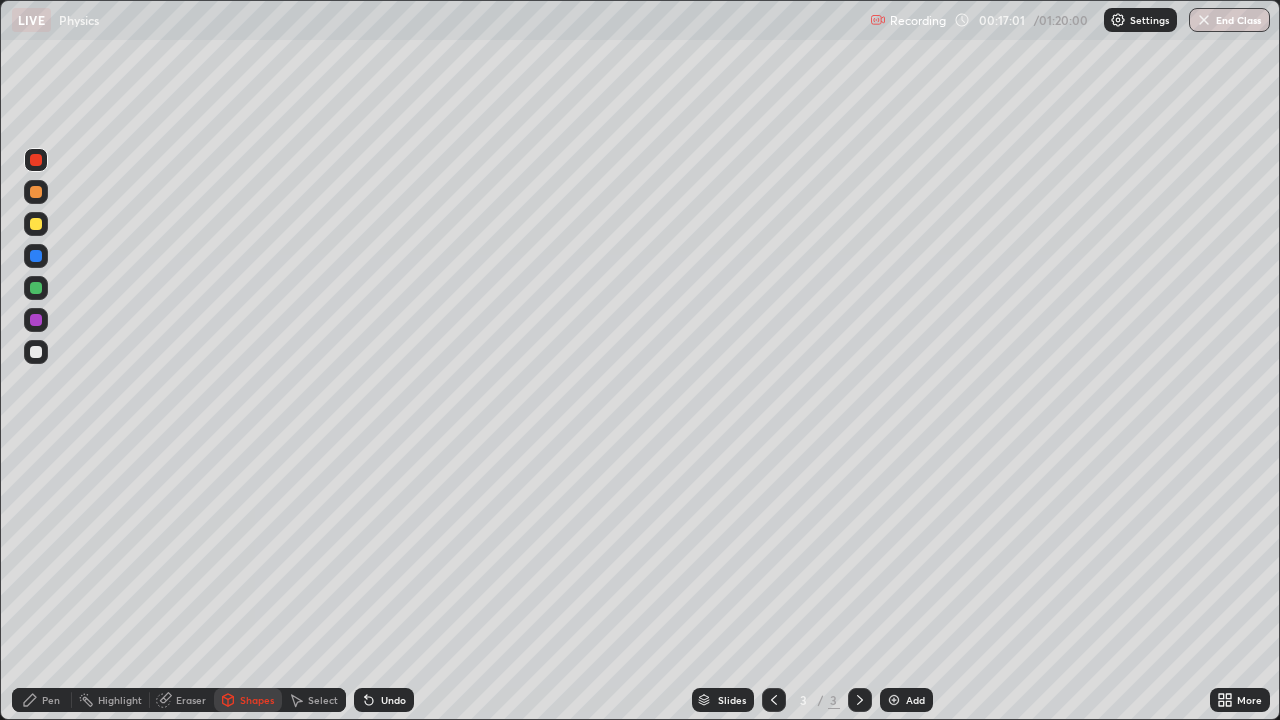 click on "Pen" at bounding box center [51, 700] 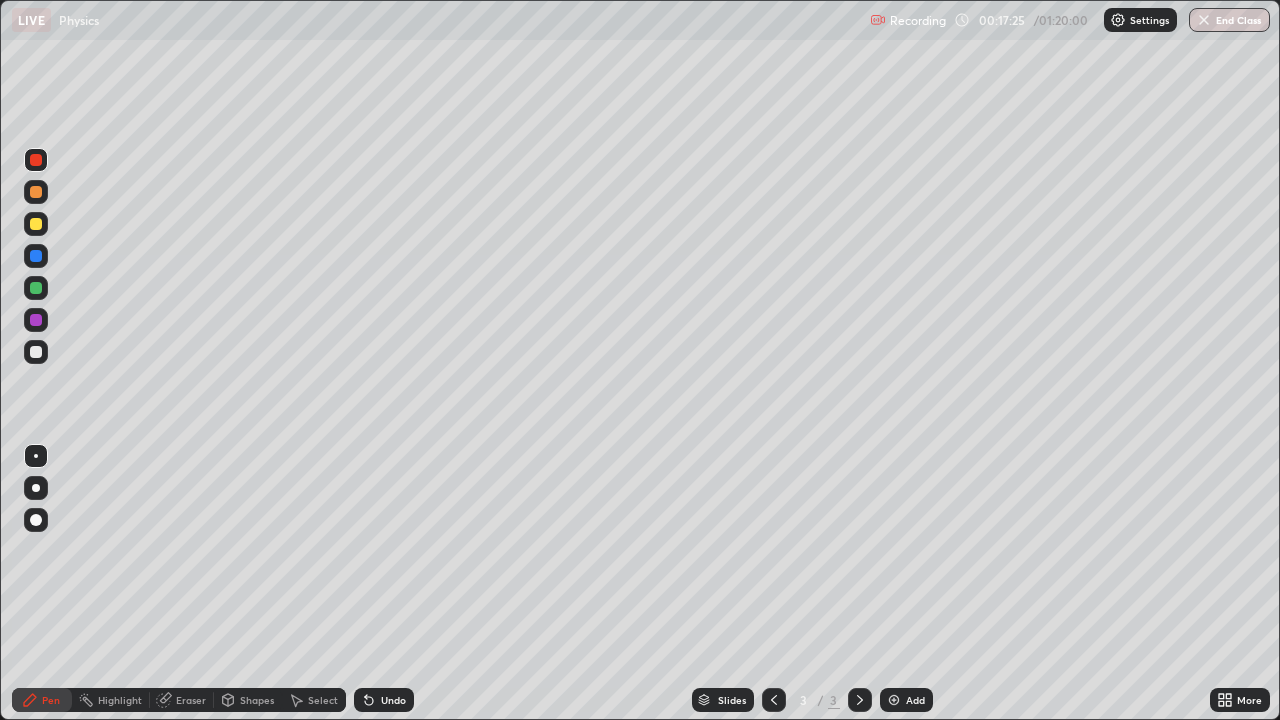 click at bounding box center [36, 288] 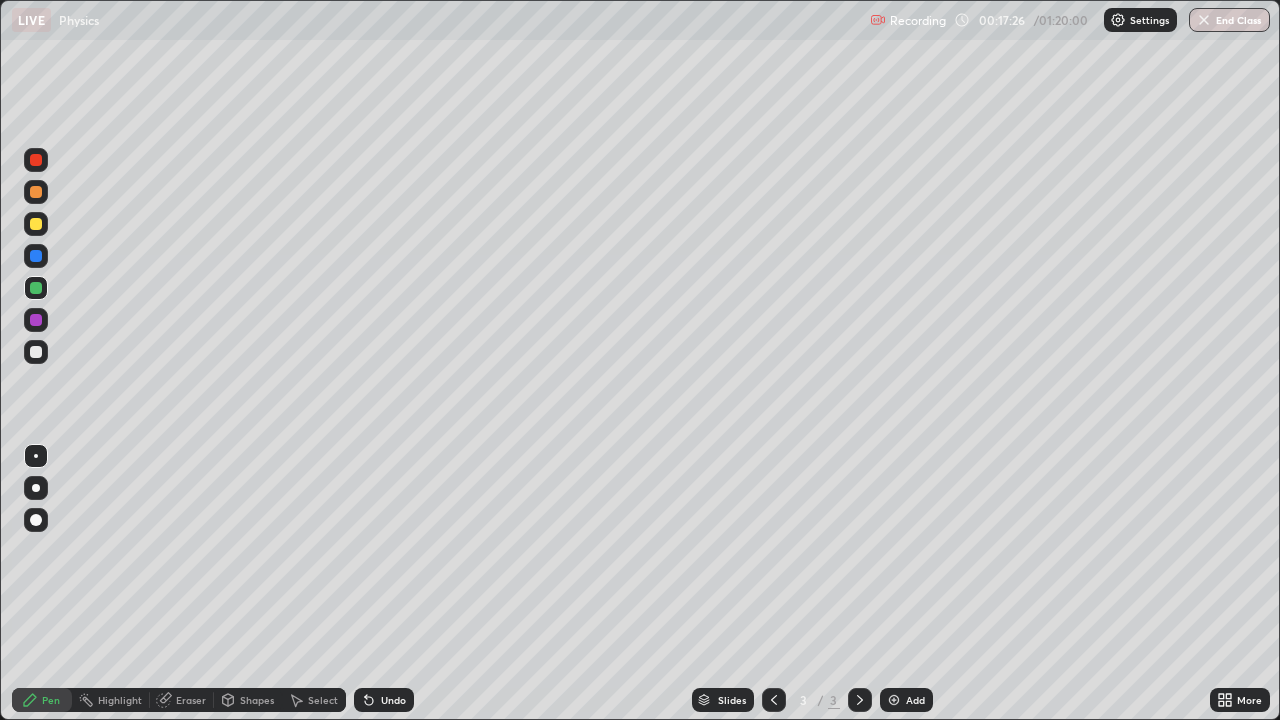 click on "Shapes" at bounding box center (257, 700) 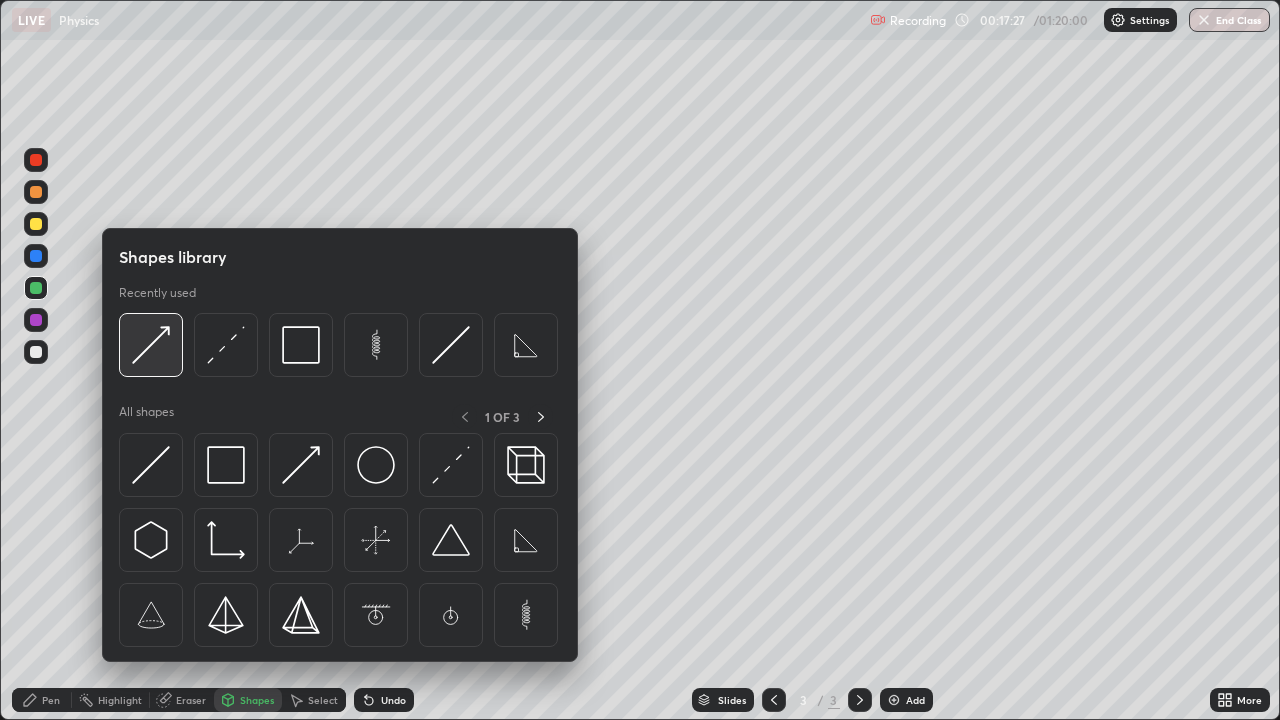 click at bounding box center [151, 345] 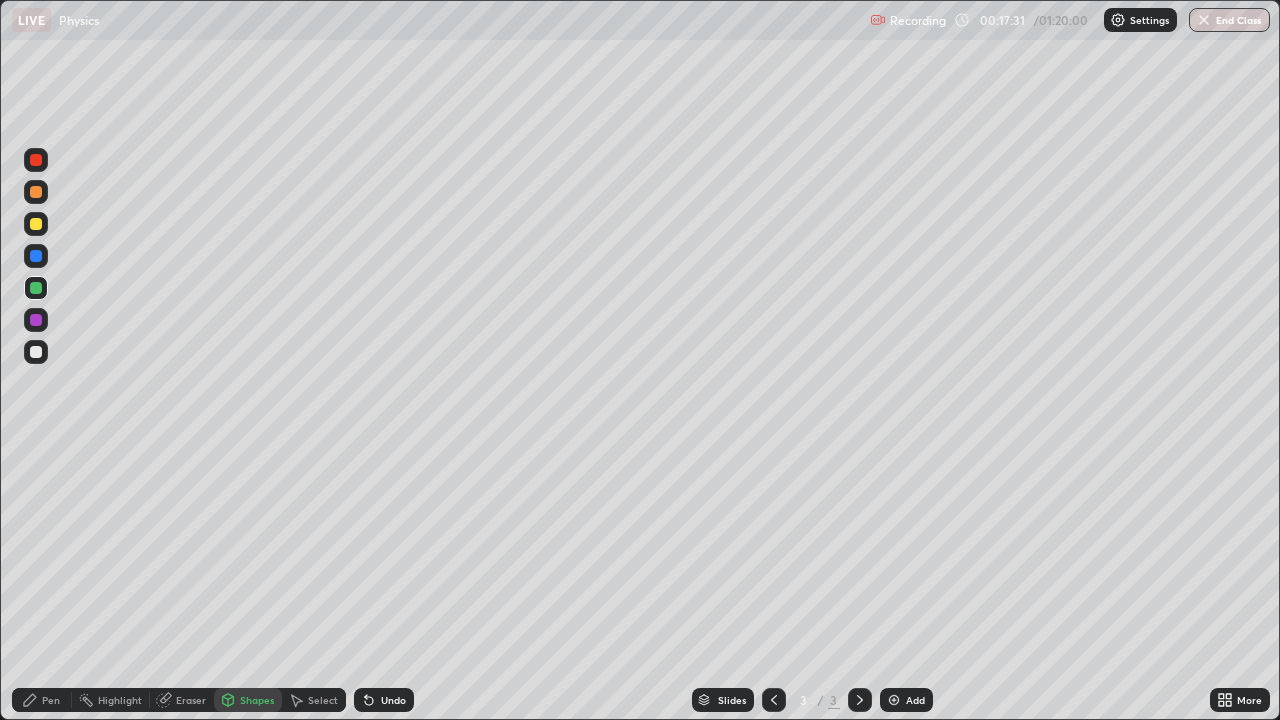 click on "Pen" at bounding box center (51, 700) 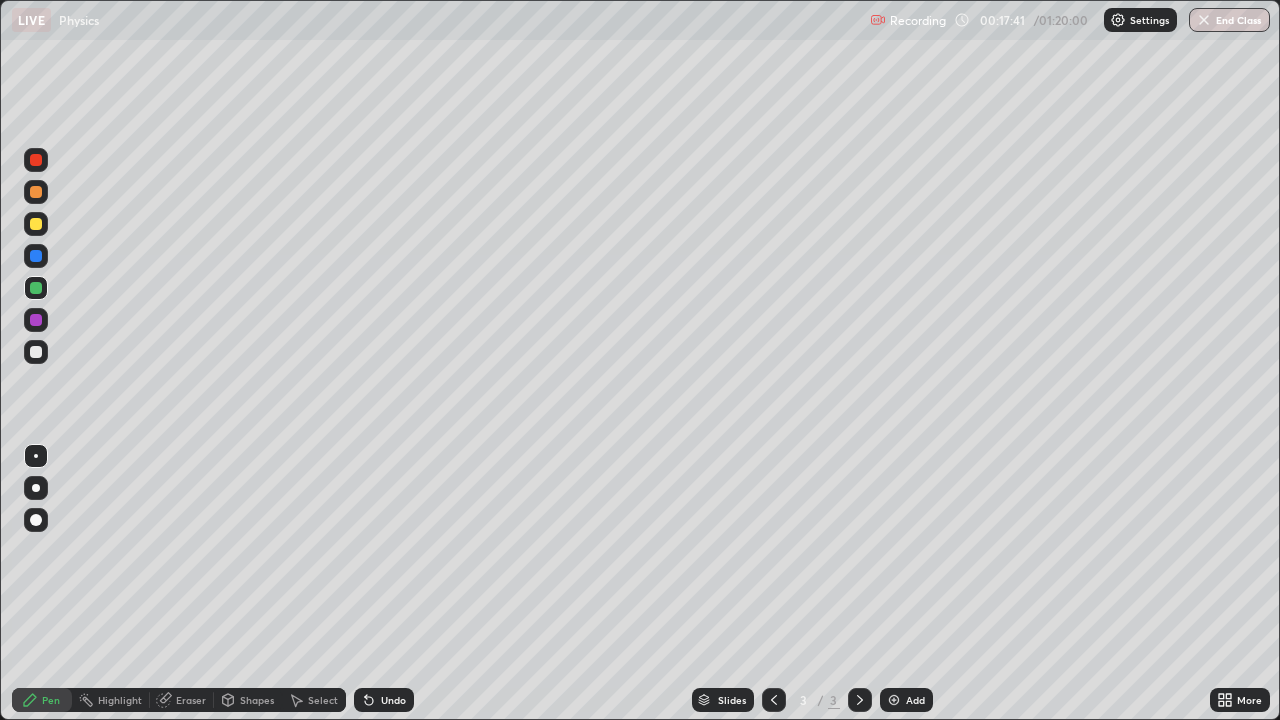 click at bounding box center (36, 352) 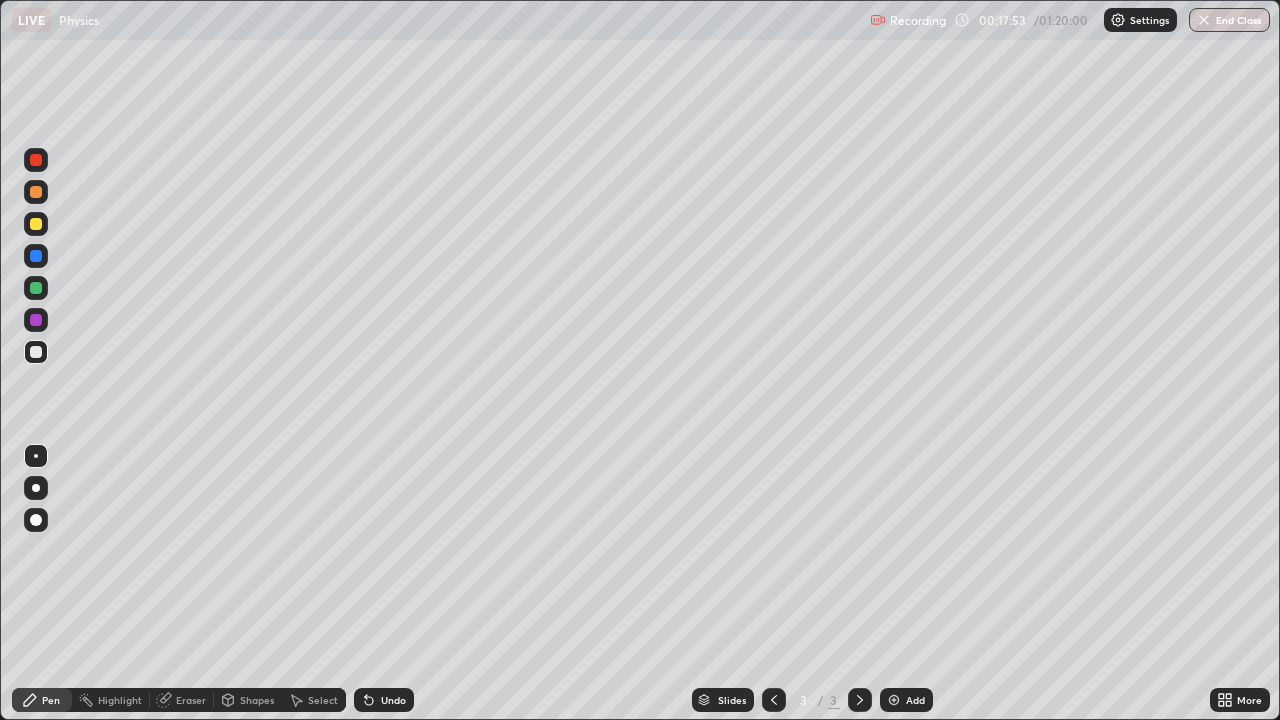 click at bounding box center (36, 488) 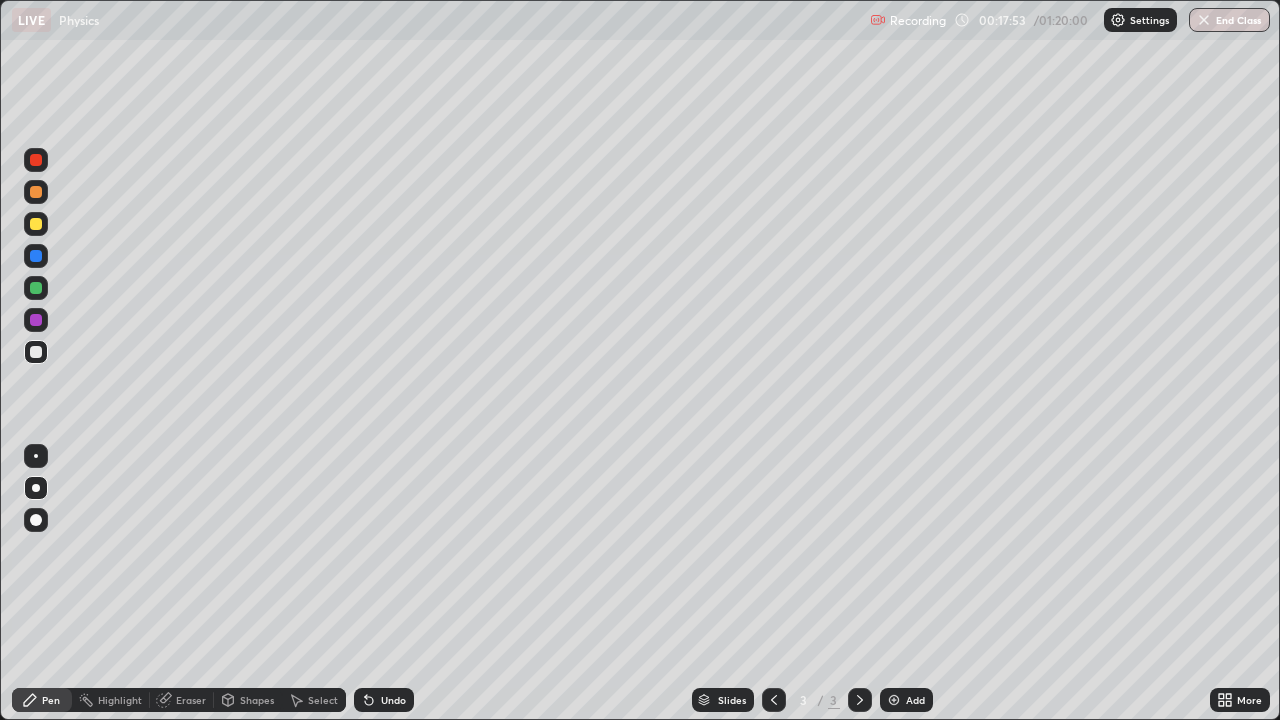 click at bounding box center [36, 288] 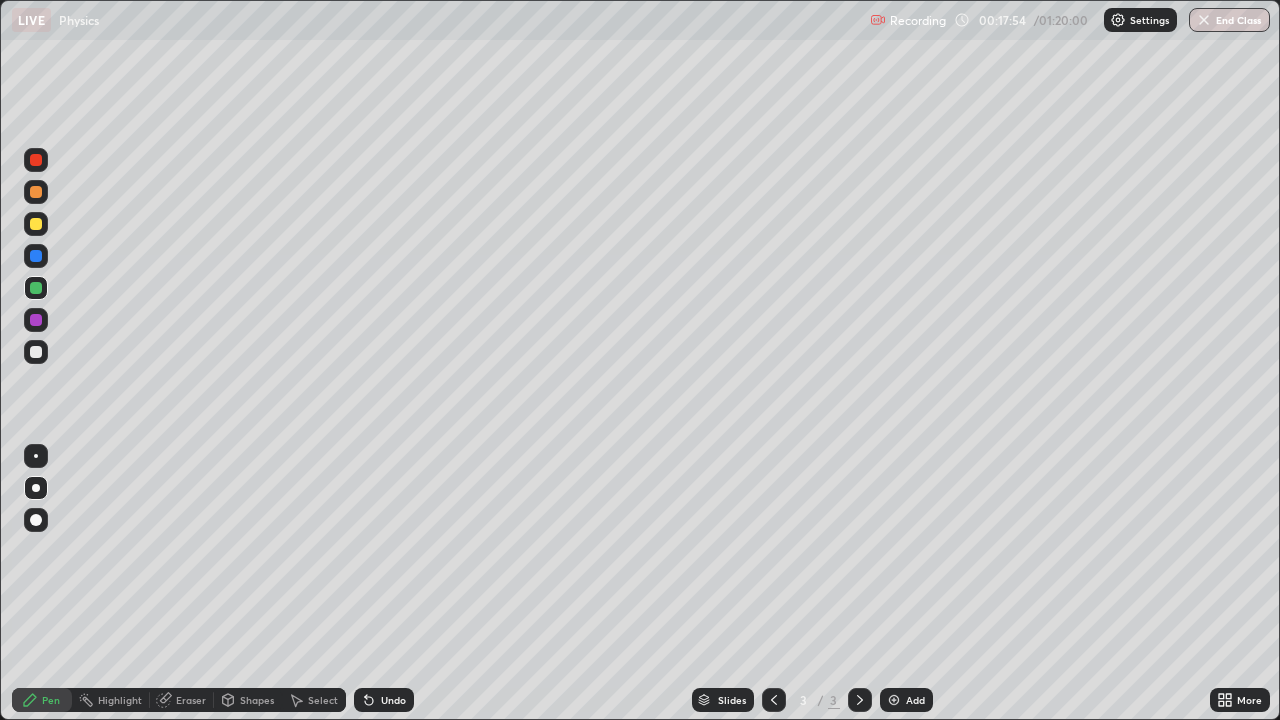 click on "Shapes" at bounding box center [257, 700] 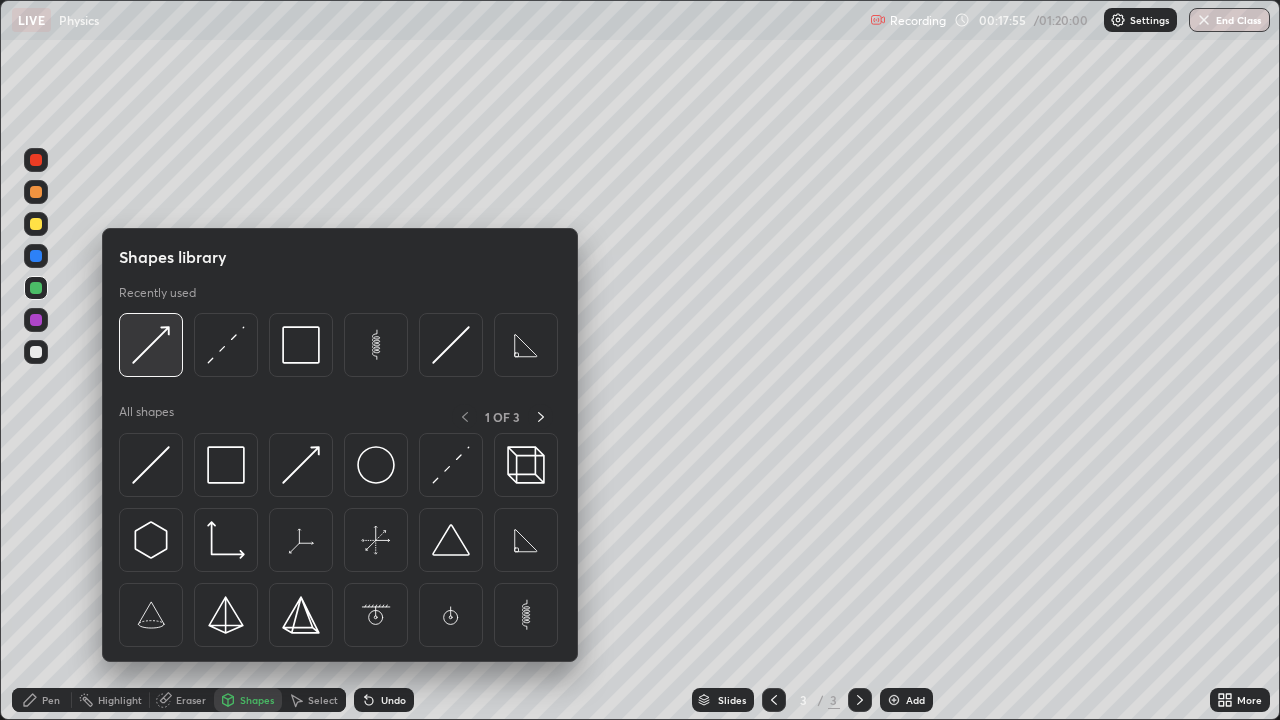 click at bounding box center (151, 345) 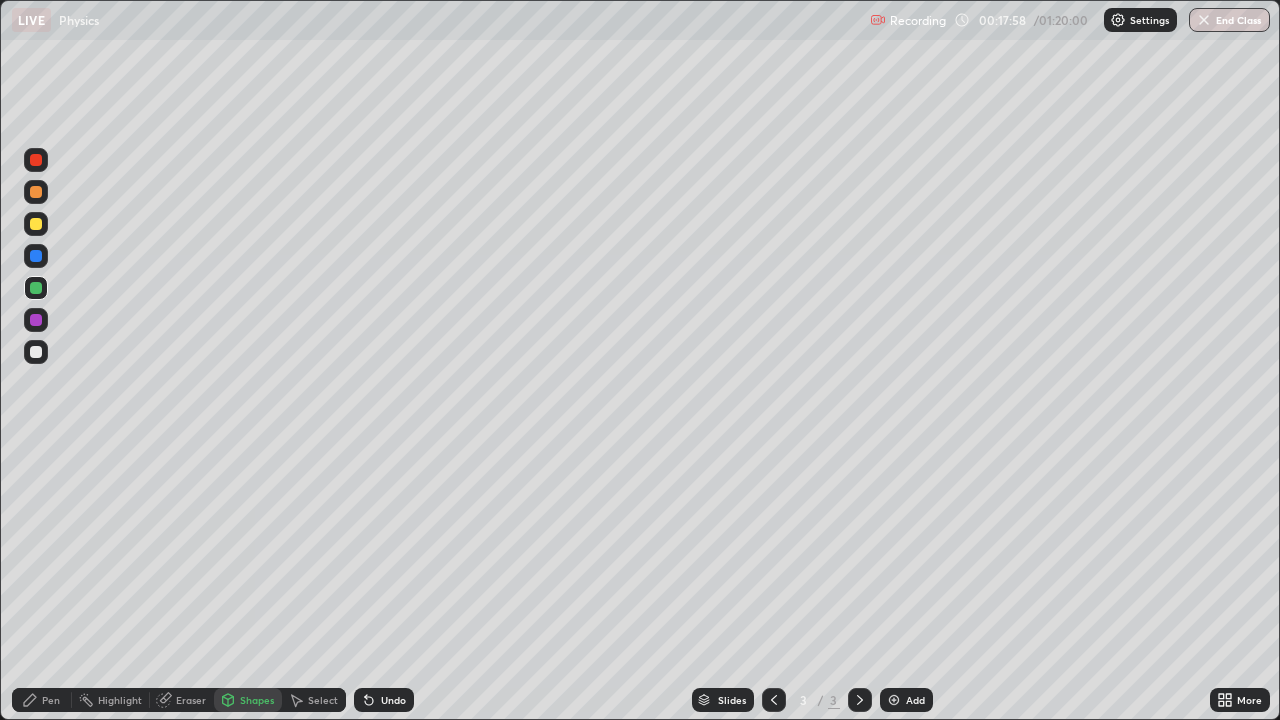 click on "Undo" at bounding box center (384, 700) 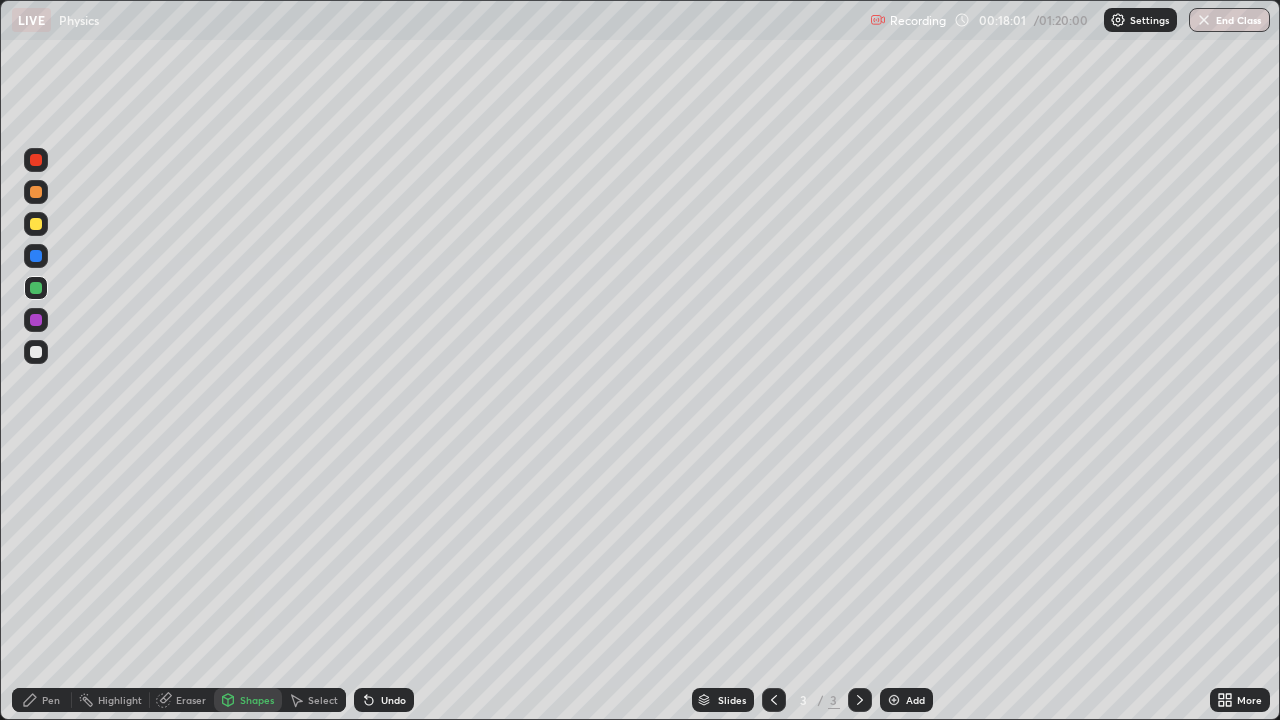 click on "Undo" at bounding box center [393, 700] 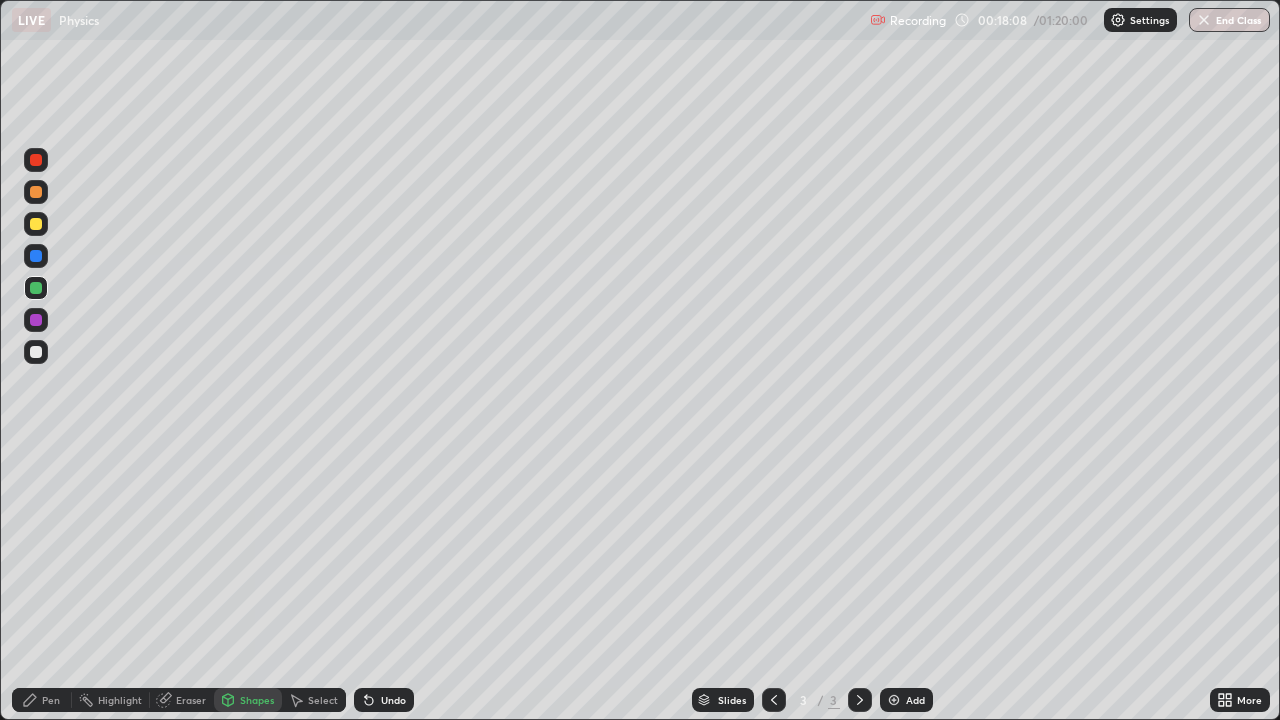 click at bounding box center [36, 224] 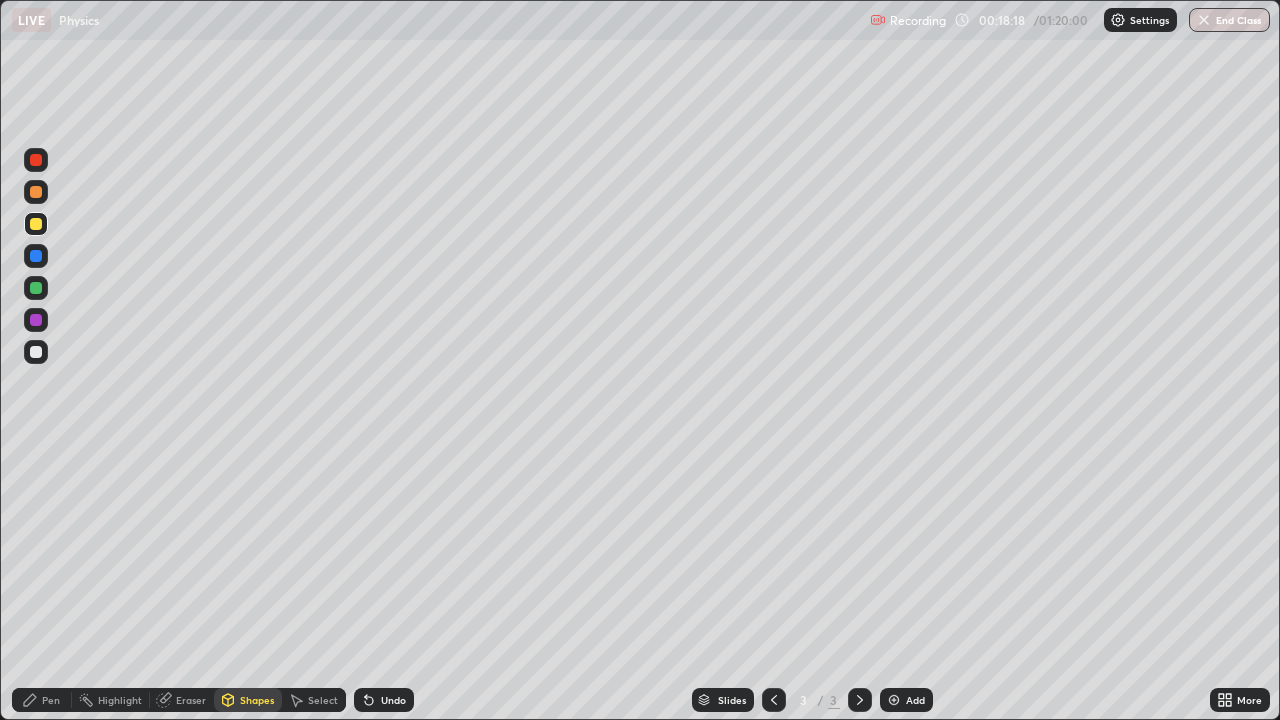 click at bounding box center [36, 160] 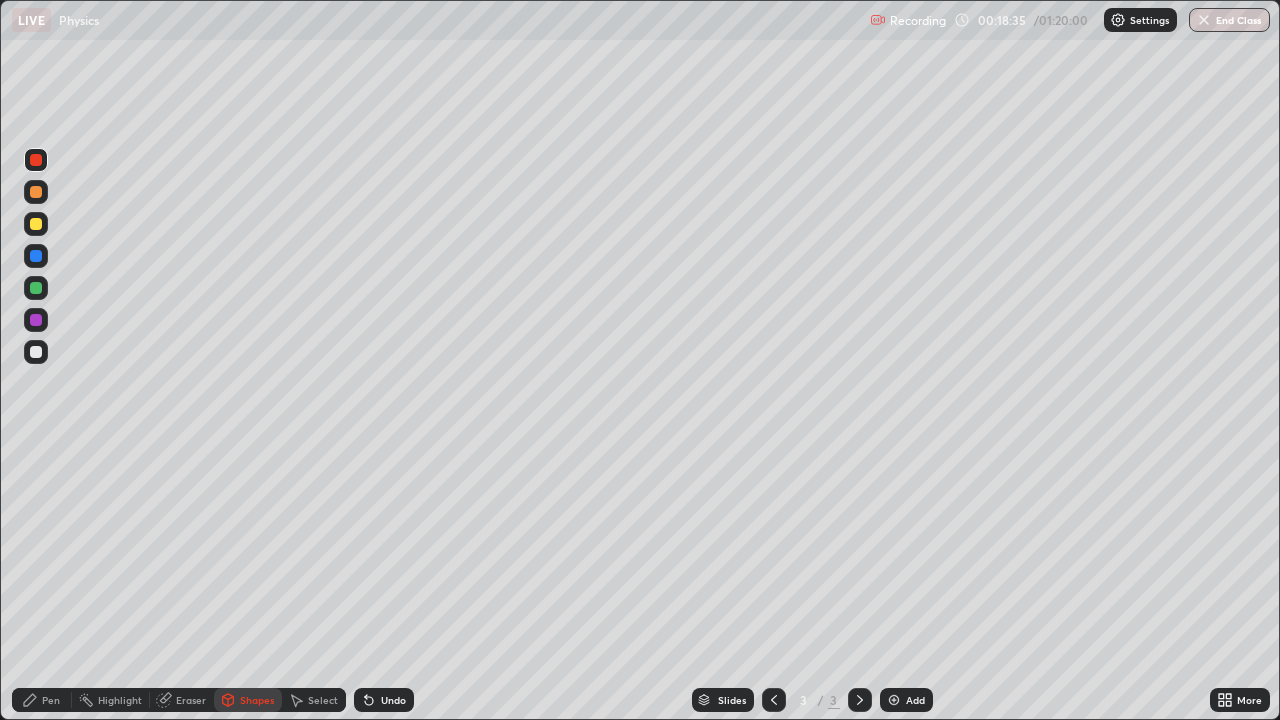 click at bounding box center [36, 288] 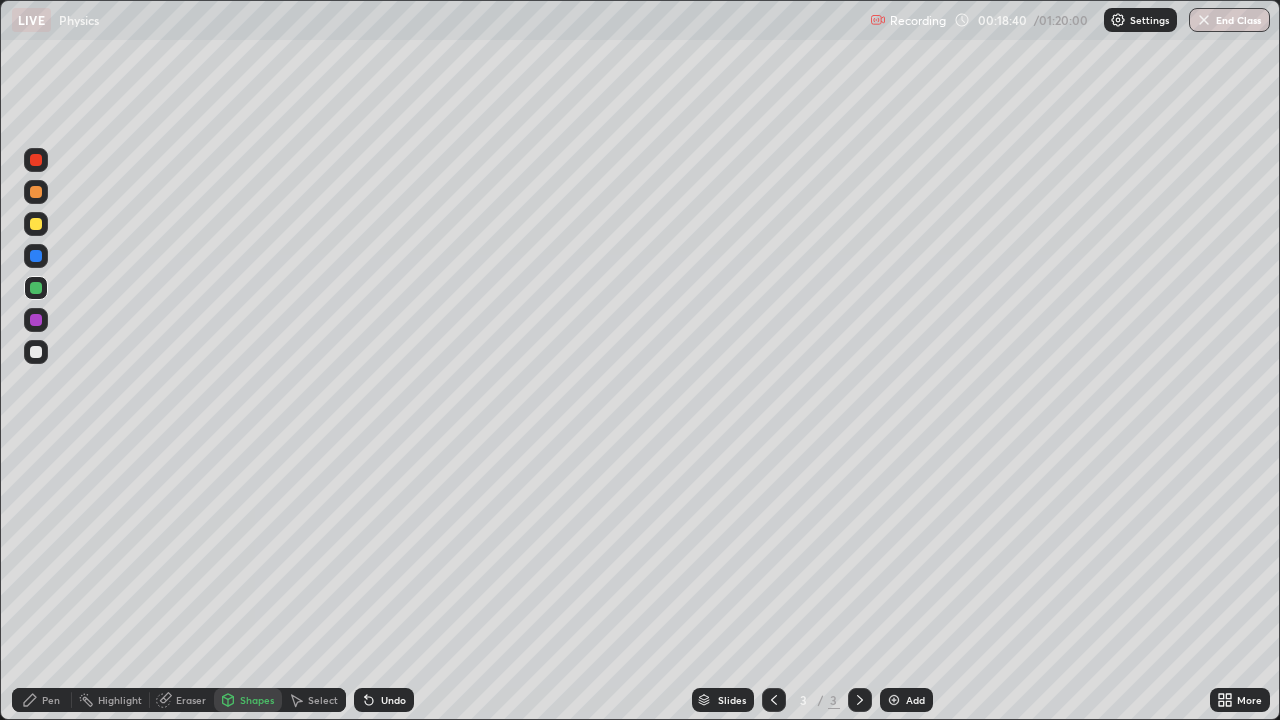 click on "Pen" at bounding box center (42, 700) 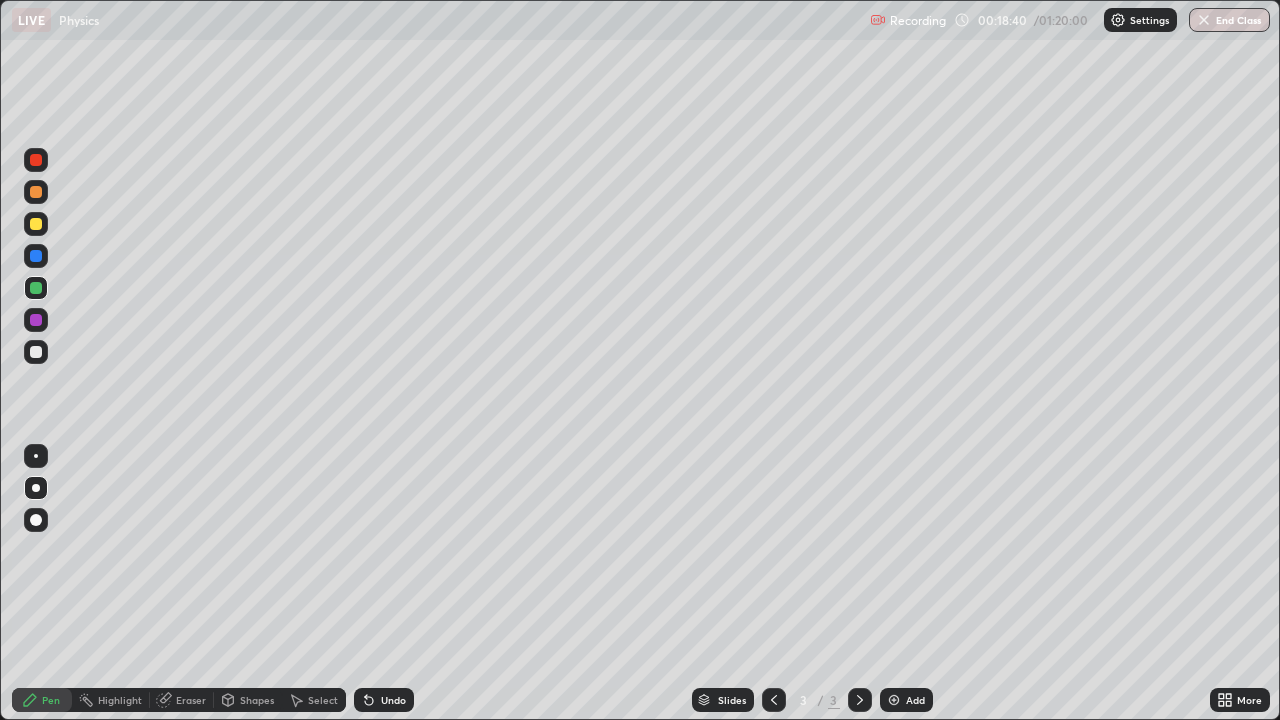 click at bounding box center (36, 456) 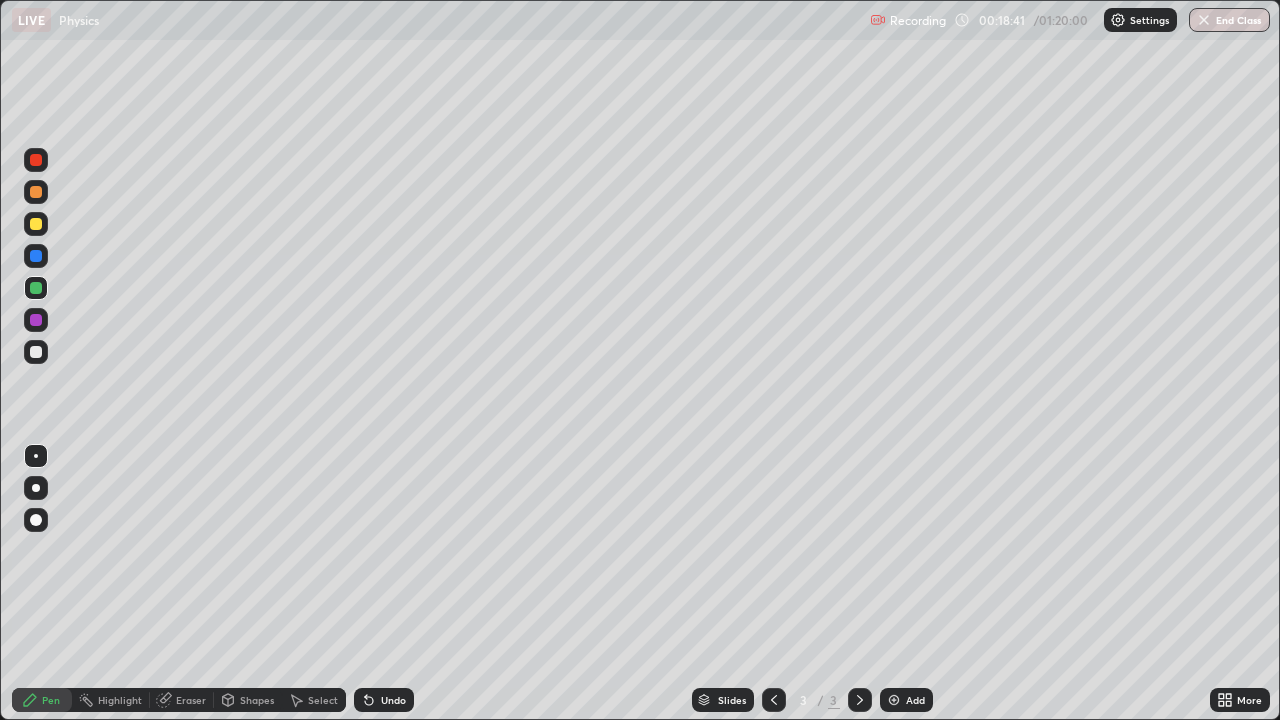 click at bounding box center [36, 160] 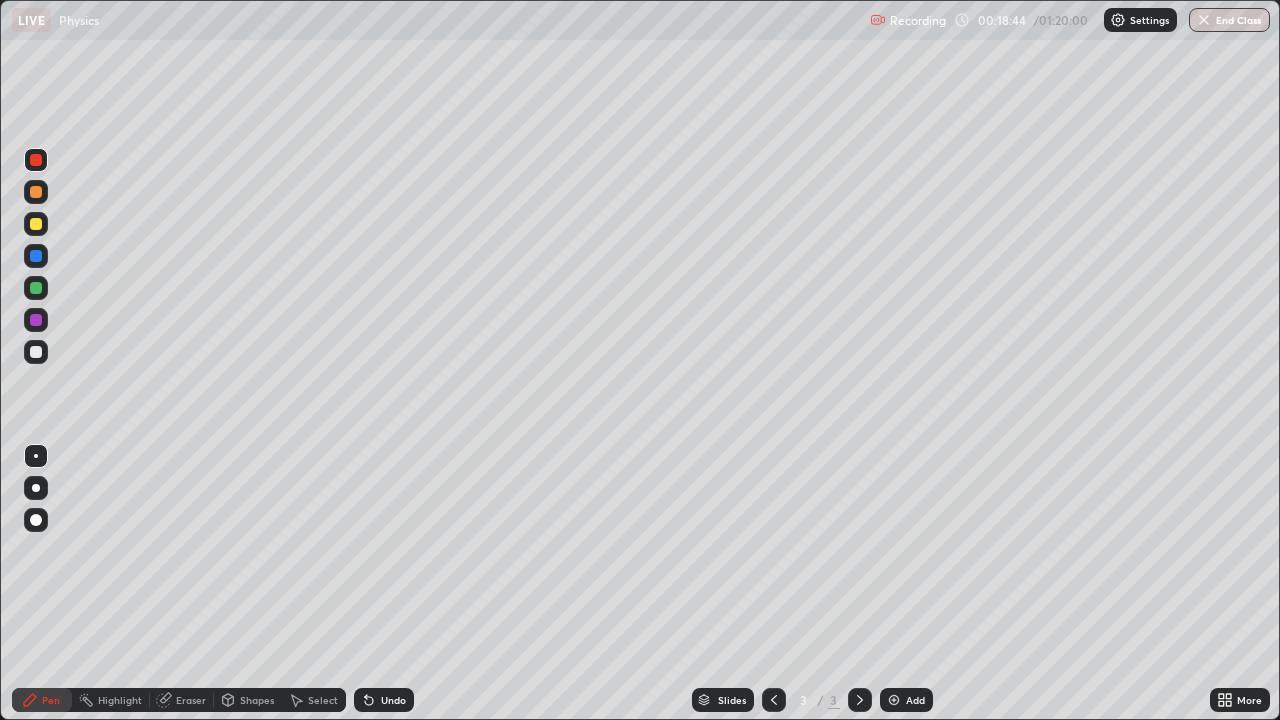 click at bounding box center [36, 352] 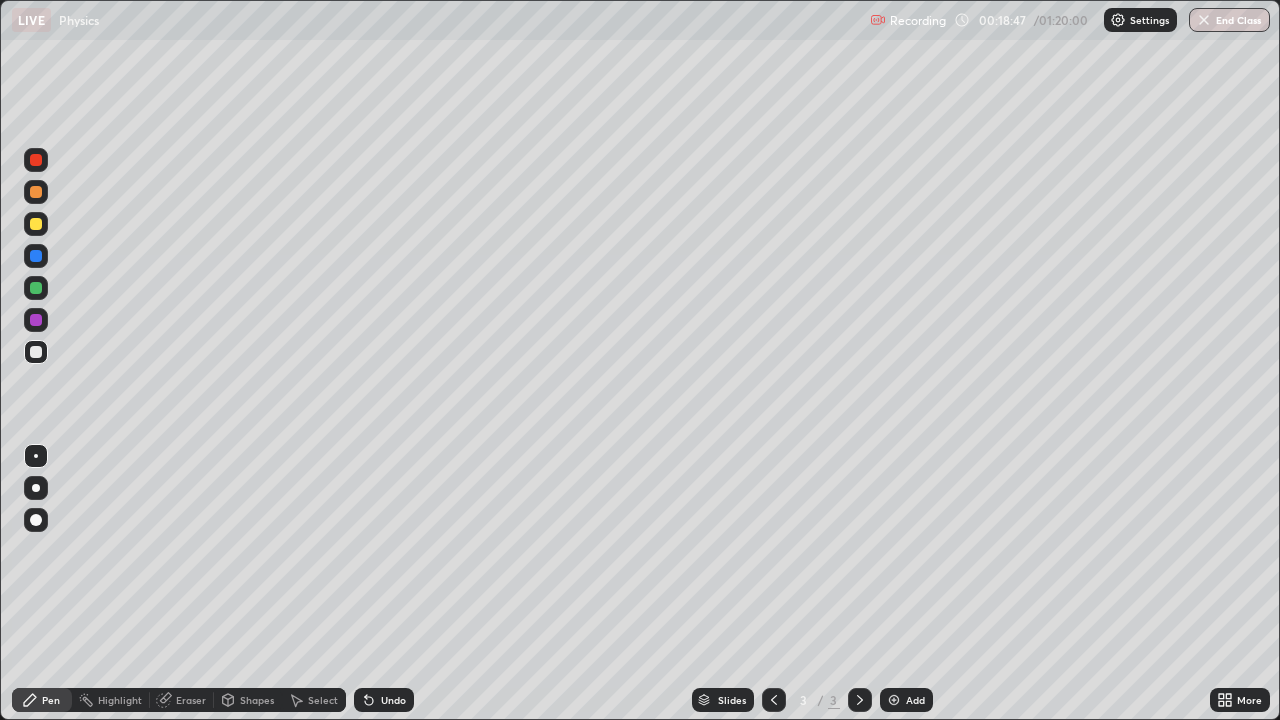 click at bounding box center [36, 160] 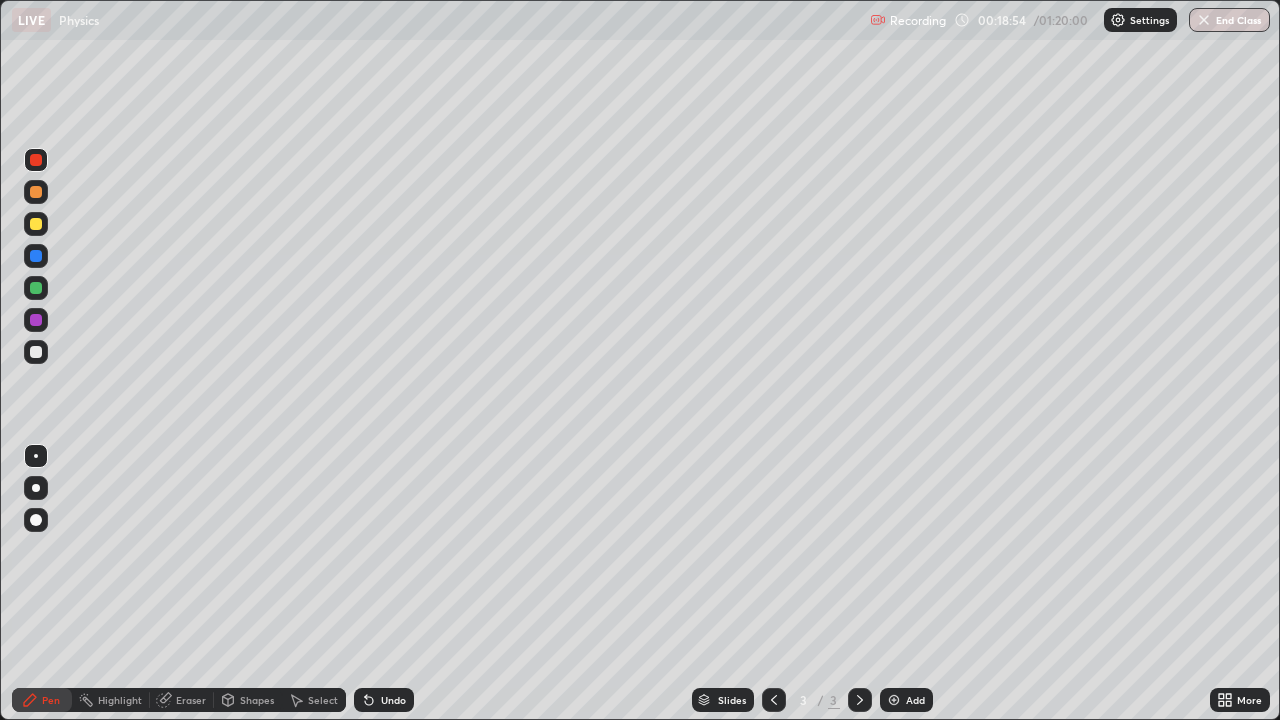 click at bounding box center [36, 224] 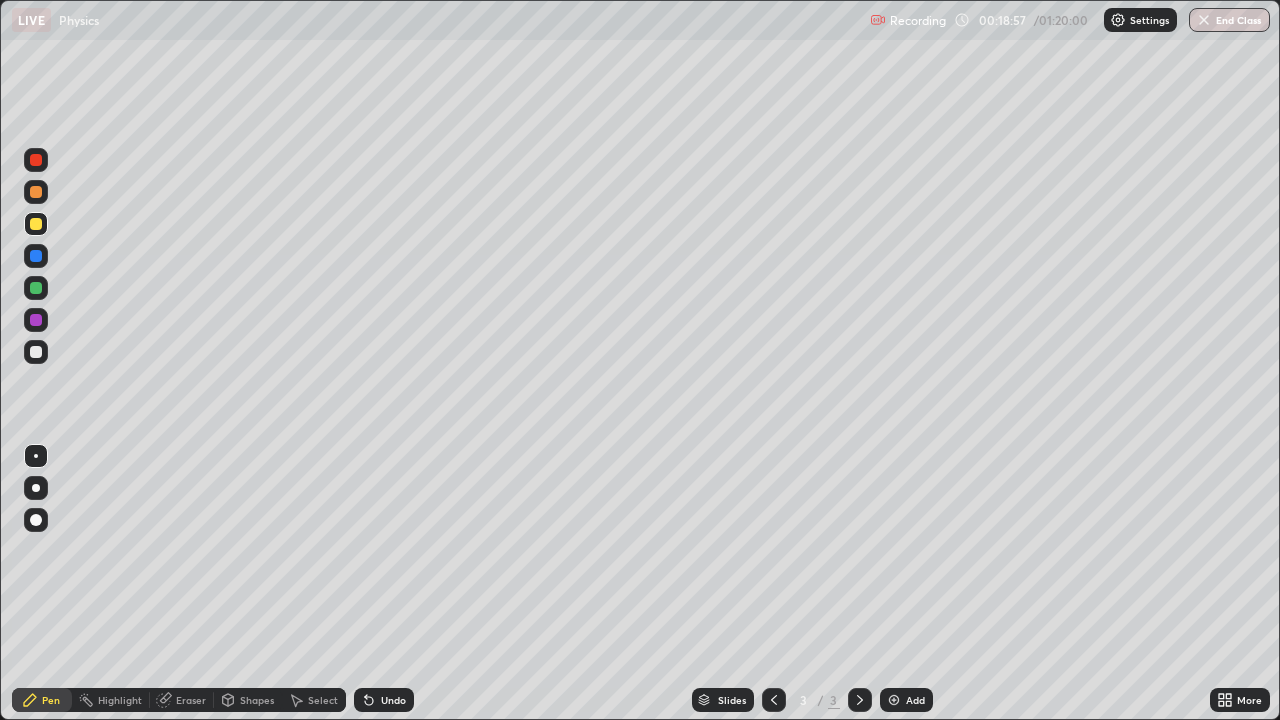 click at bounding box center [36, 288] 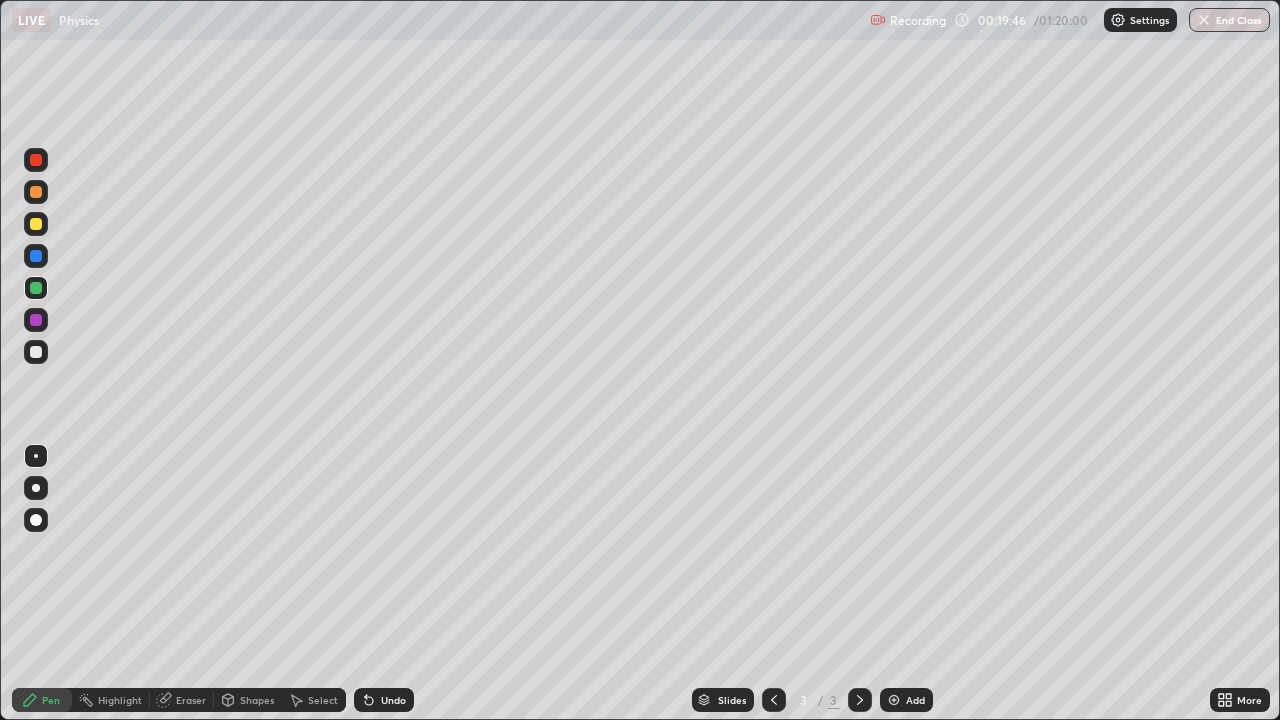 click on "Select" at bounding box center [323, 700] 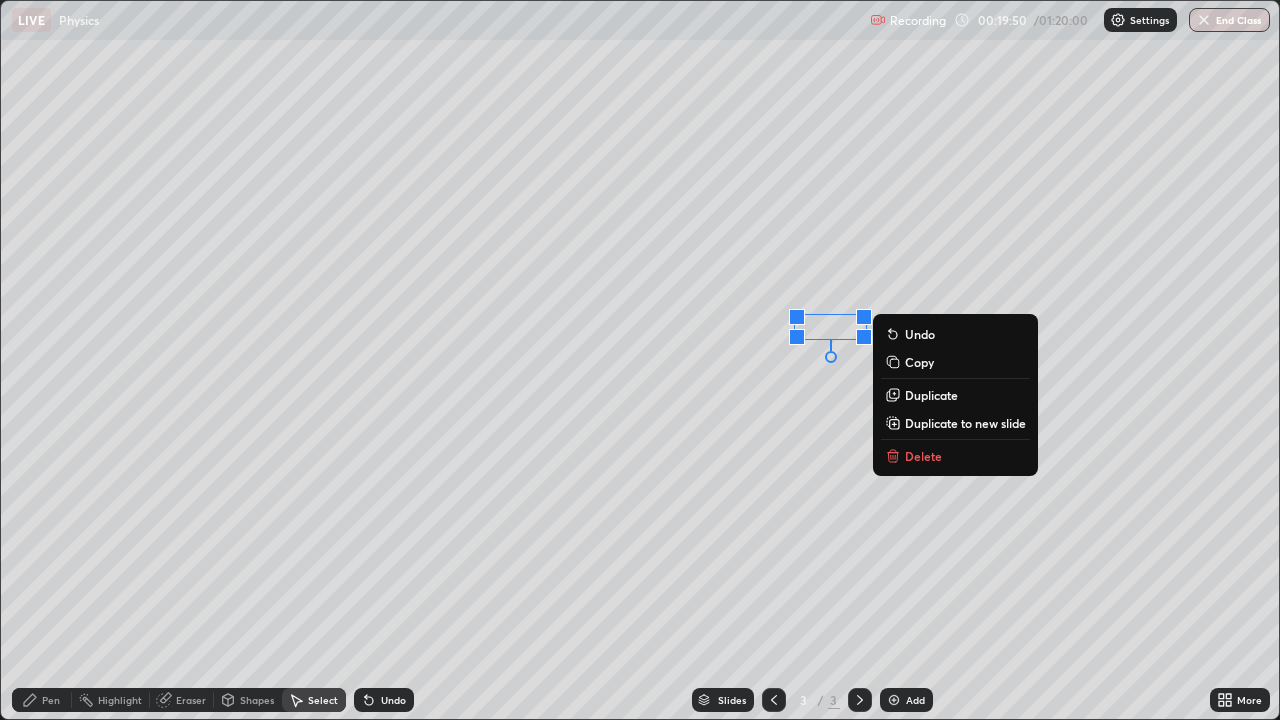 click on "0 ° Undo Copy Duplicate Duplicate to new slide Delete" at bounding box center [640, 360] 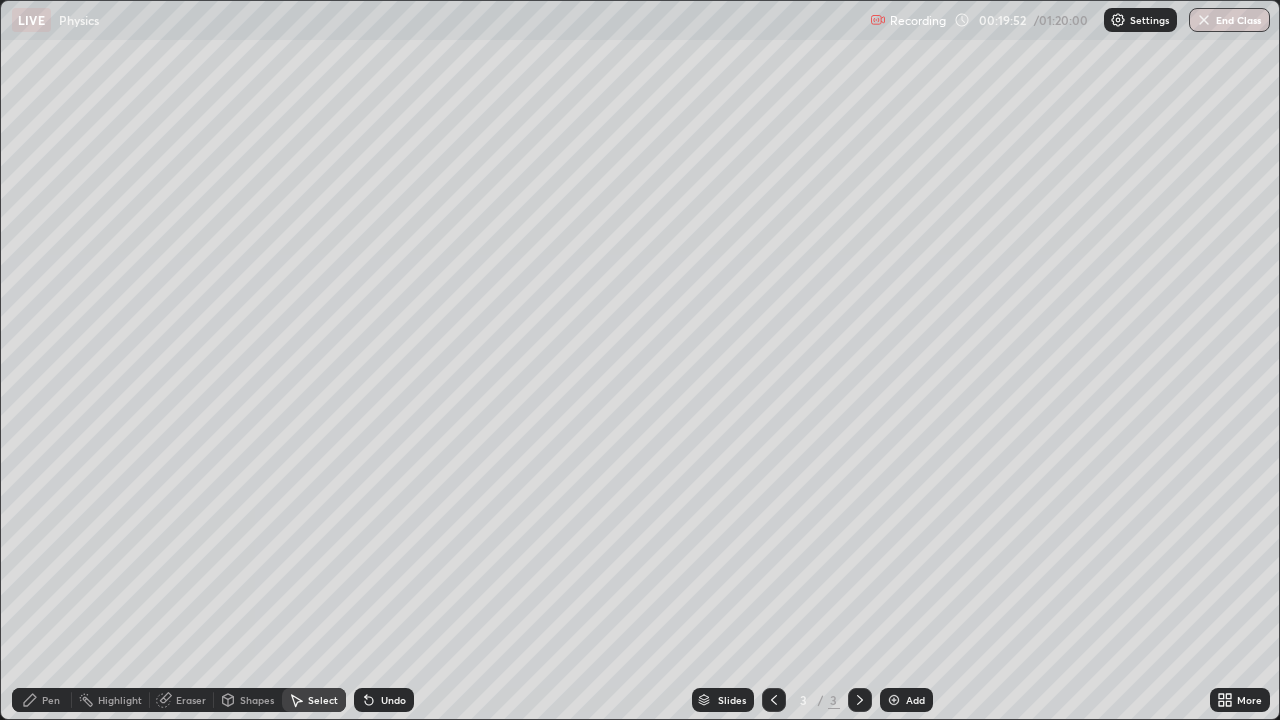 click on "Shapes" at bounding box center (257, 700) 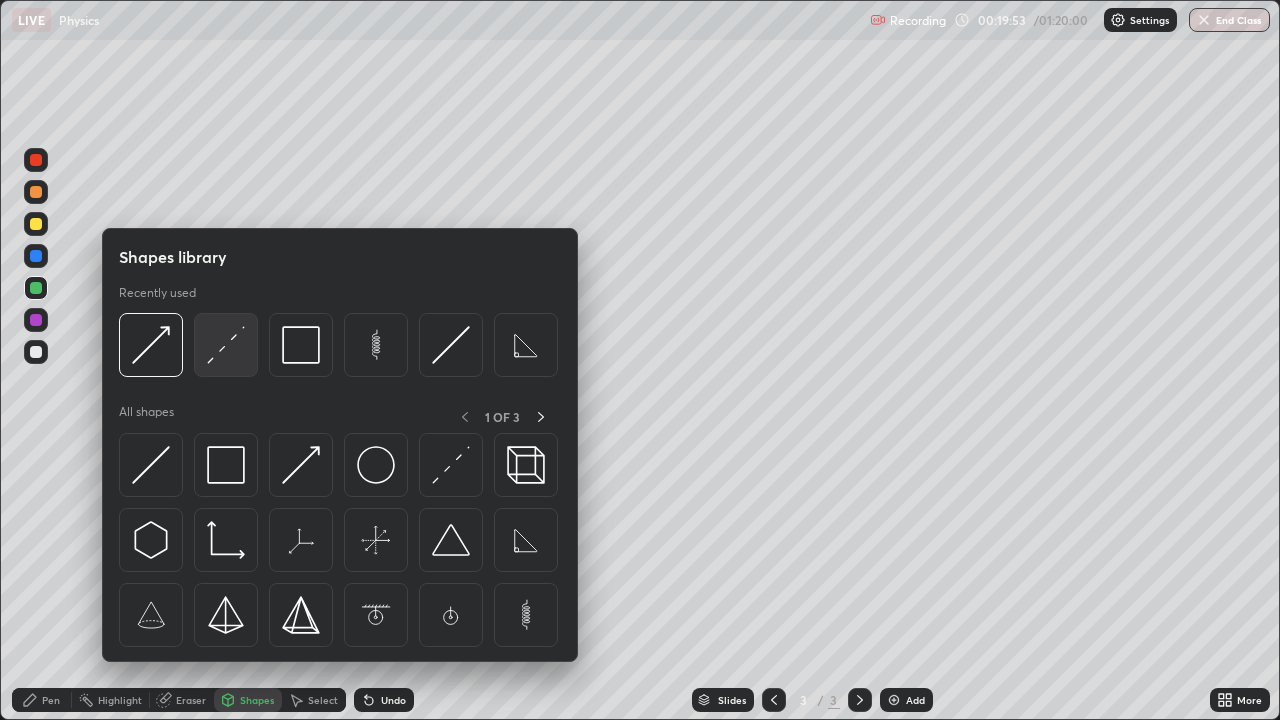 click at bounding box center [226, 345] 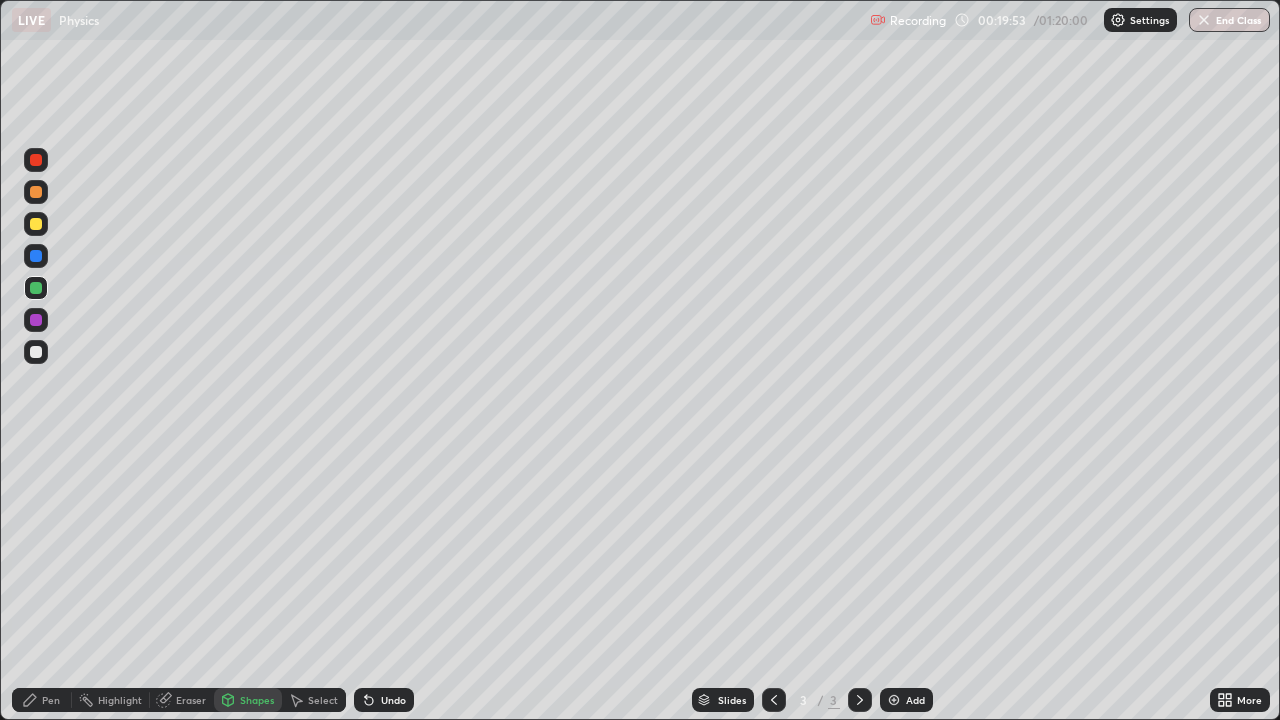 click at bounding box center (36, 352) 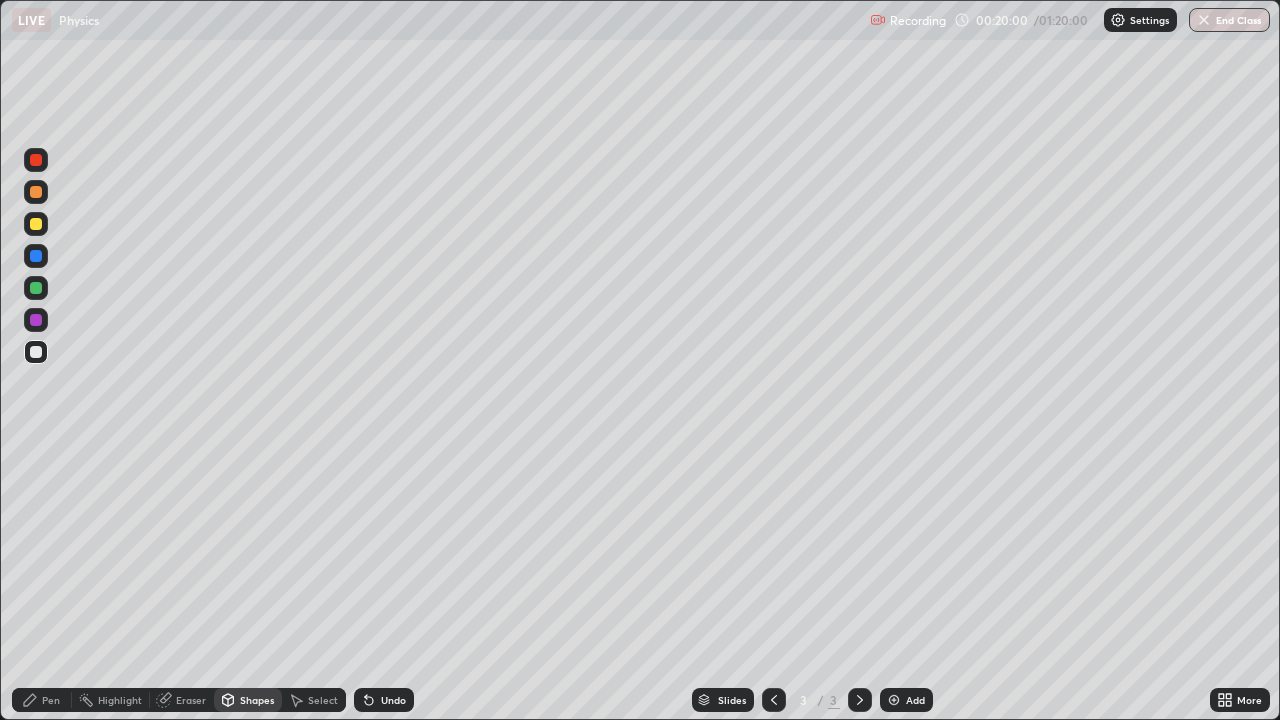 click on "Pen" at bounding box center [42, 700] 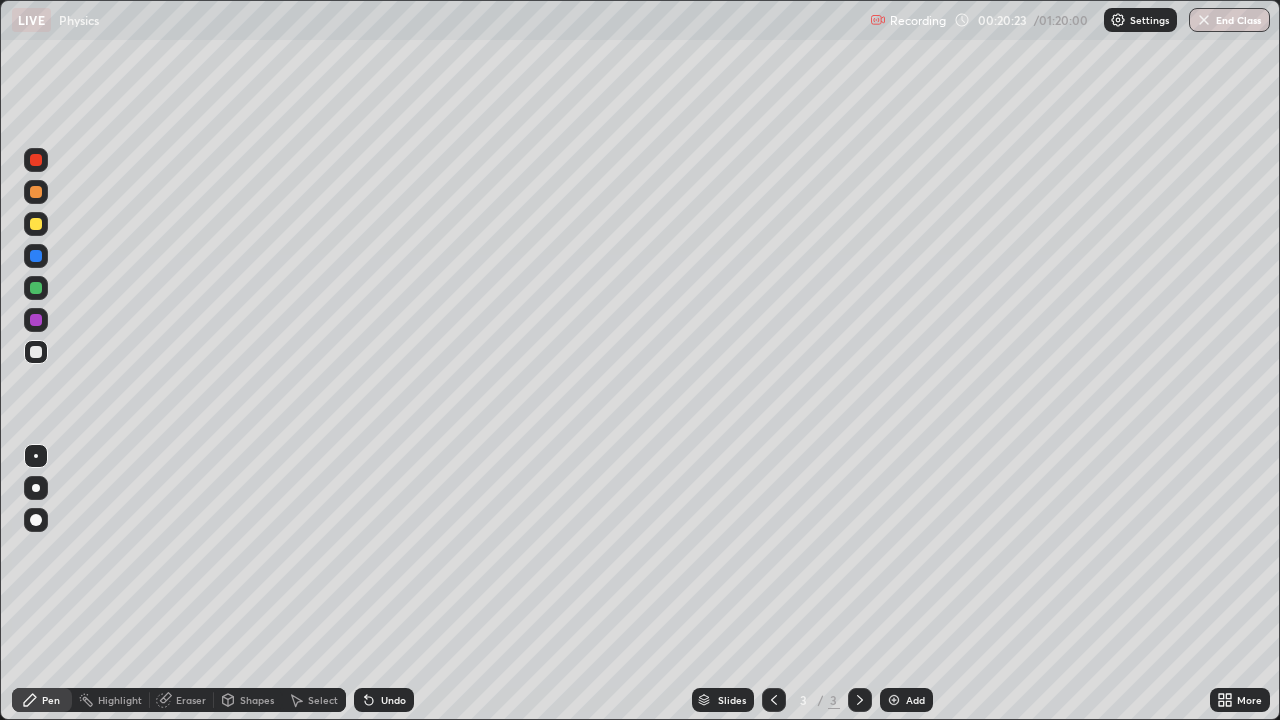 click on "Undo" at bounding box center [393, 700] 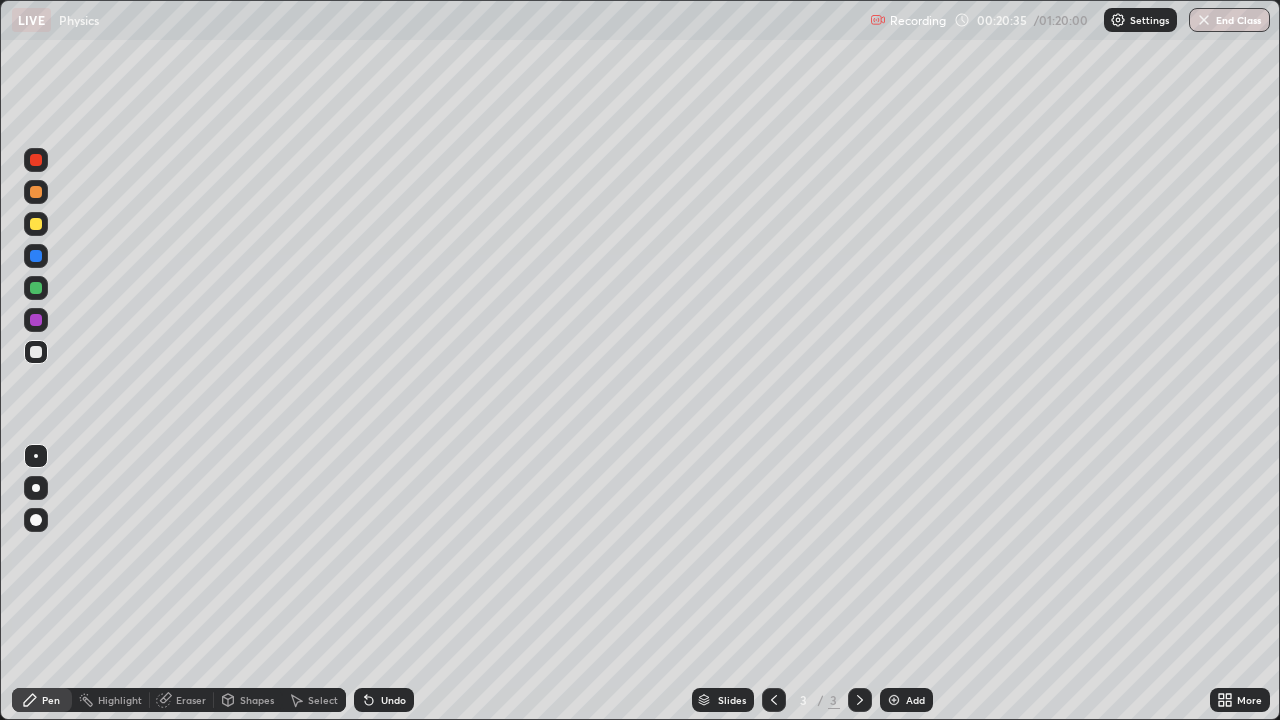 click on "Undo" at bounding box center [393, 700] 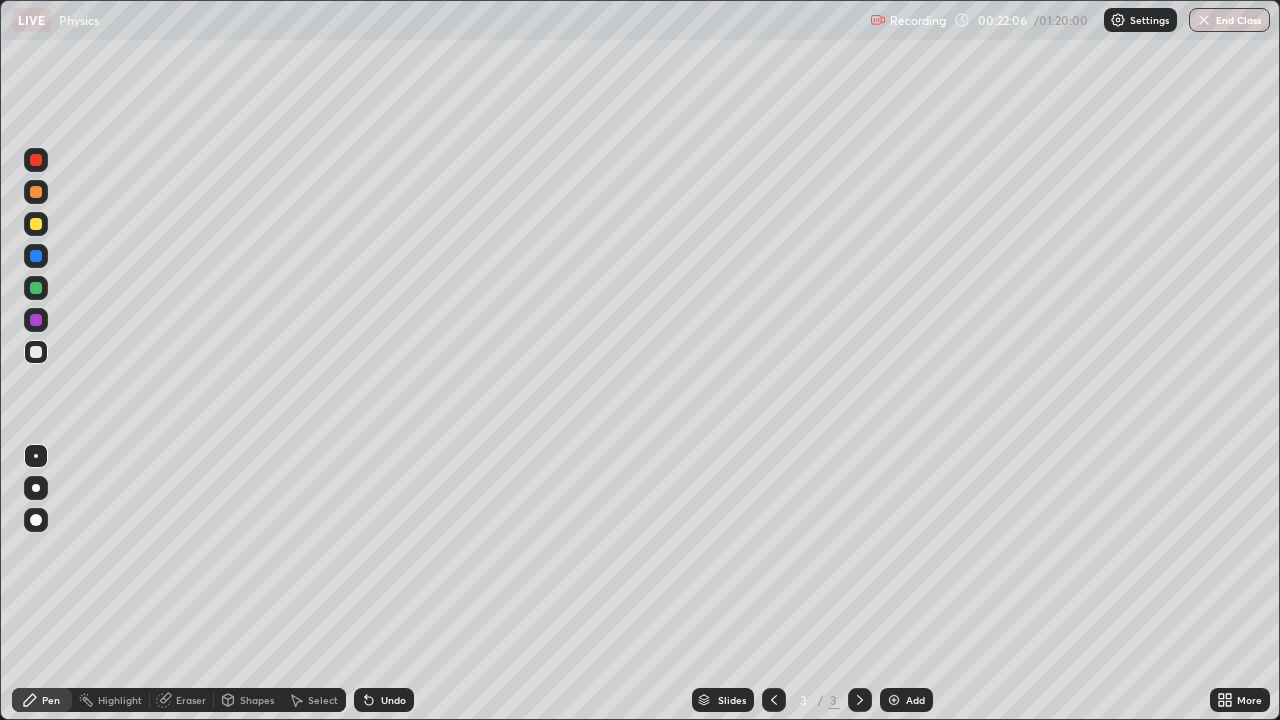 click on "Undo" at bounding box center [393, 700] 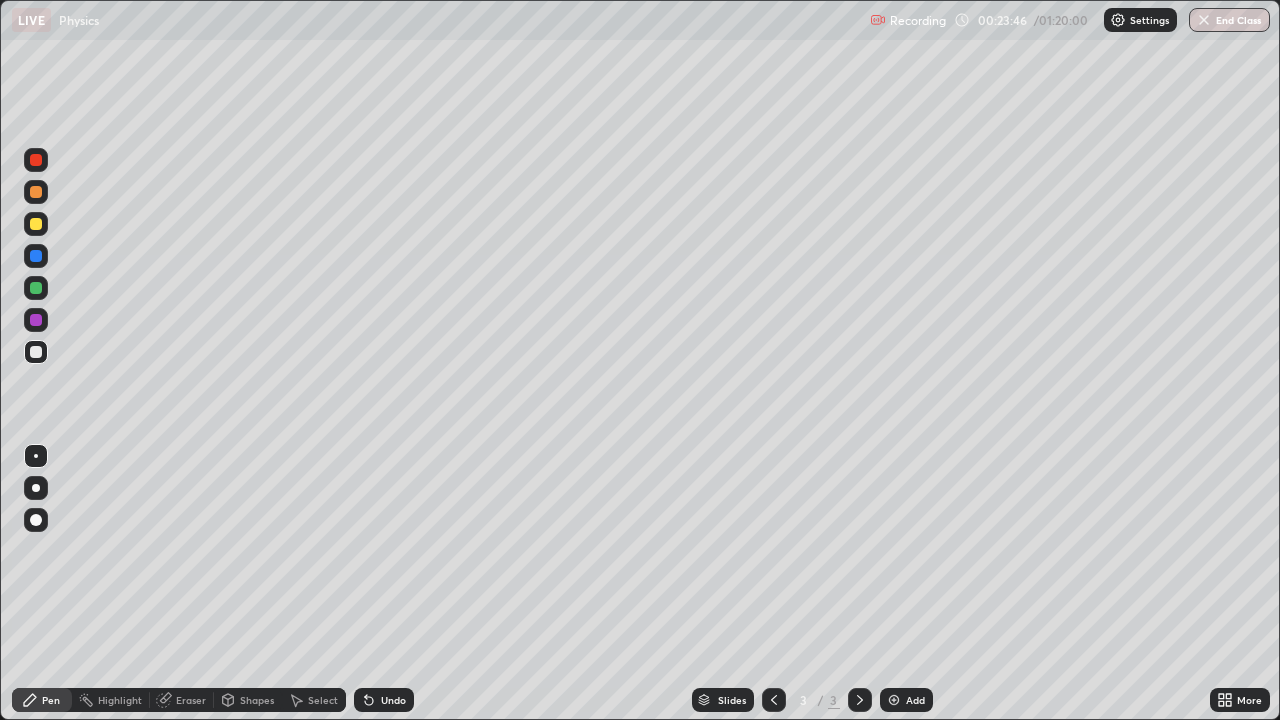 click 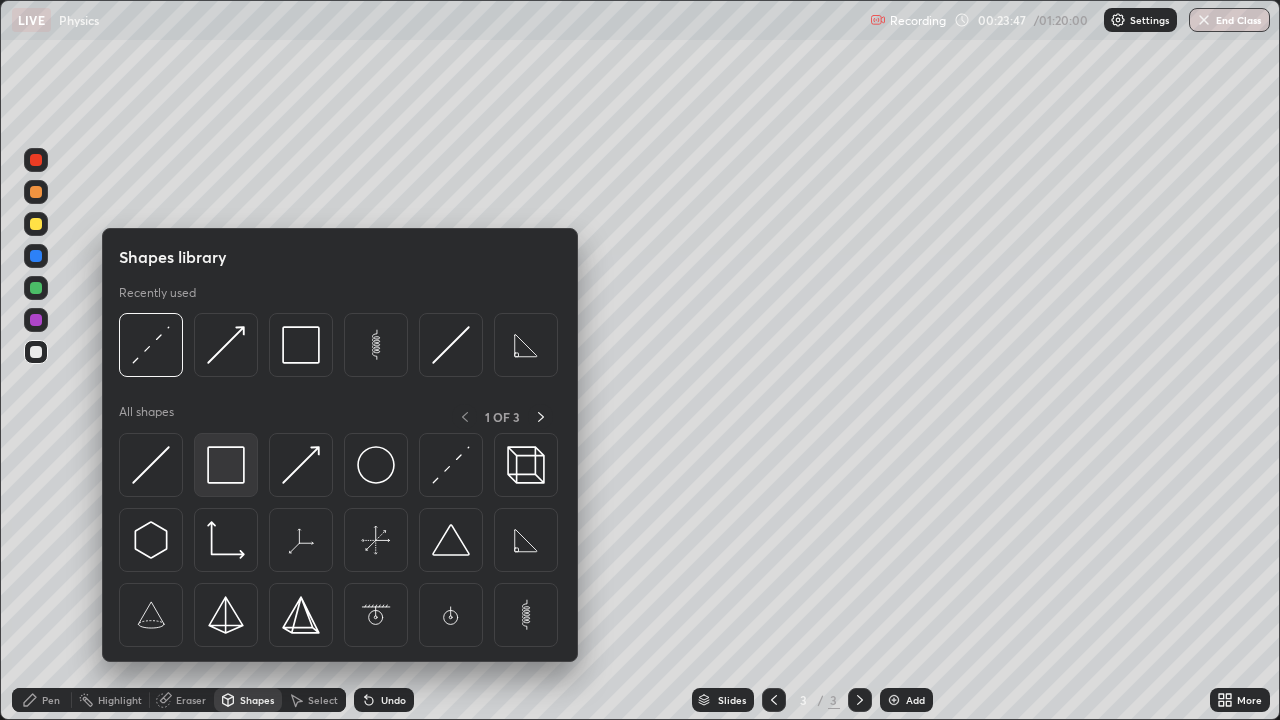 click at bounding box center [226, 465] 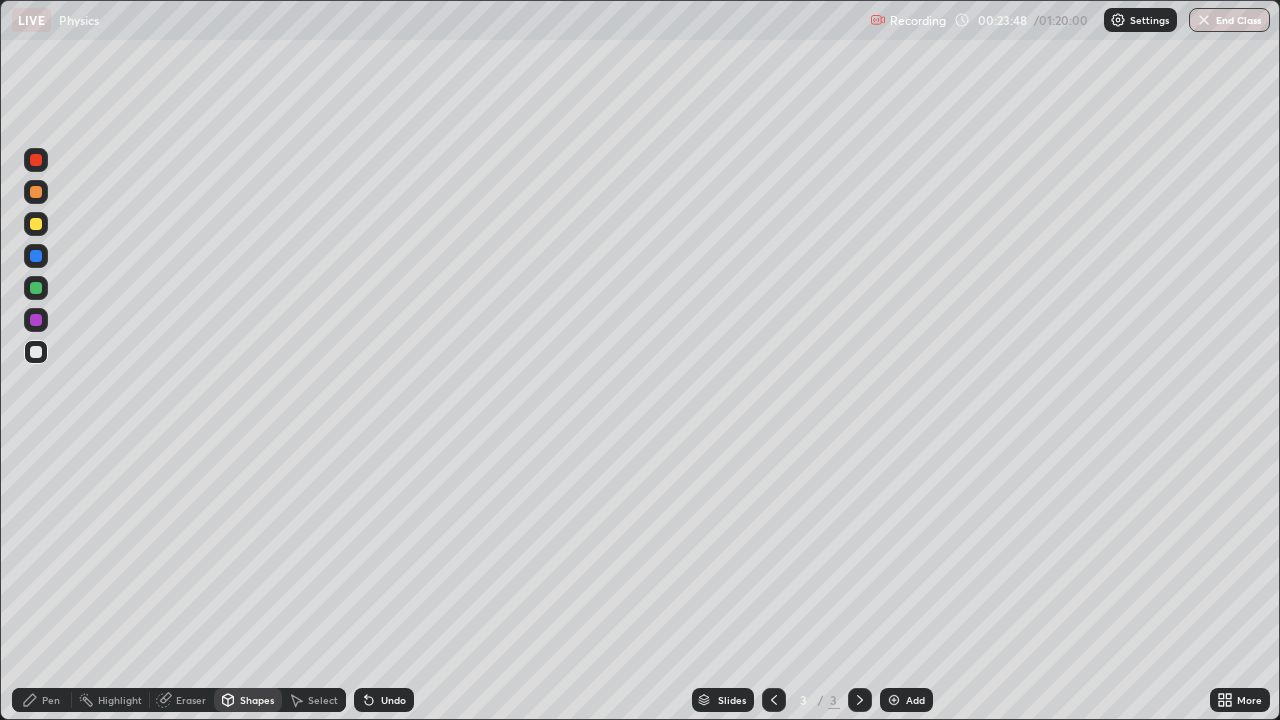 click at bounding box center [36, 224] 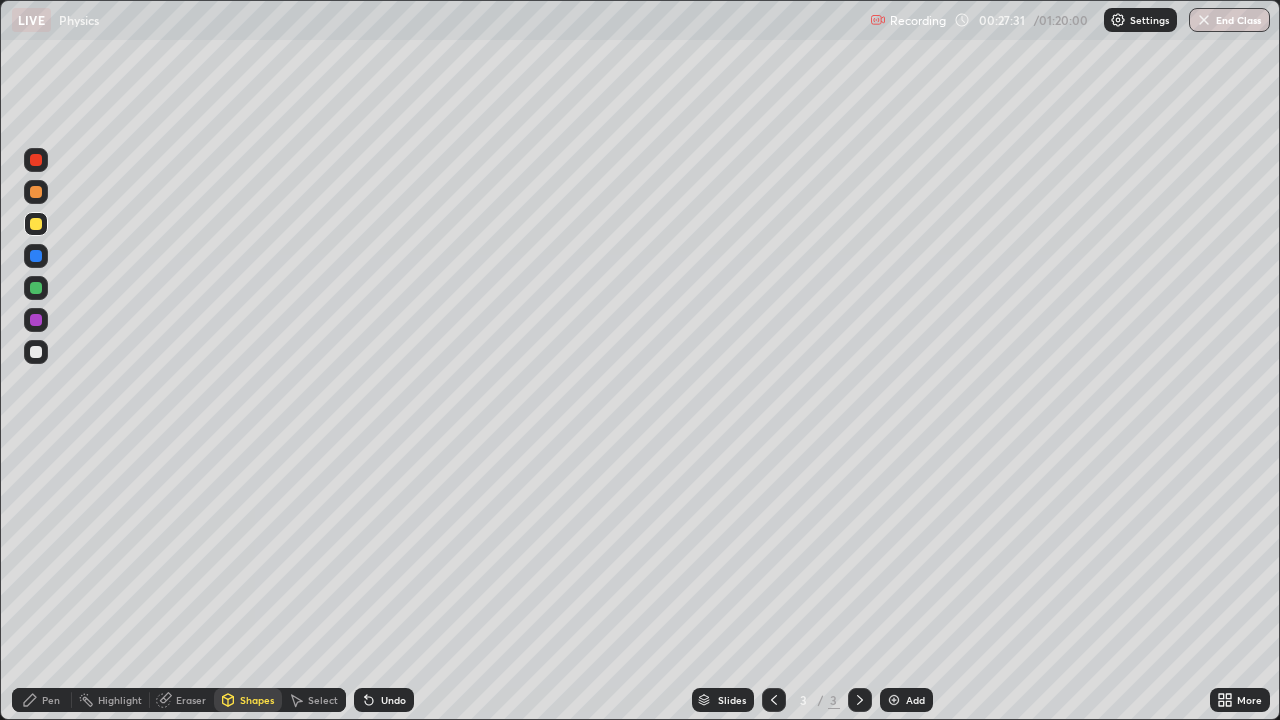 click on "Add" at bounding box center [915, 700] 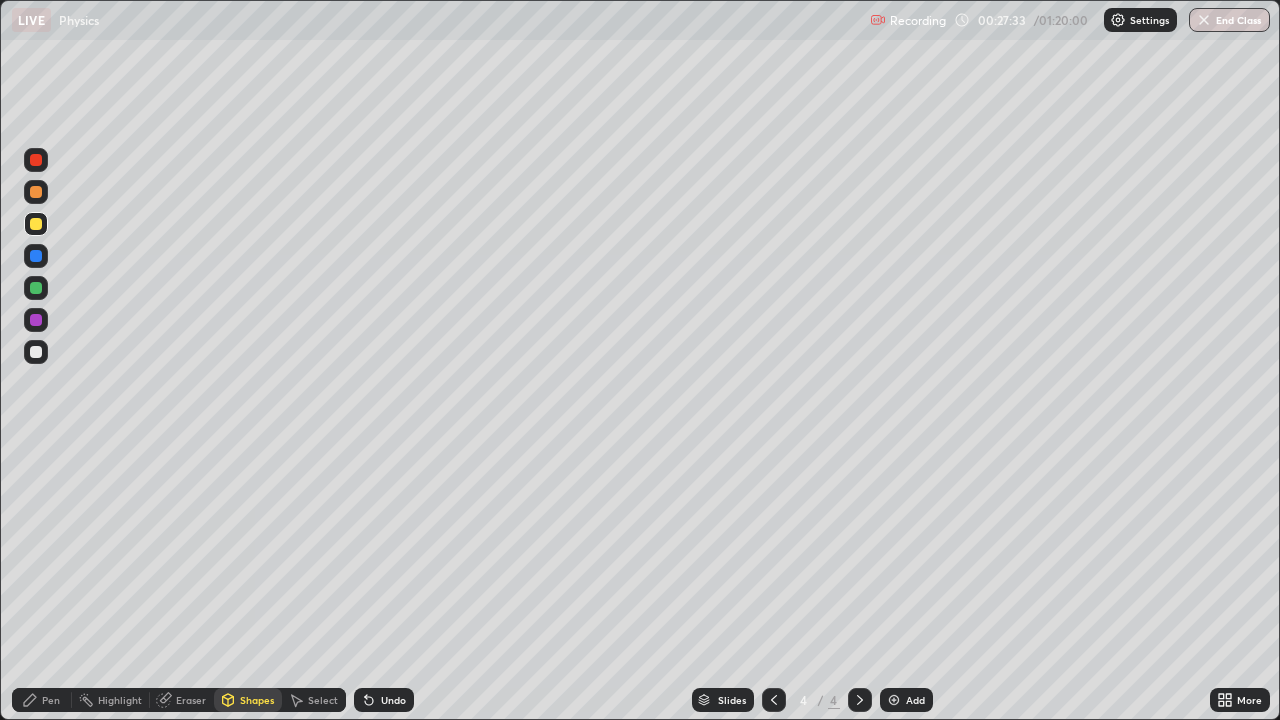 click at bounding box center (36, 352) 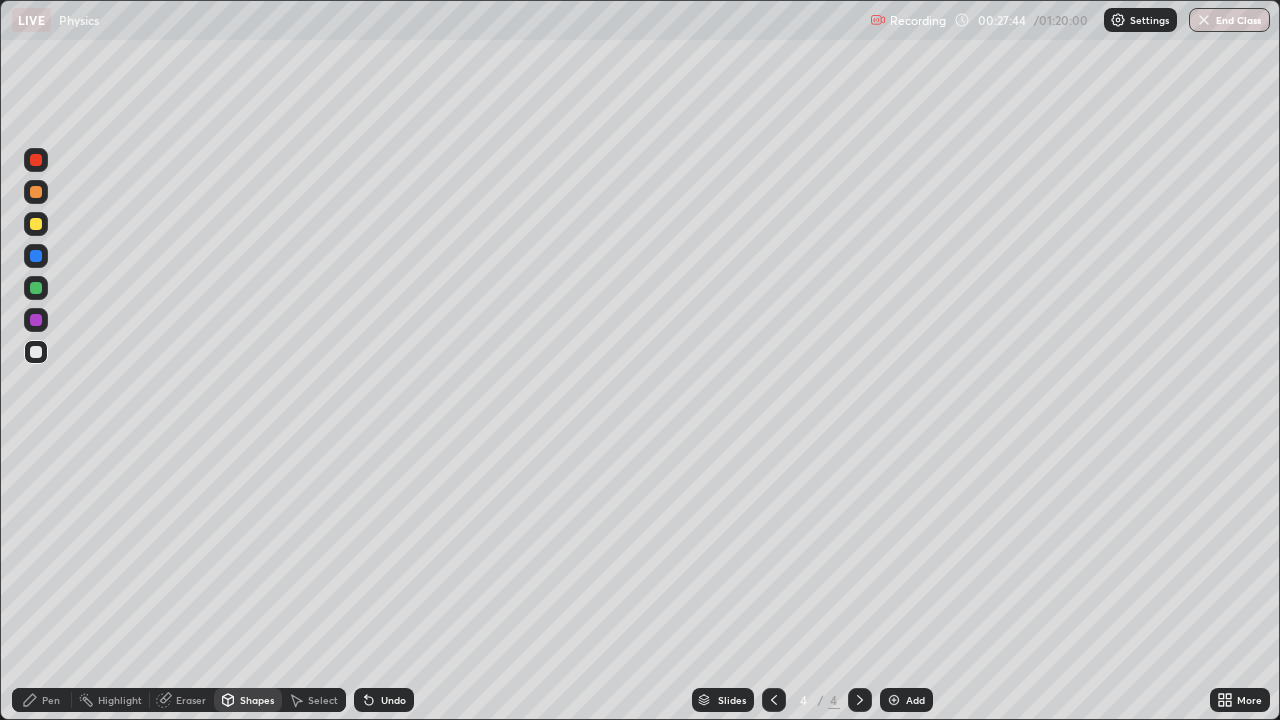 click 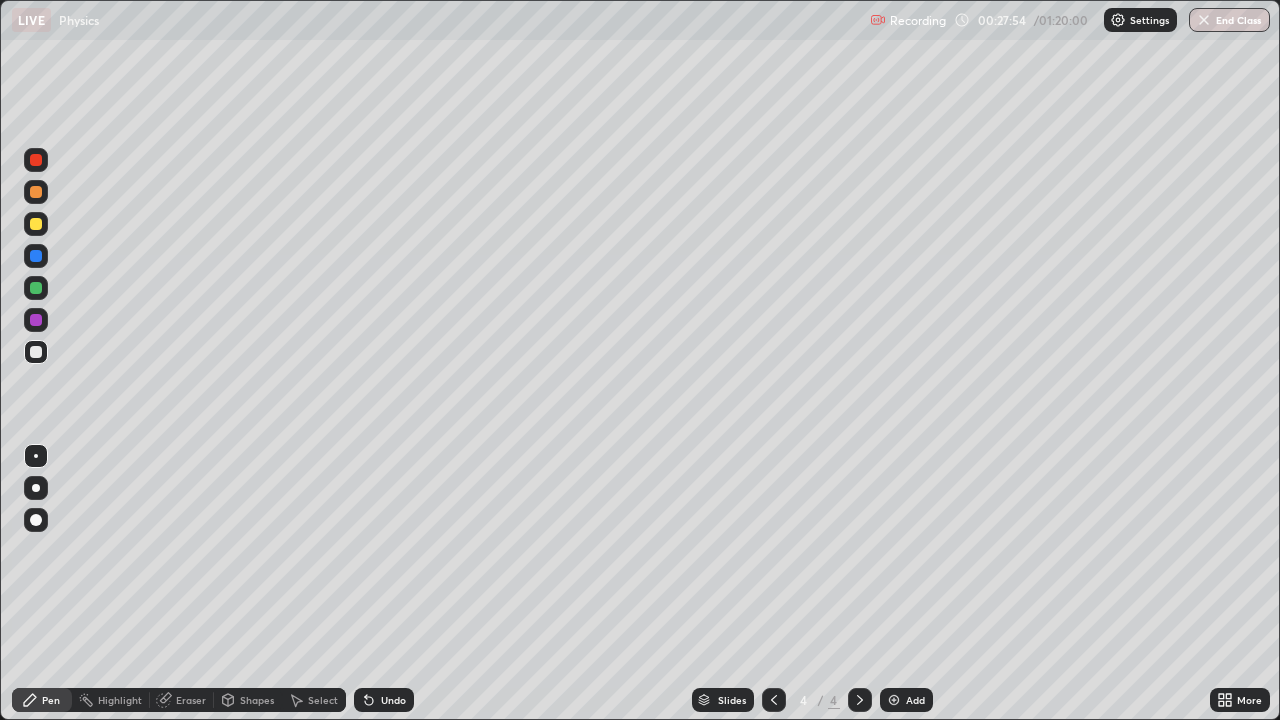 click 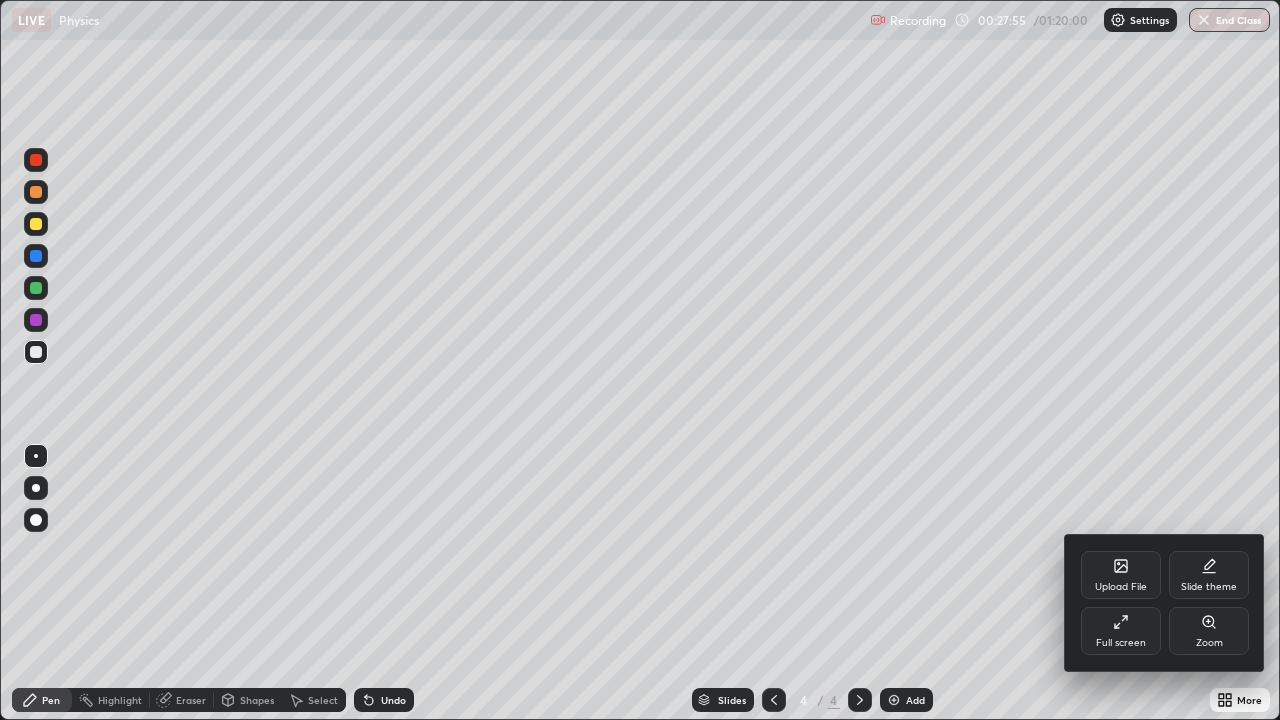 click on "Full screen" at bounding box center (1121, 631) 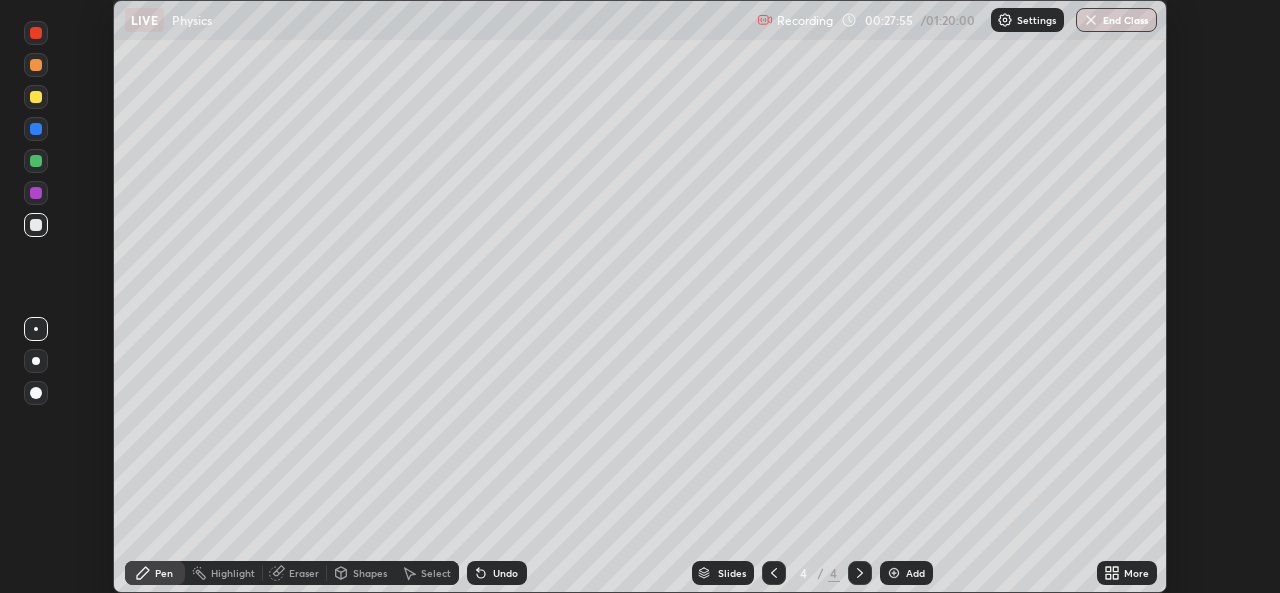 scroll, scrollTop: 593, scrollLeft: 1280, axis: both 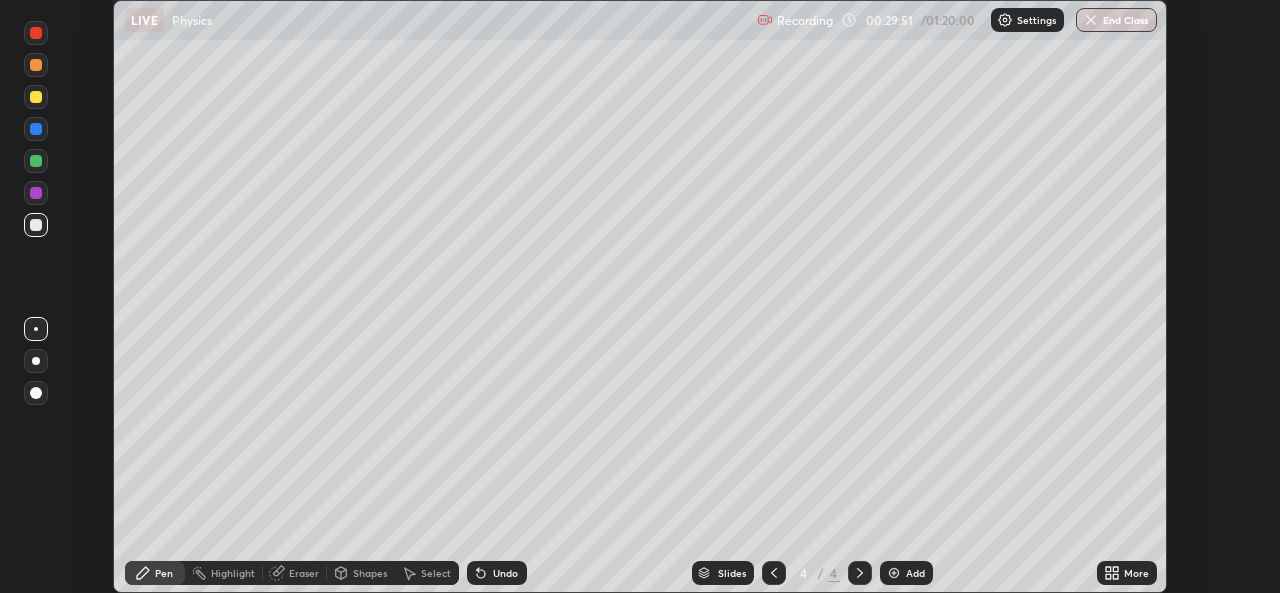click 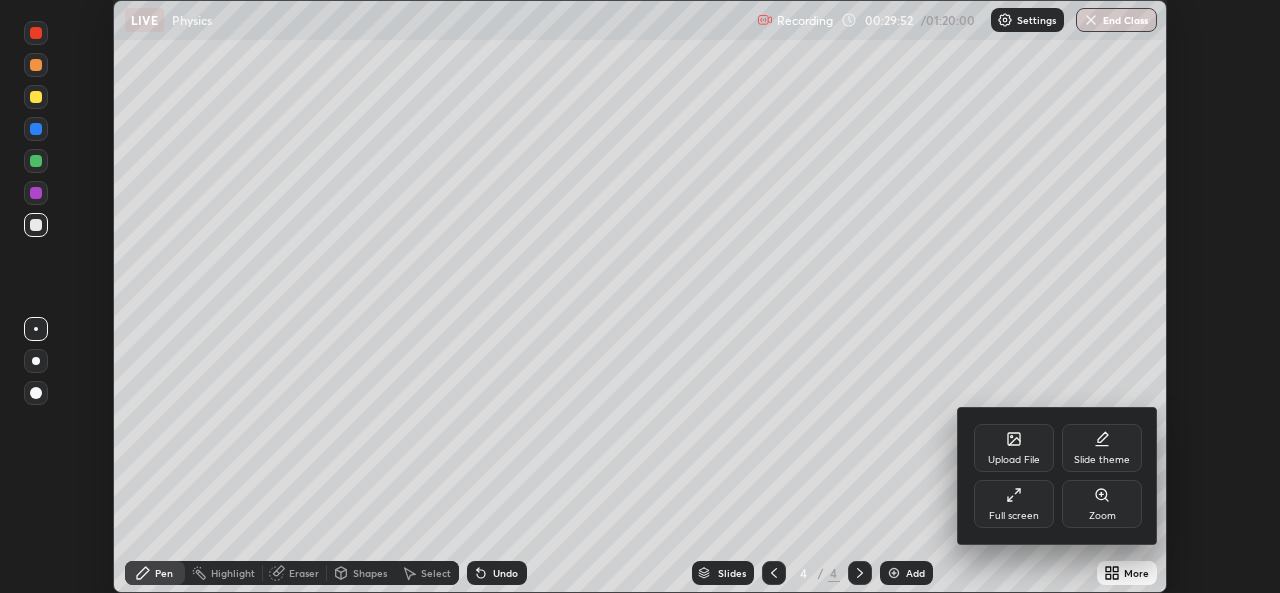 click on "Full screen" at bounding box center [1014, 504] 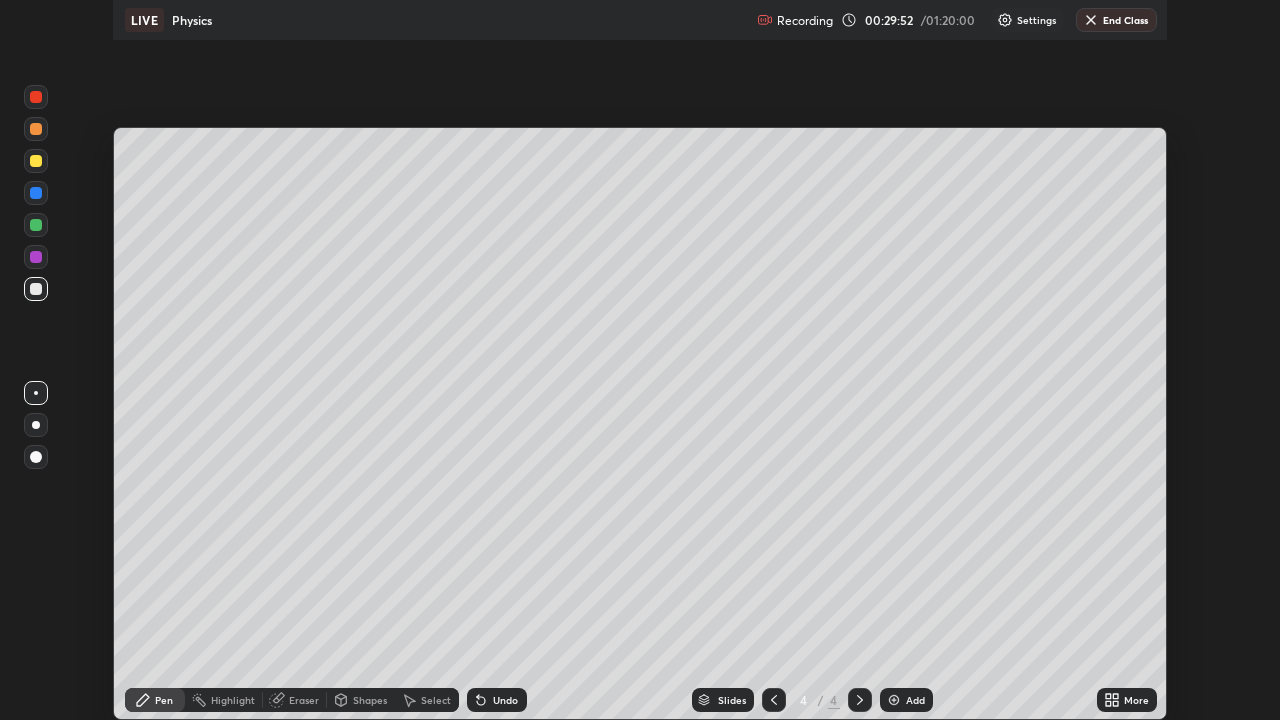 scroll, scrollTop: 99280, scrollLeft: 98720, axis: both 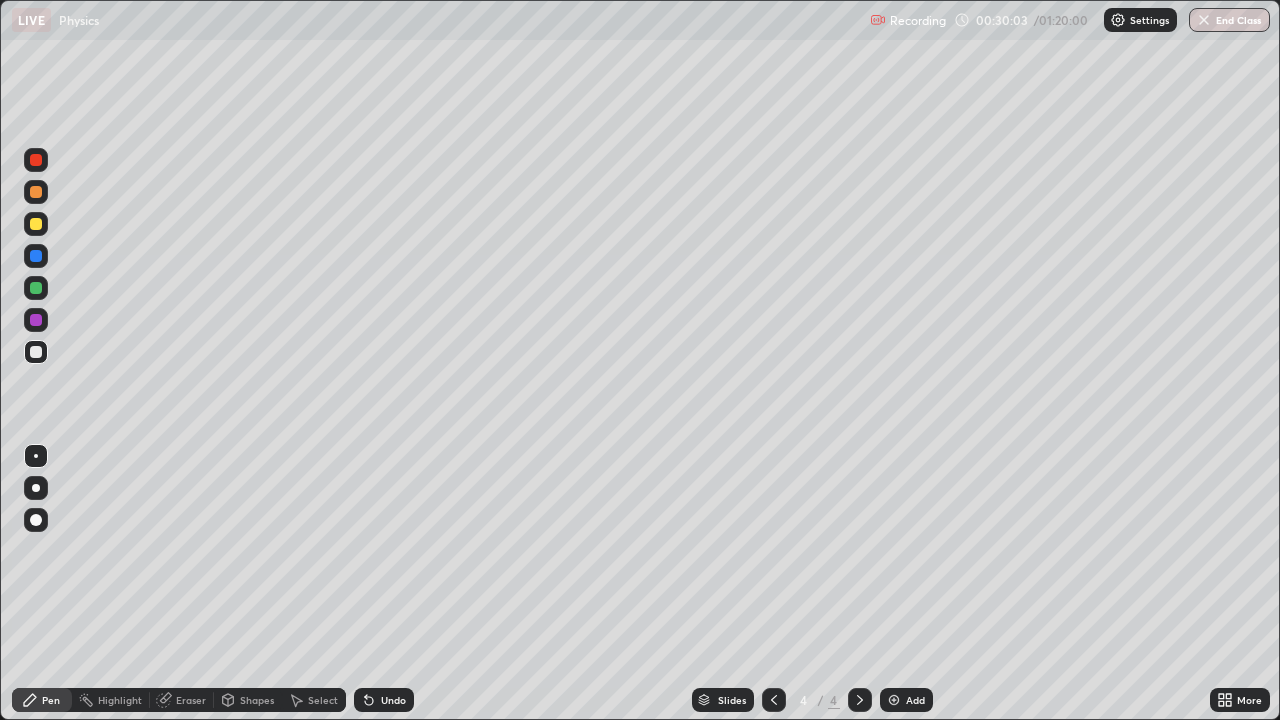 click 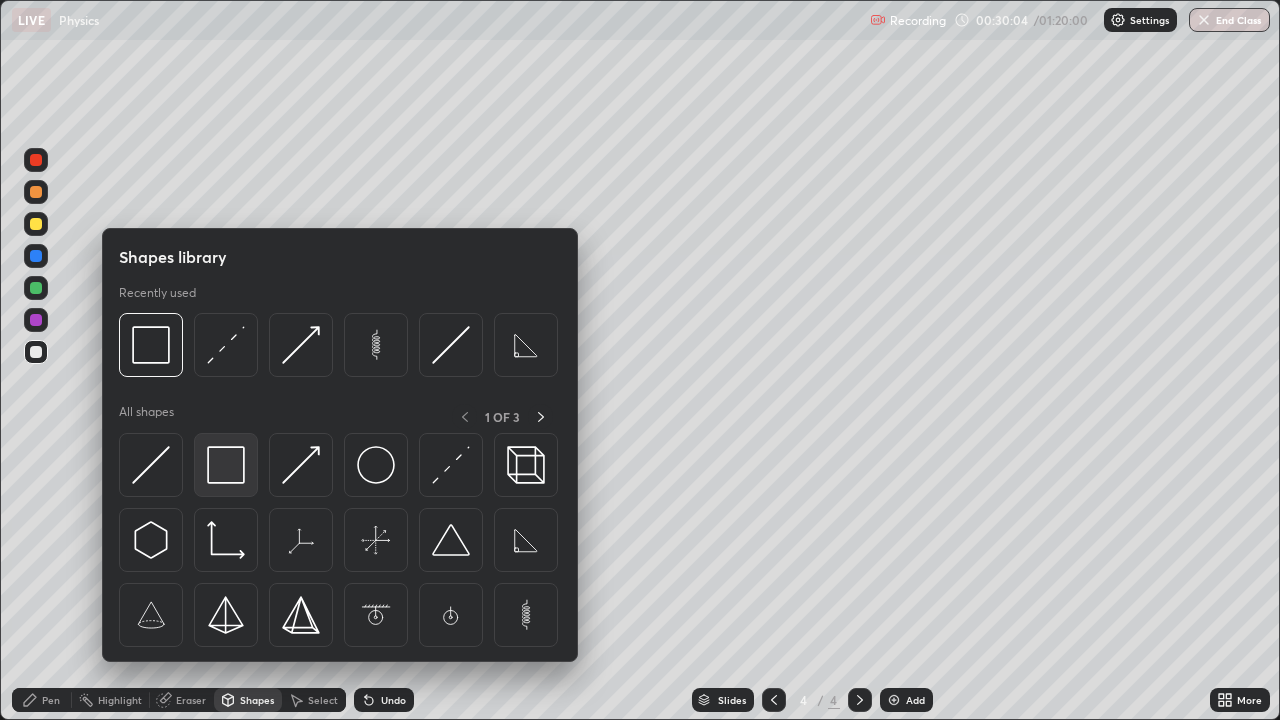 click at bounding box center (226, 465) 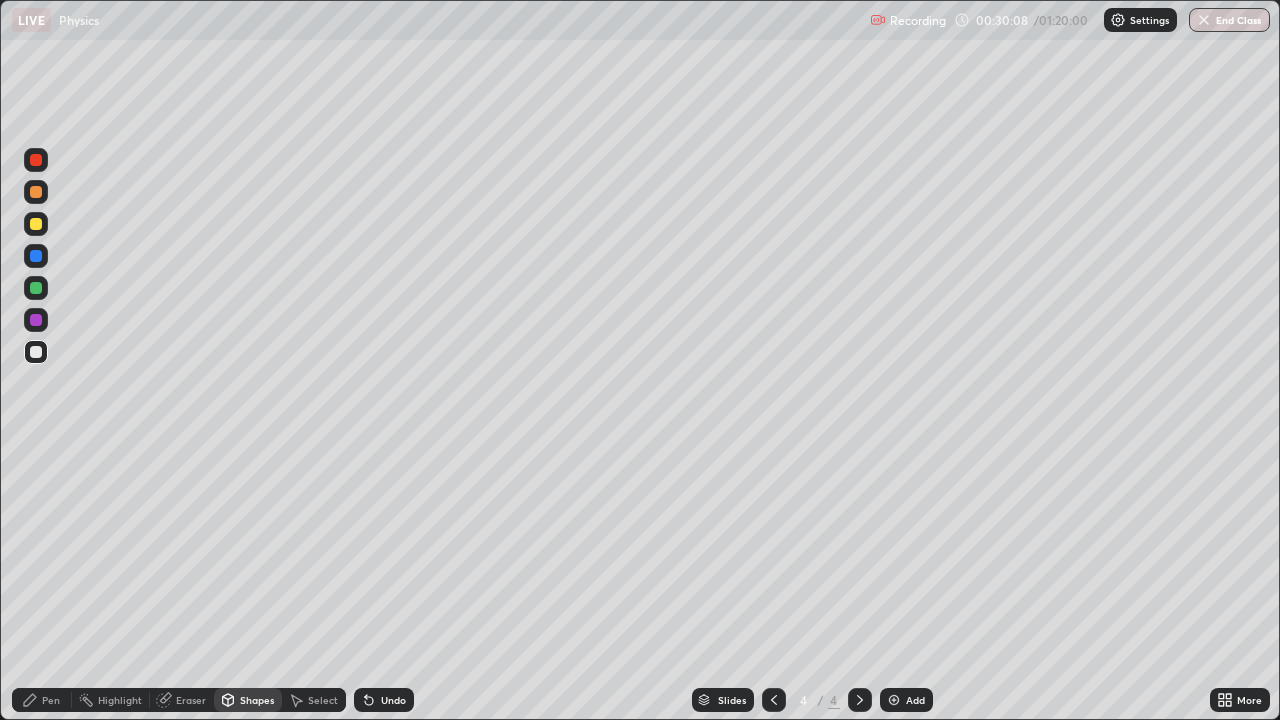 click 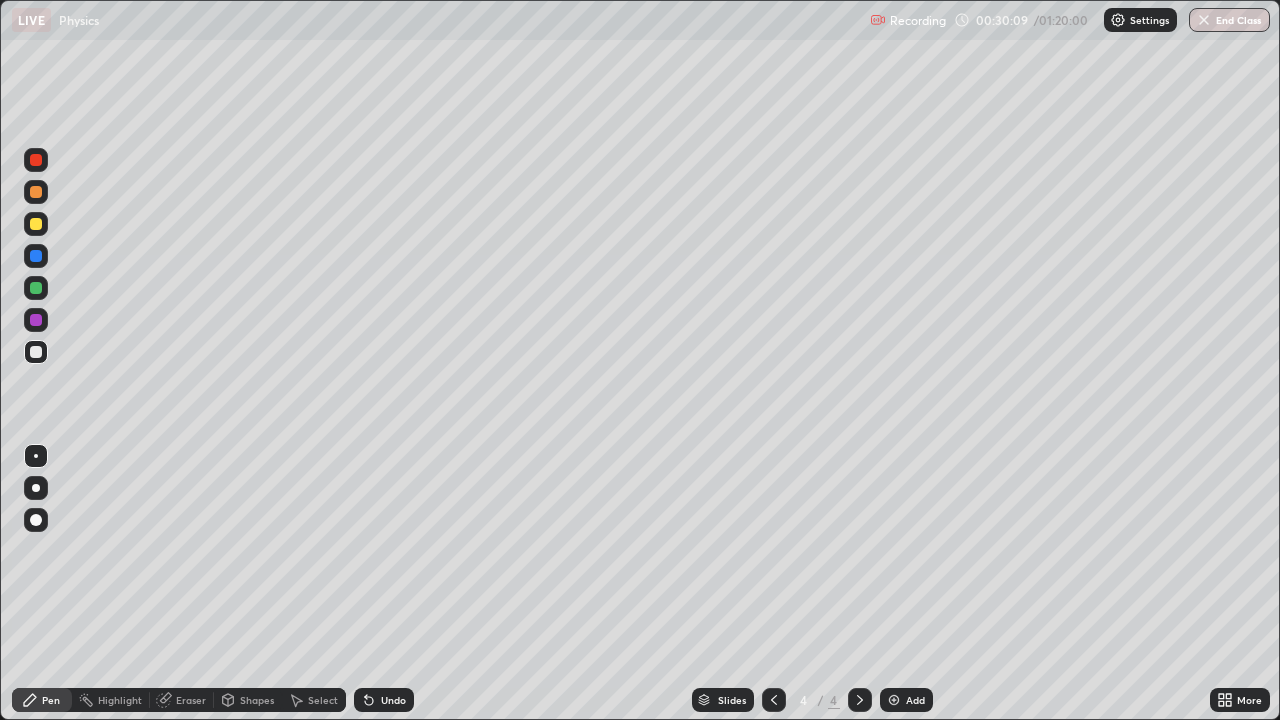 click on "Shapes" at bounding box center (257, 700) 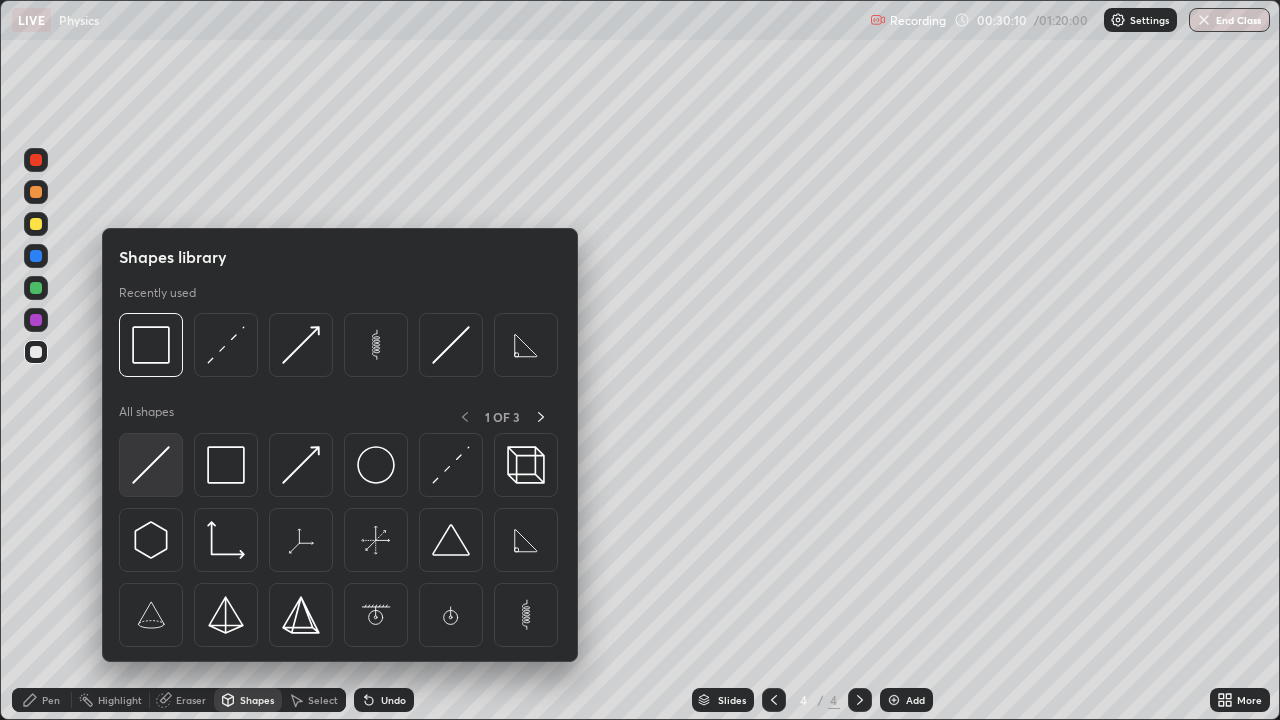 click at bounding box center [151, 465] 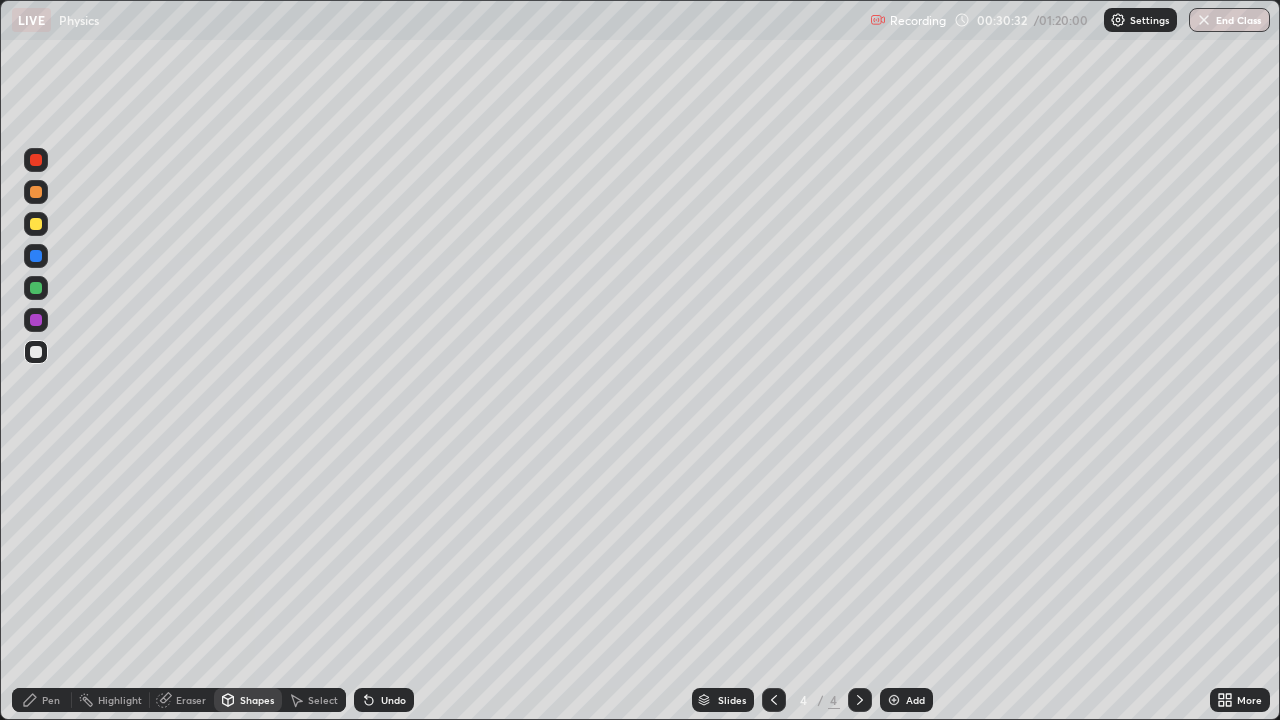 click on "Select" at bounding box center [323, 700] 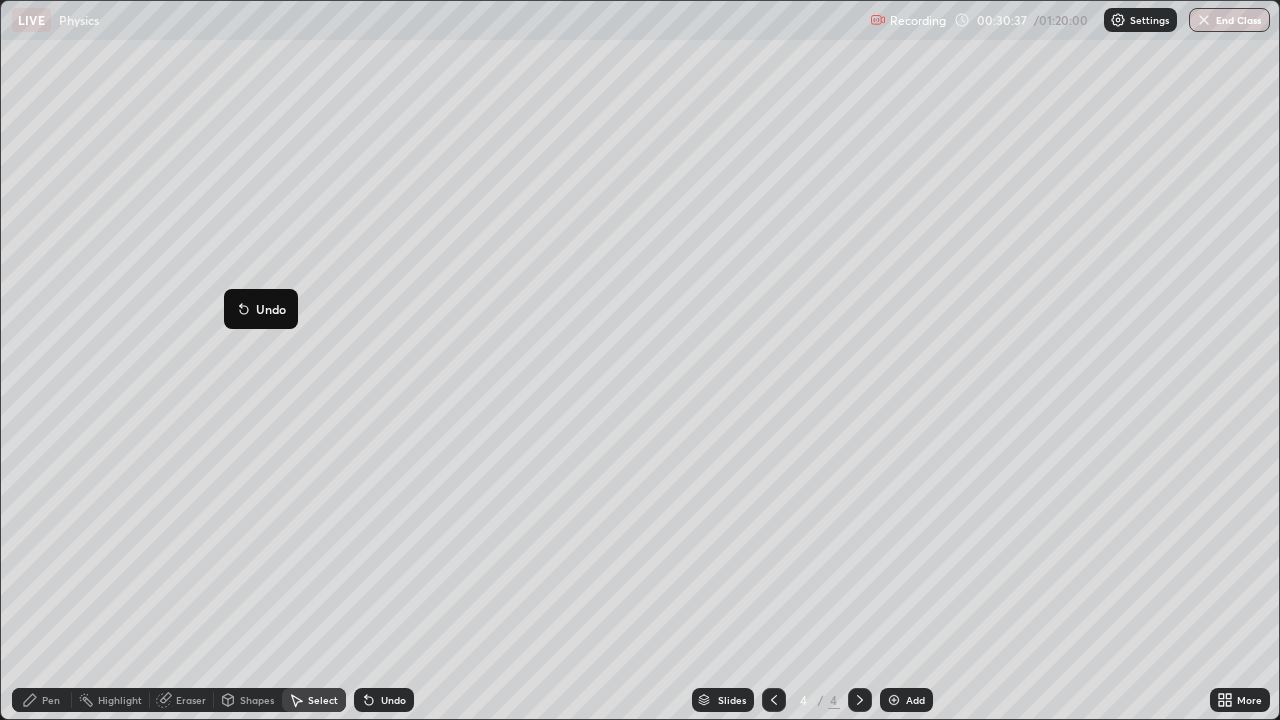 click on "0 ° Undo Copy Duplicate Duplicate to new slide Delete" at bounding box center [640, 360] 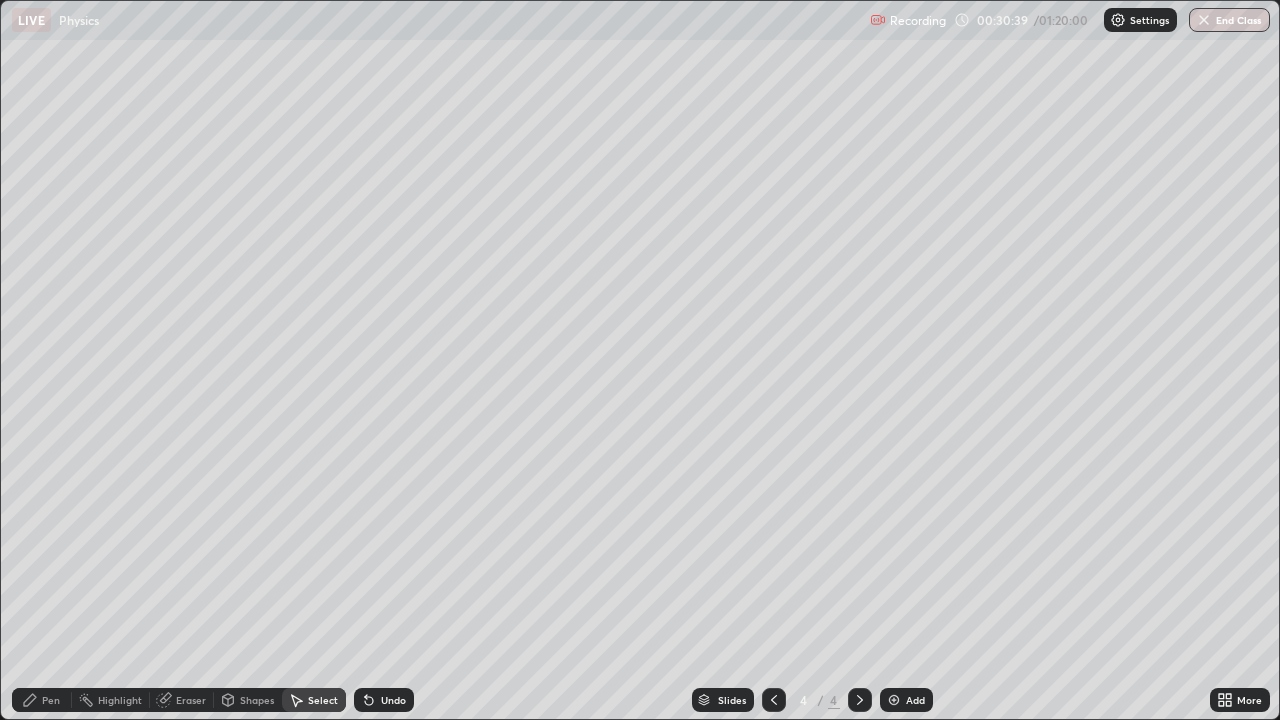 click on "Shapes" at bounding box center [257, 700] 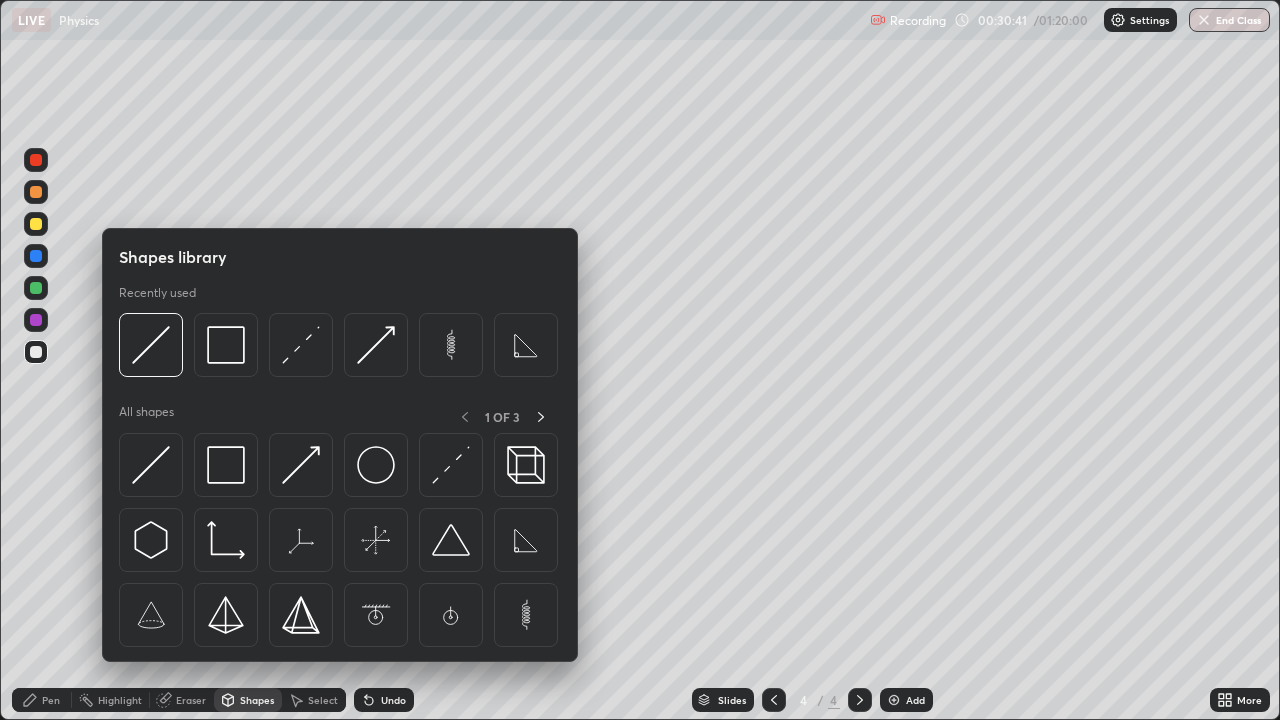 click 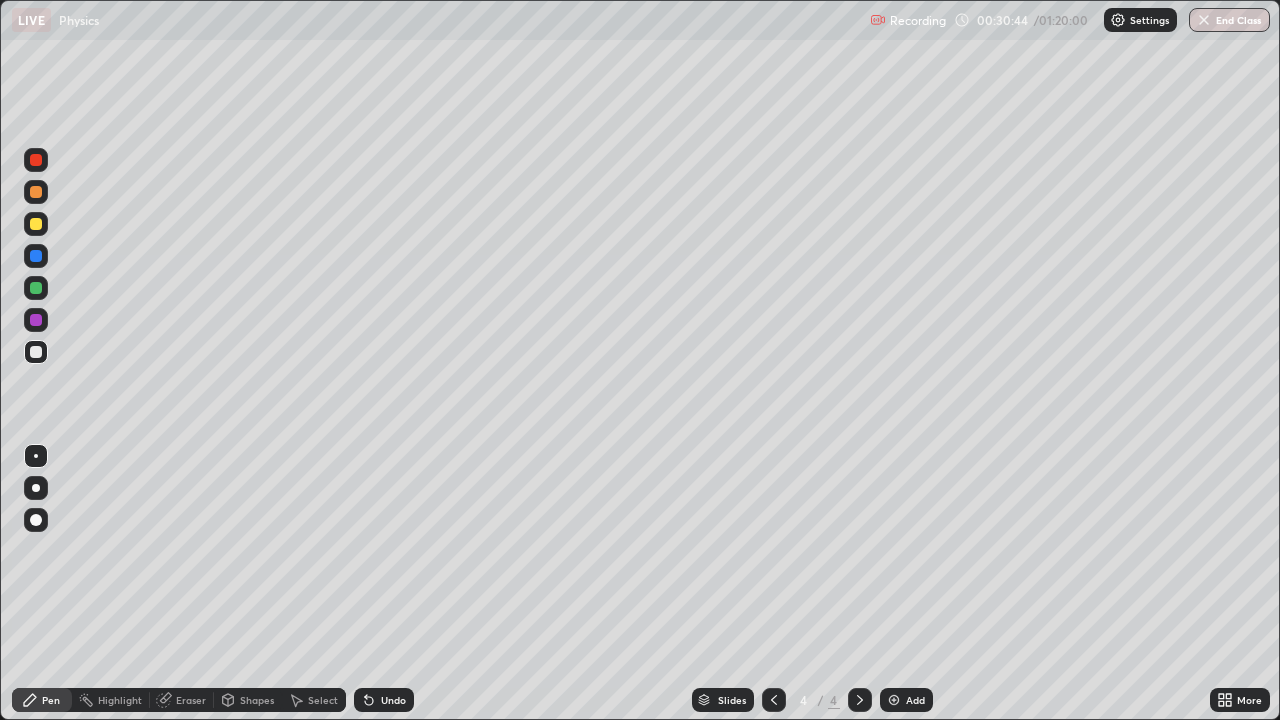 click on "Undo" at bounding box center [393, 700] 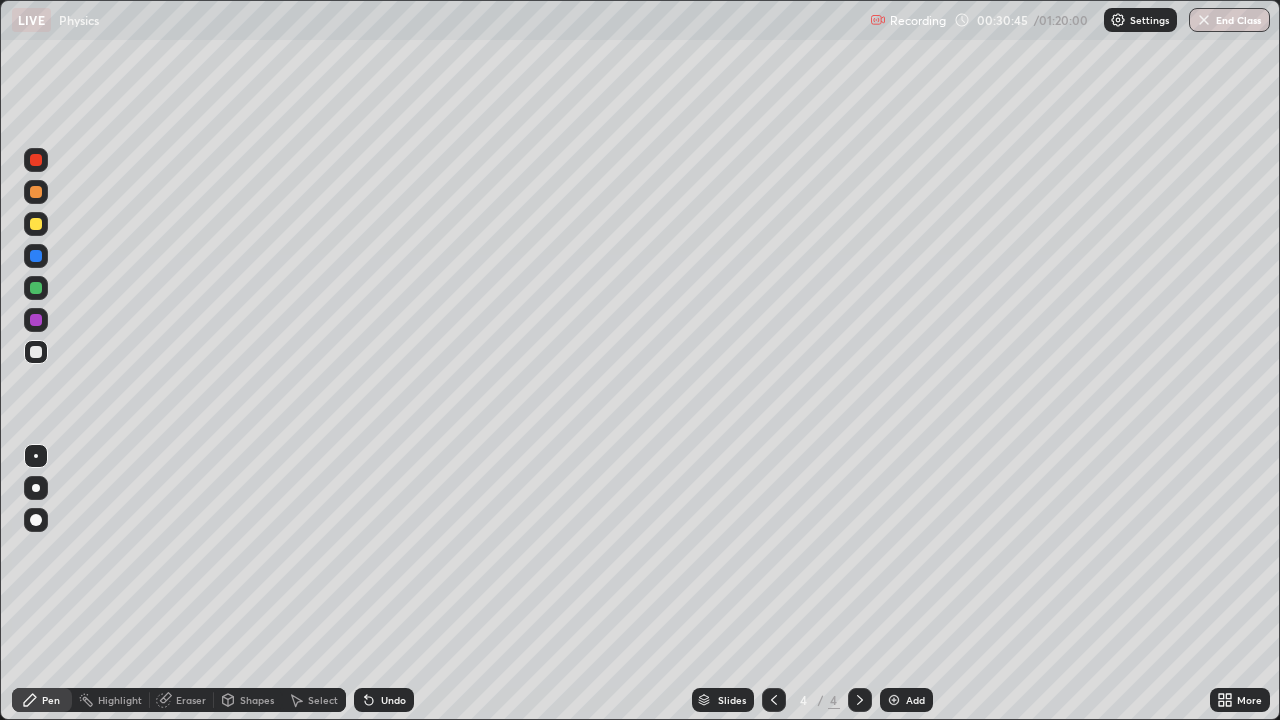 click on "Shapes" at bounding box center [257, 700] 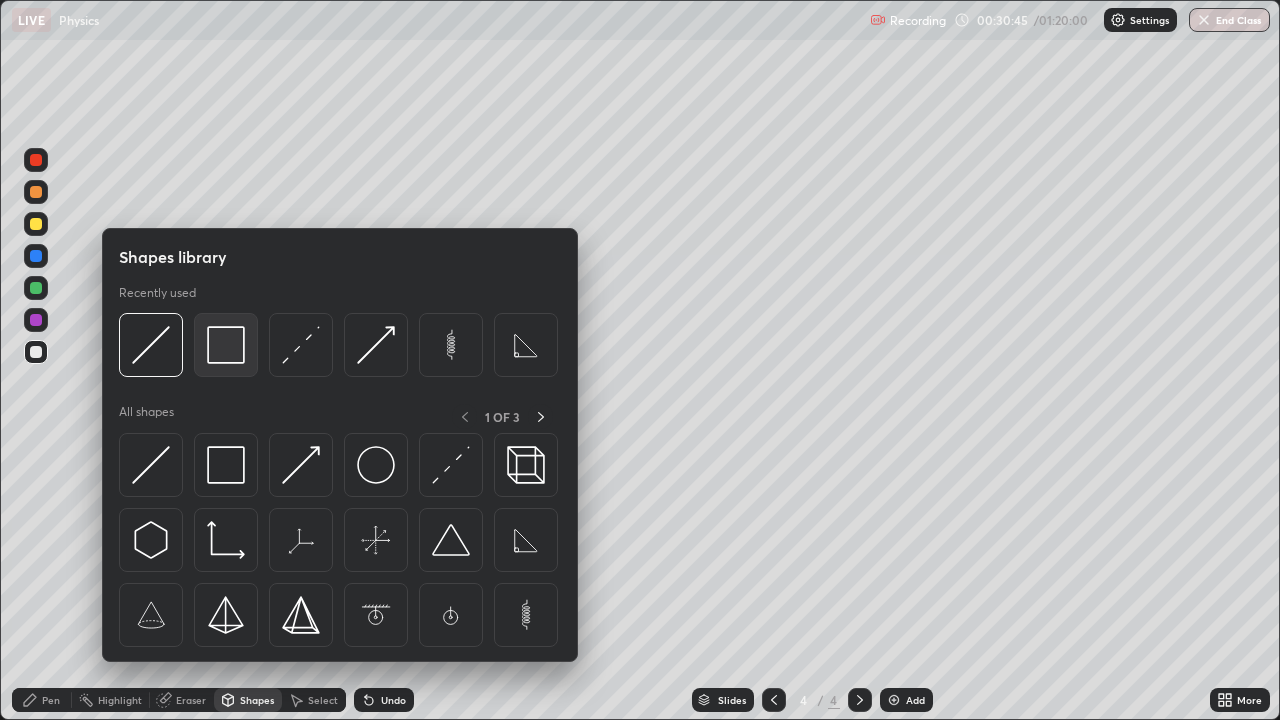 click at bounding box center (226, 345) 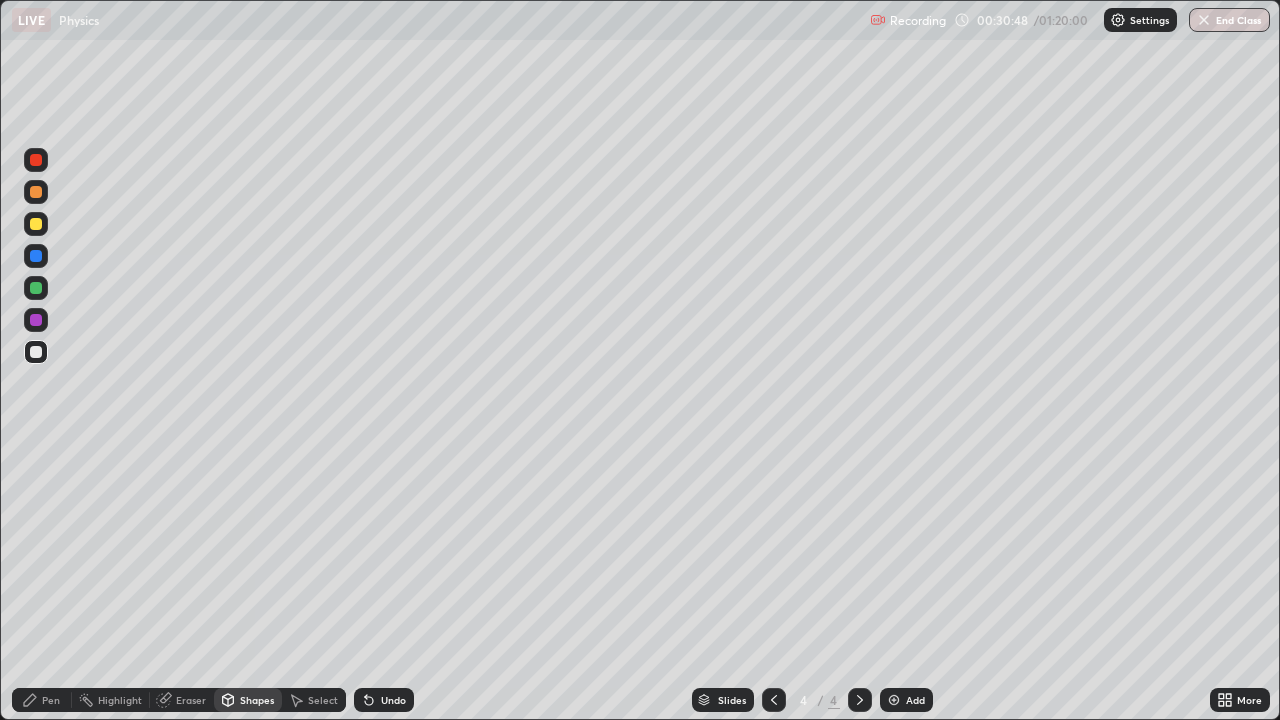 click on "Shapes" at bounding box center (257, 700) 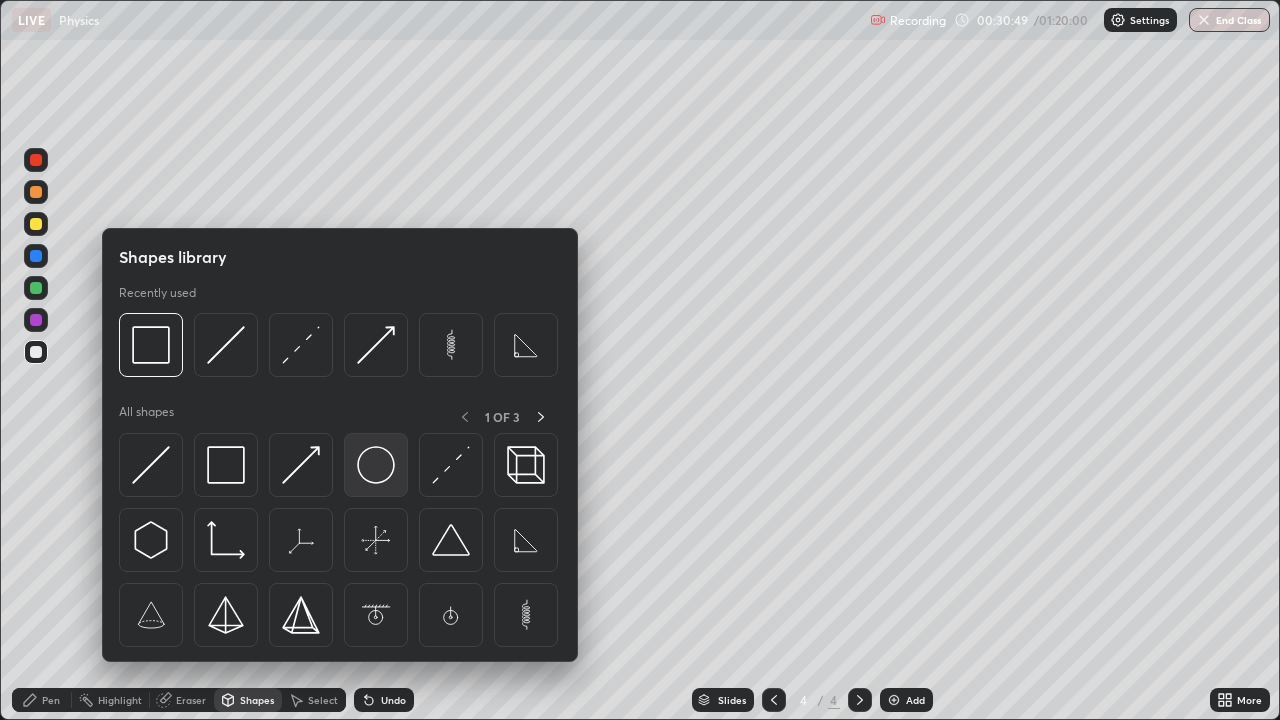 click at bounding box center (376, 465) 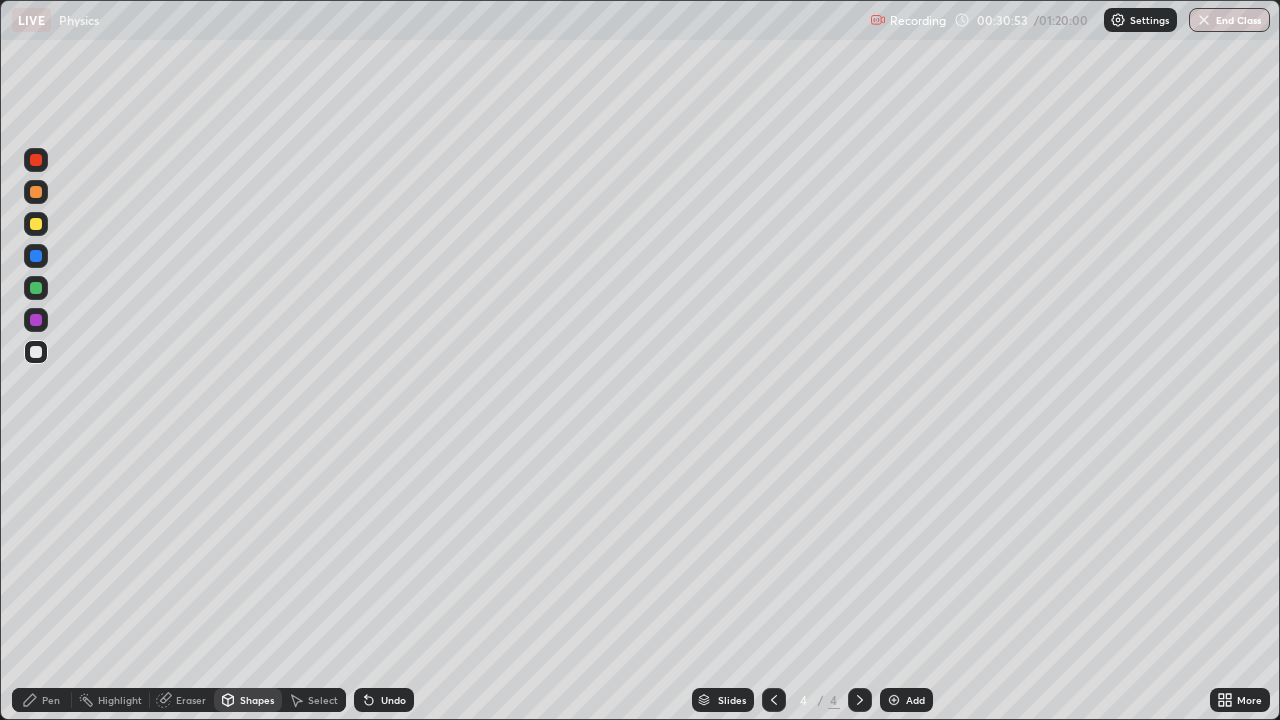 click on "Pen" at bounding box center (42, 700) 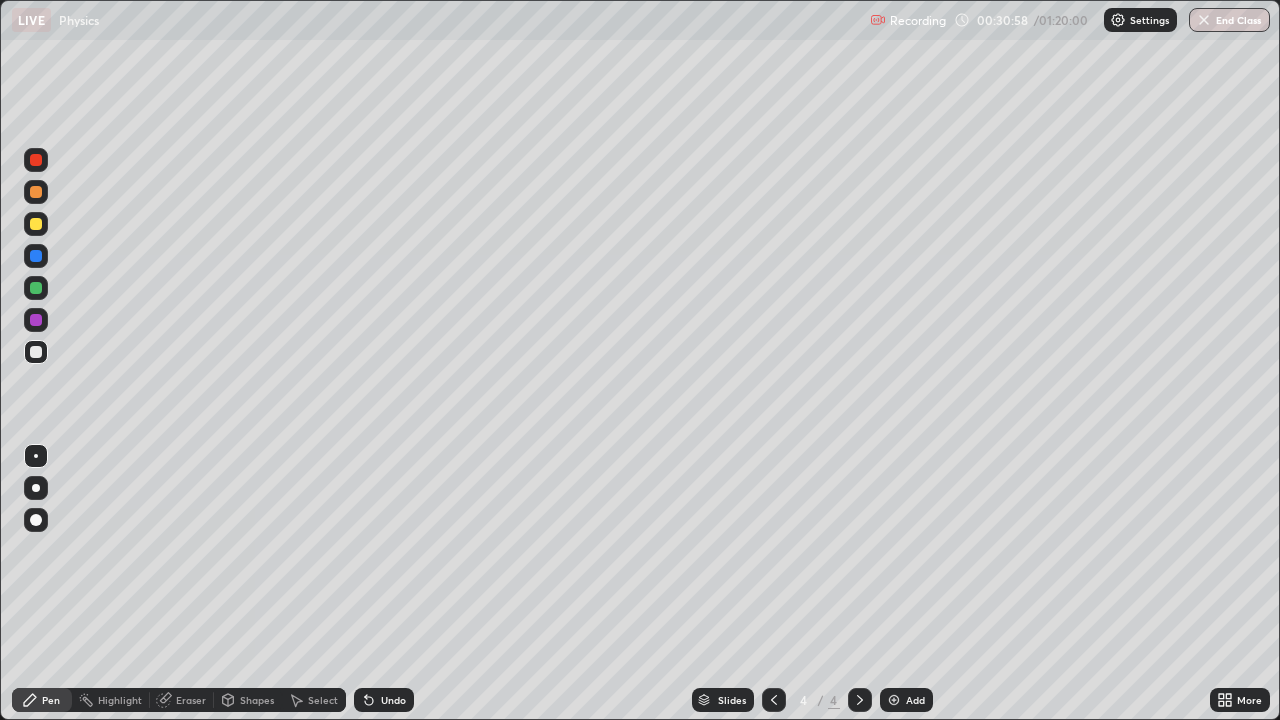 click on "Undo" at bounding box center (393, 700) 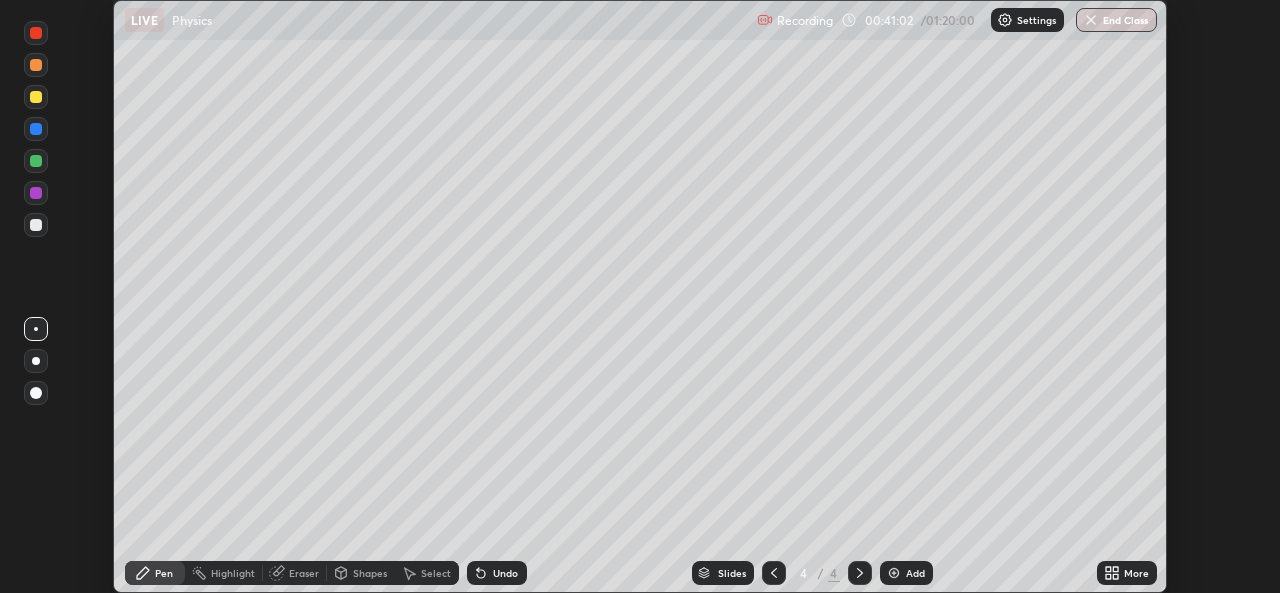 scroll, scrollTop: 0, scrollLeft: 0, axis: both 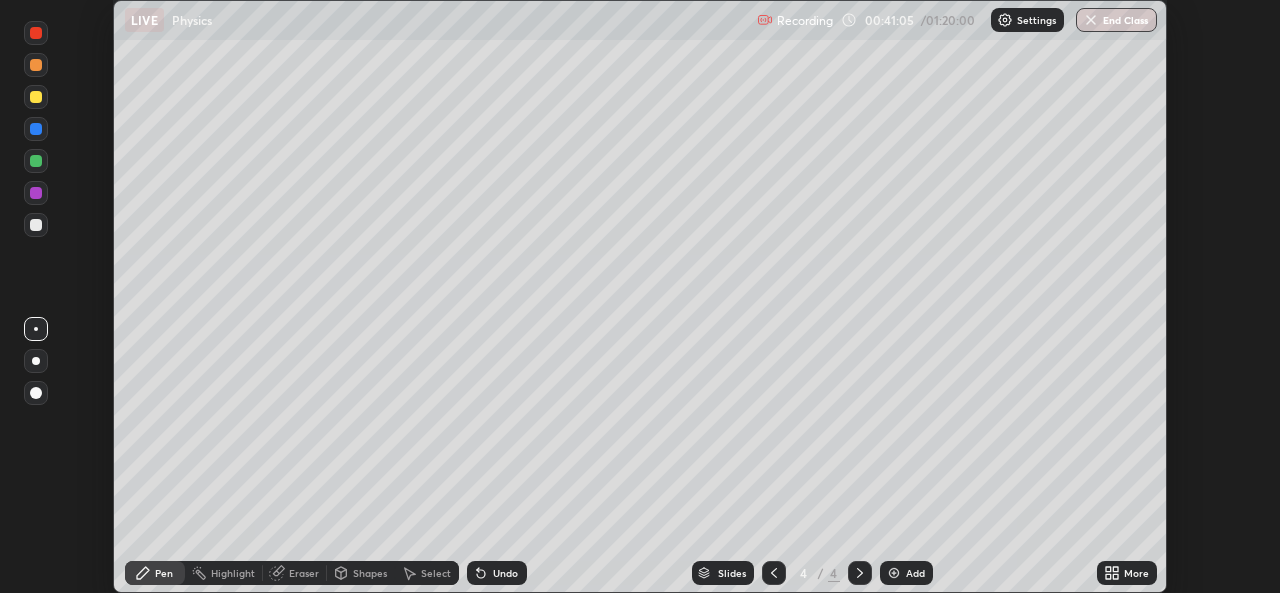 click 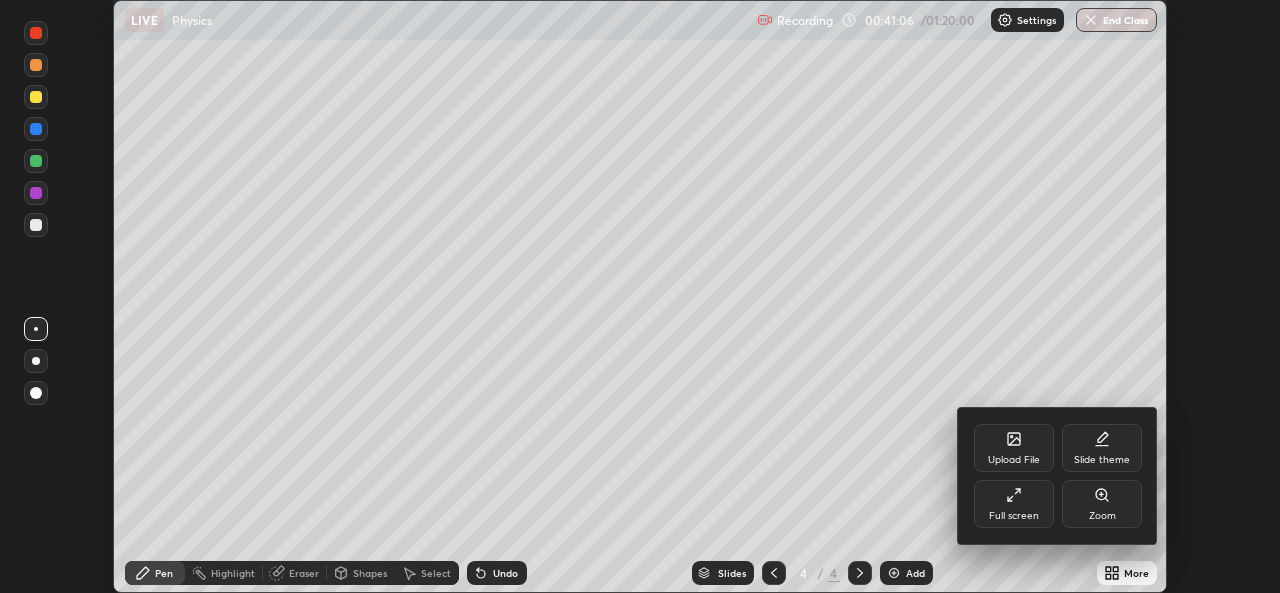 click on "Full screen" at bounding box center [1014, 504] 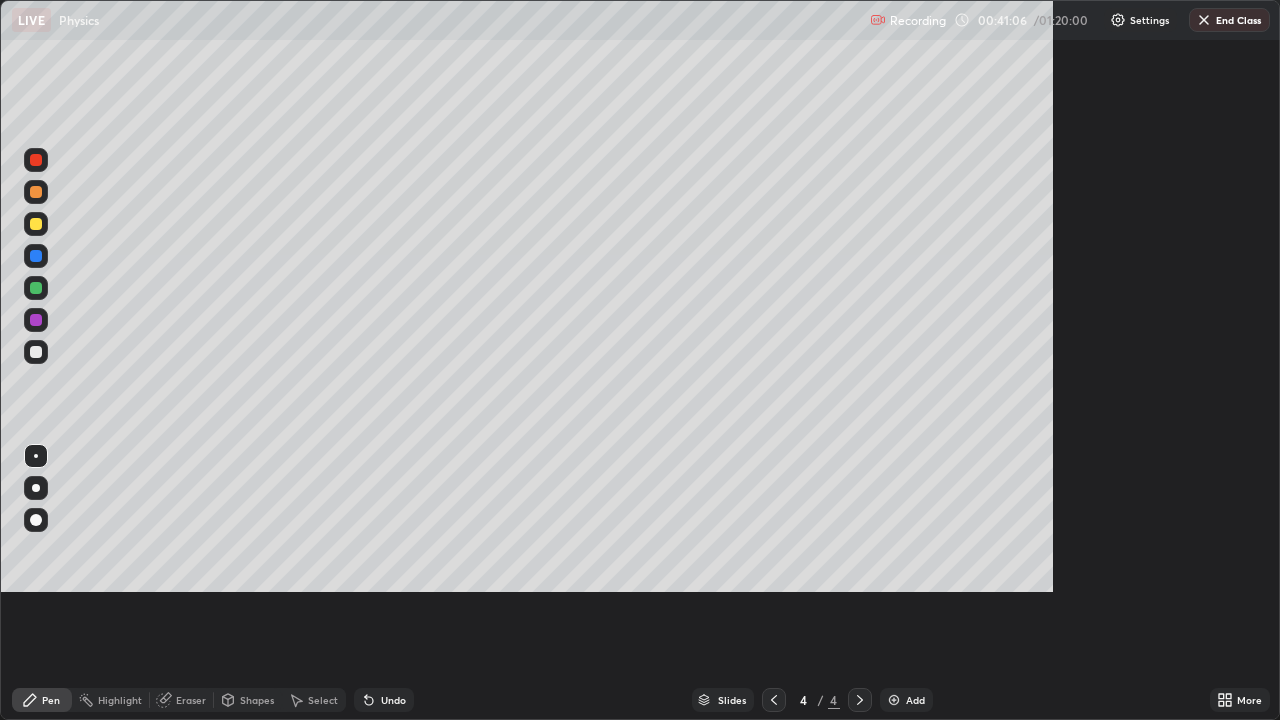 scroll, scrollTop: 99280, scrollLeft: 98720, axis: both 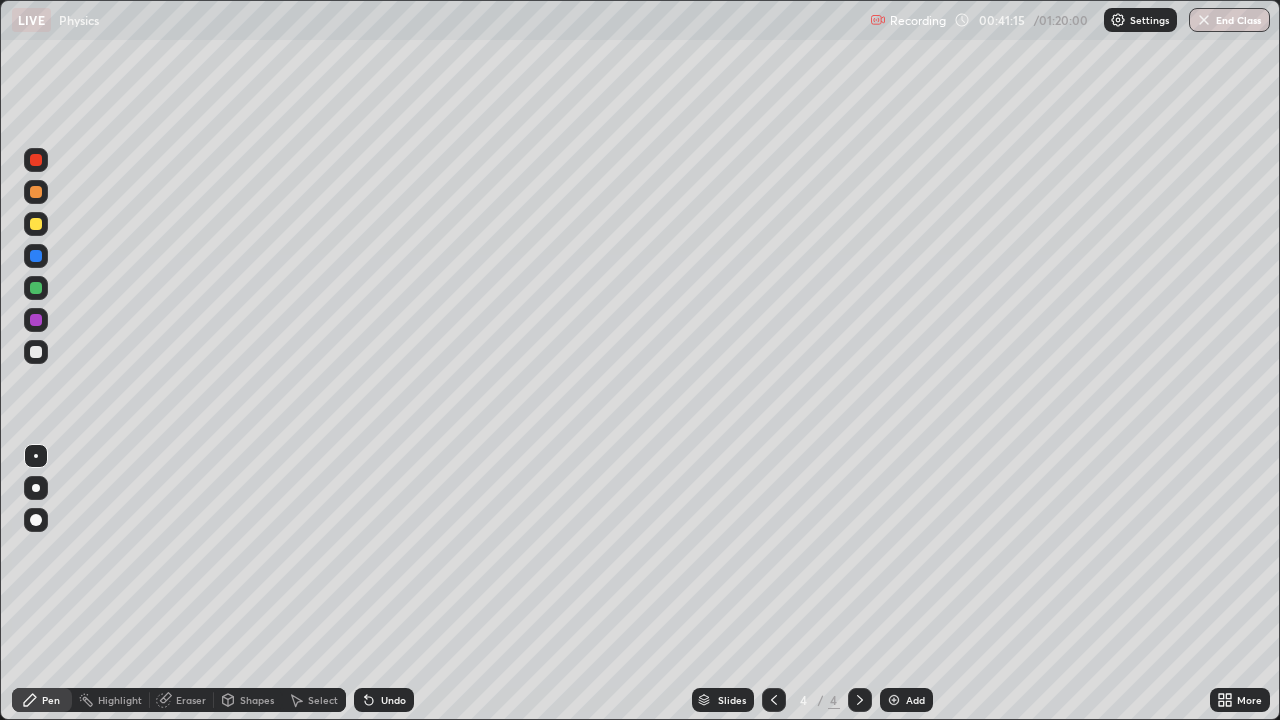 click 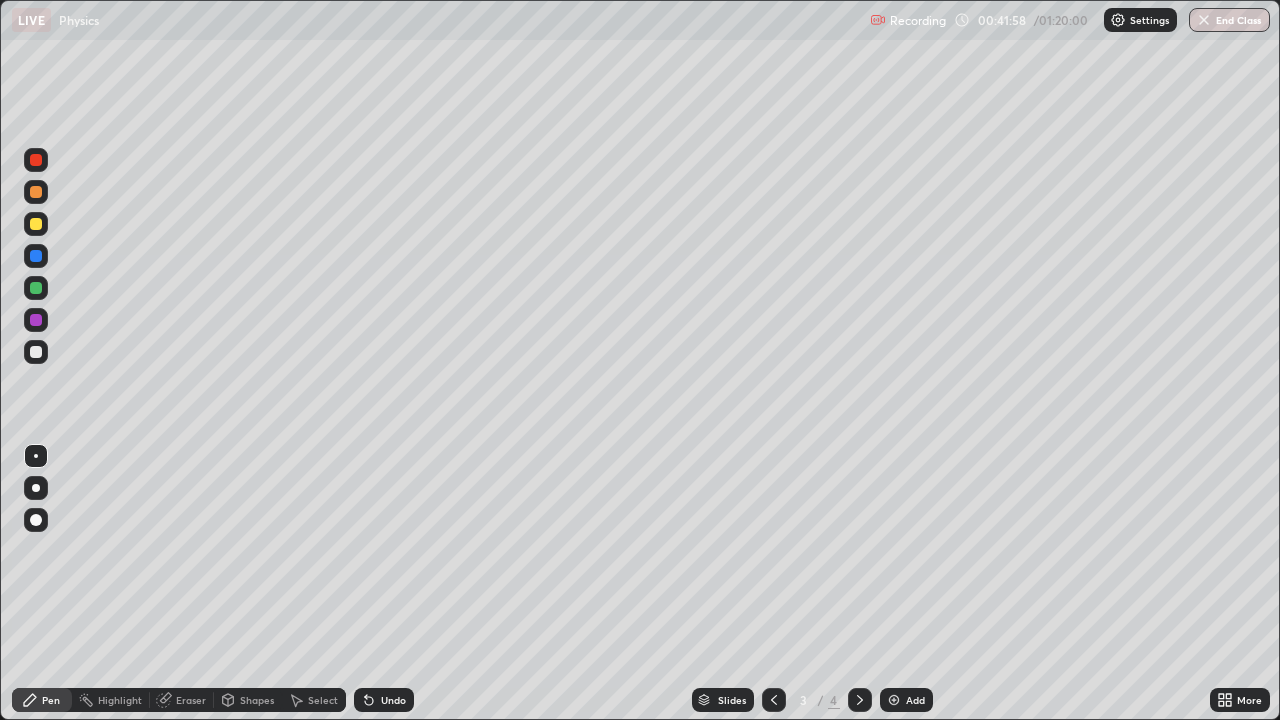 click 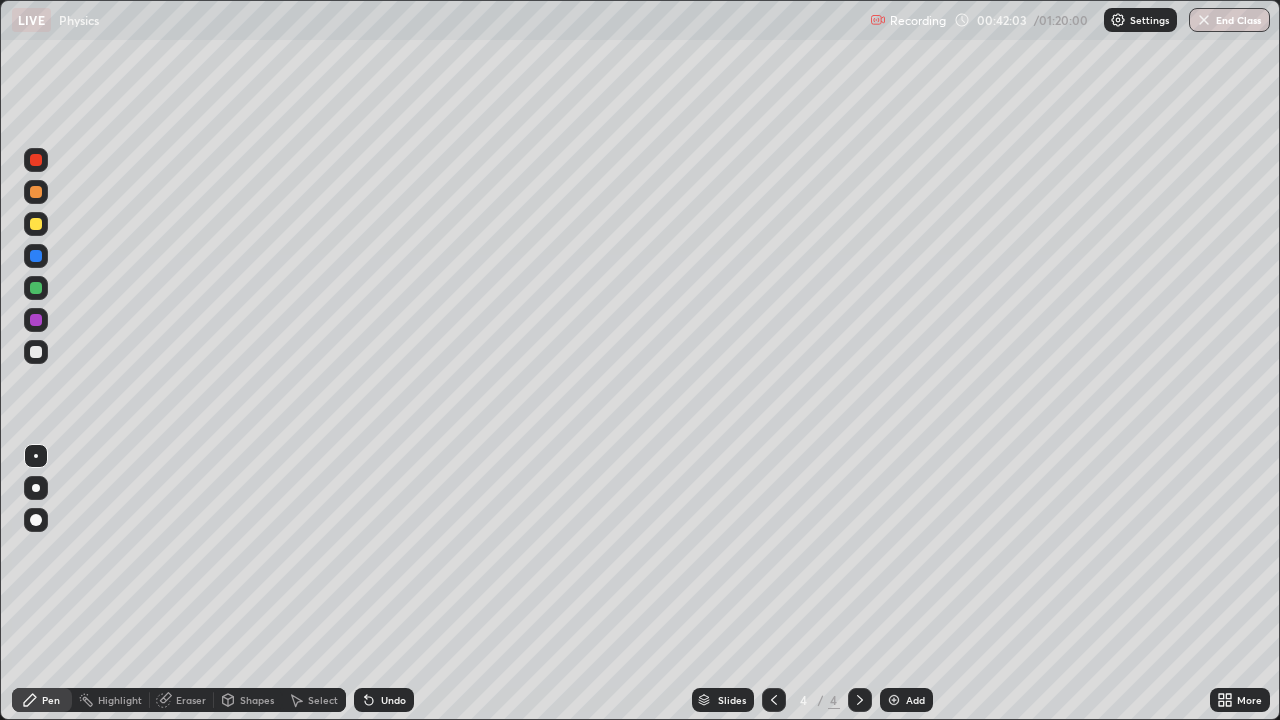 click on "Undo" at bounding box center [393, 700] 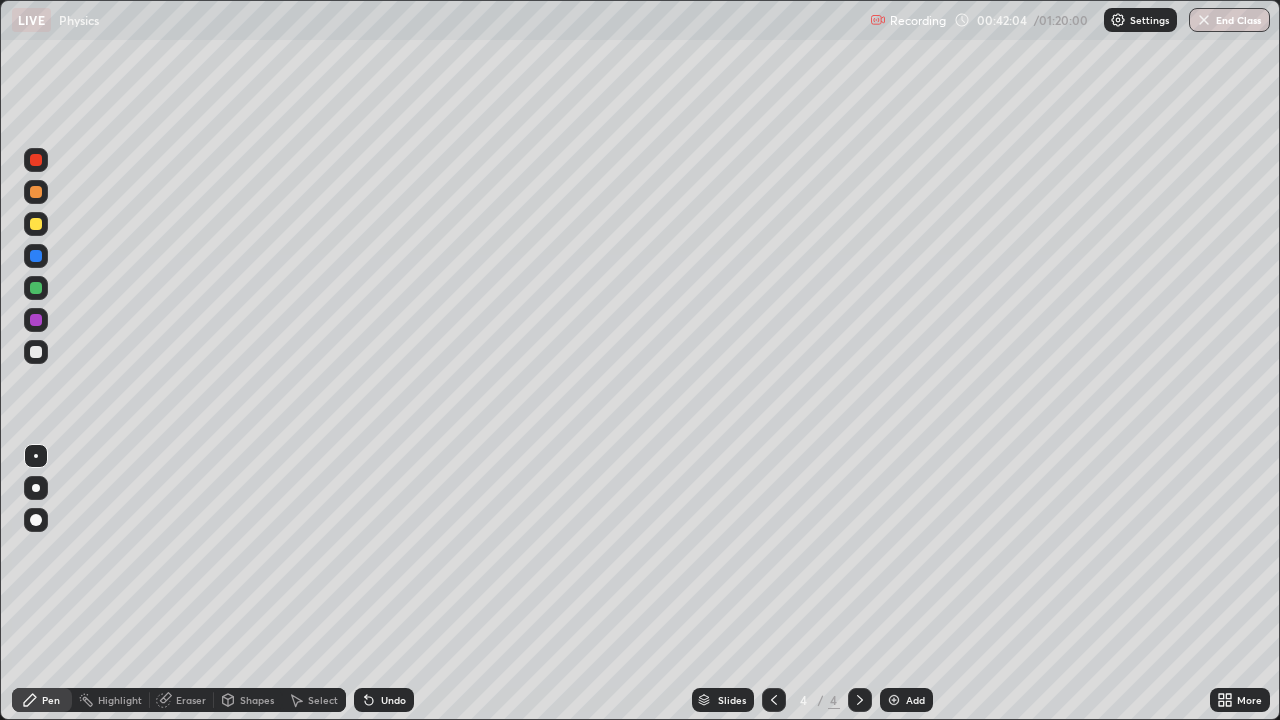 click at bounding box center (36, 456) 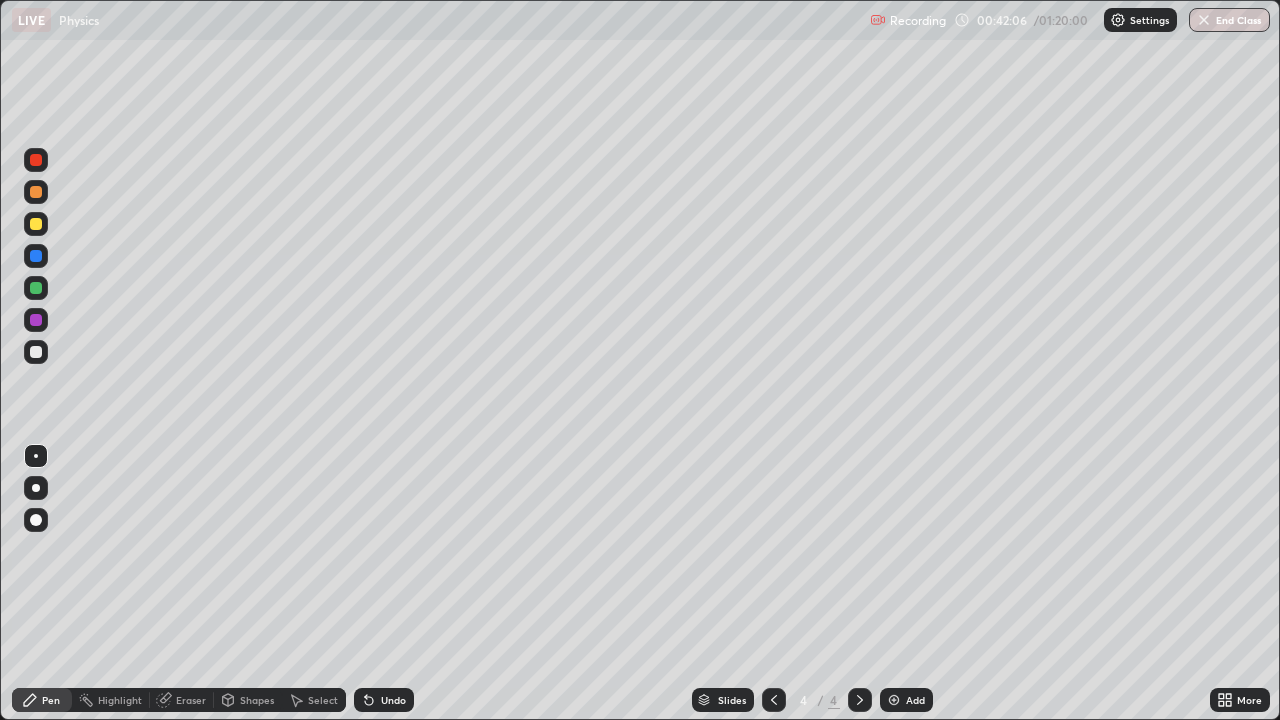 click on "Undo" at bounding box center (393, 700) 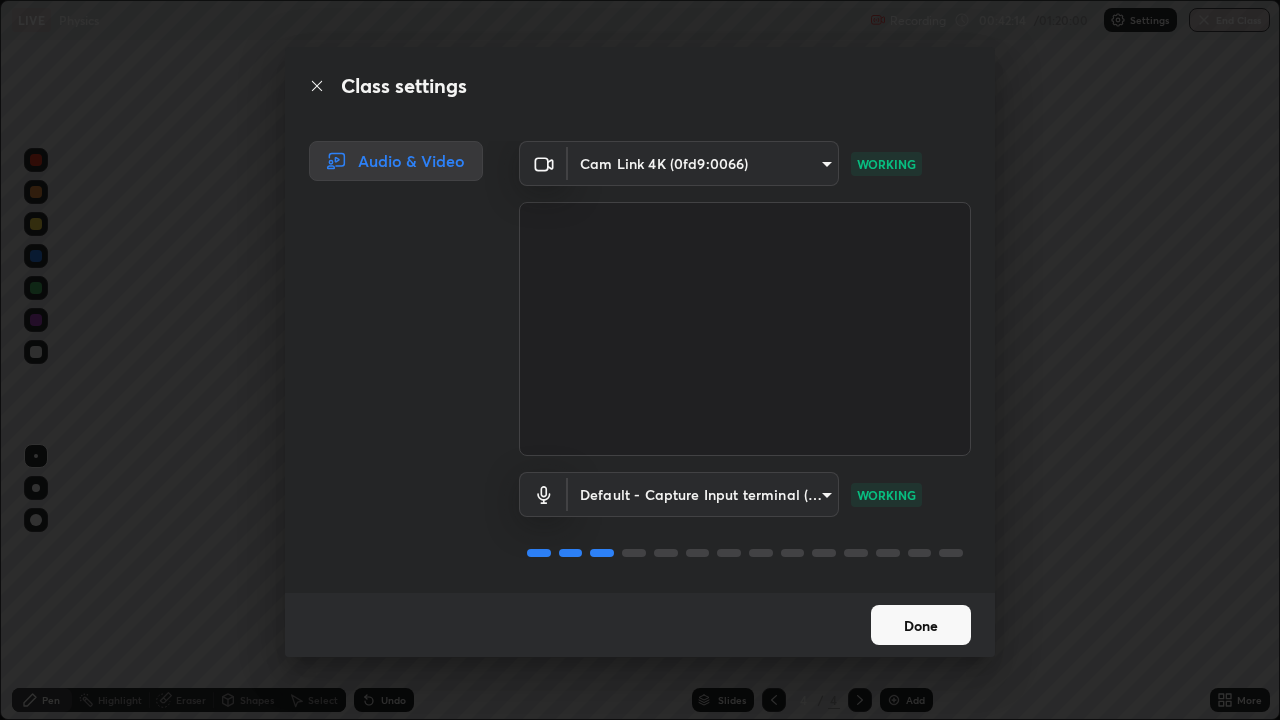 click on "Done" at bounding box center (921, 625) 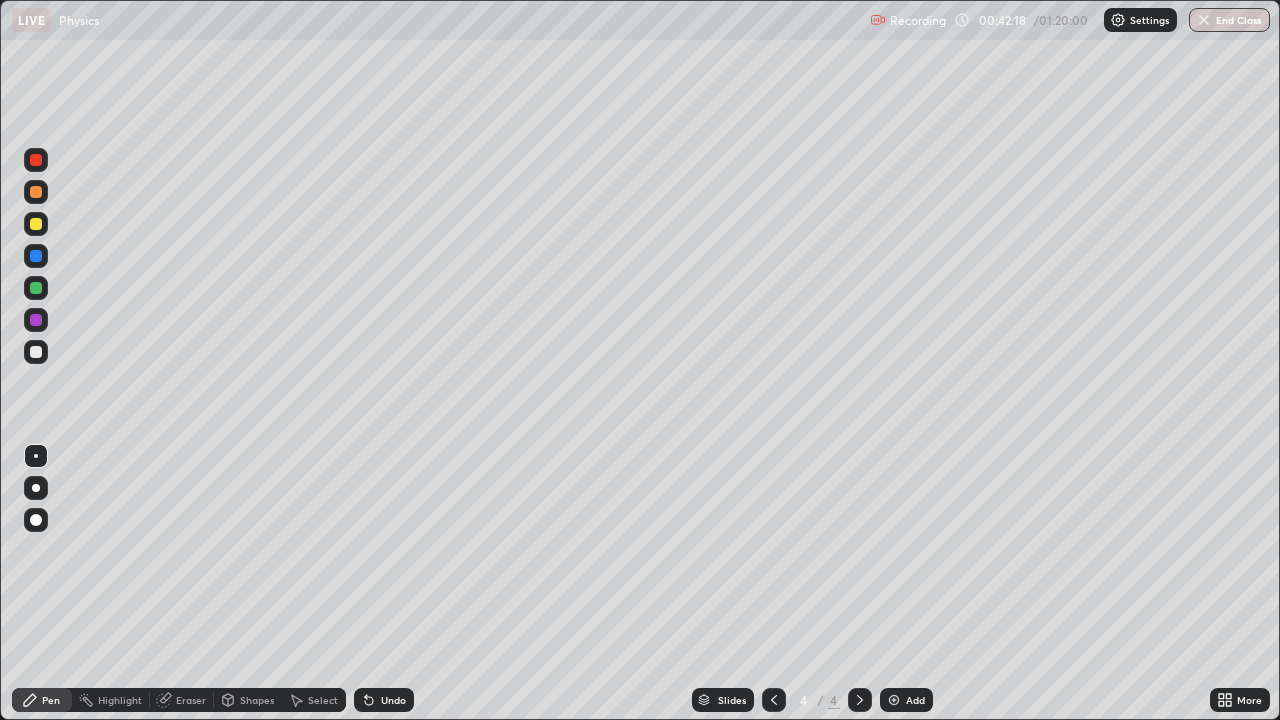 click at bounding box center [36, 352] 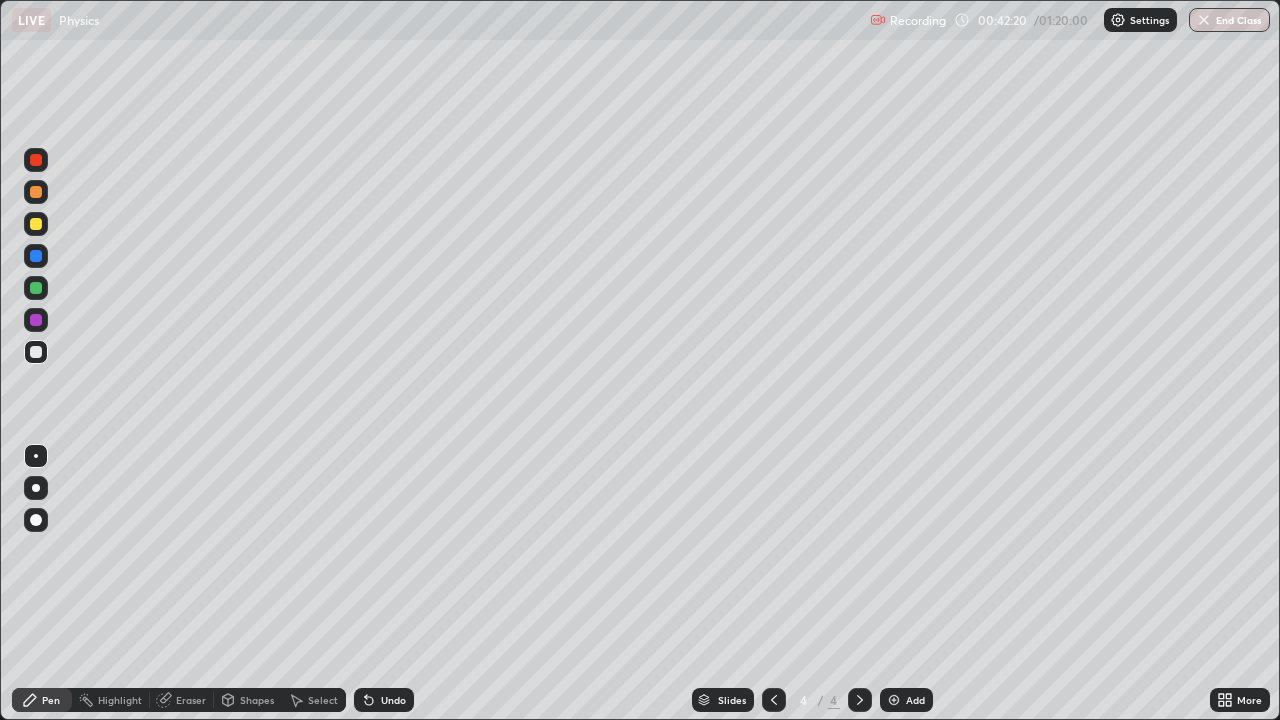 click on "Undo" at bounding box center [393, 700] 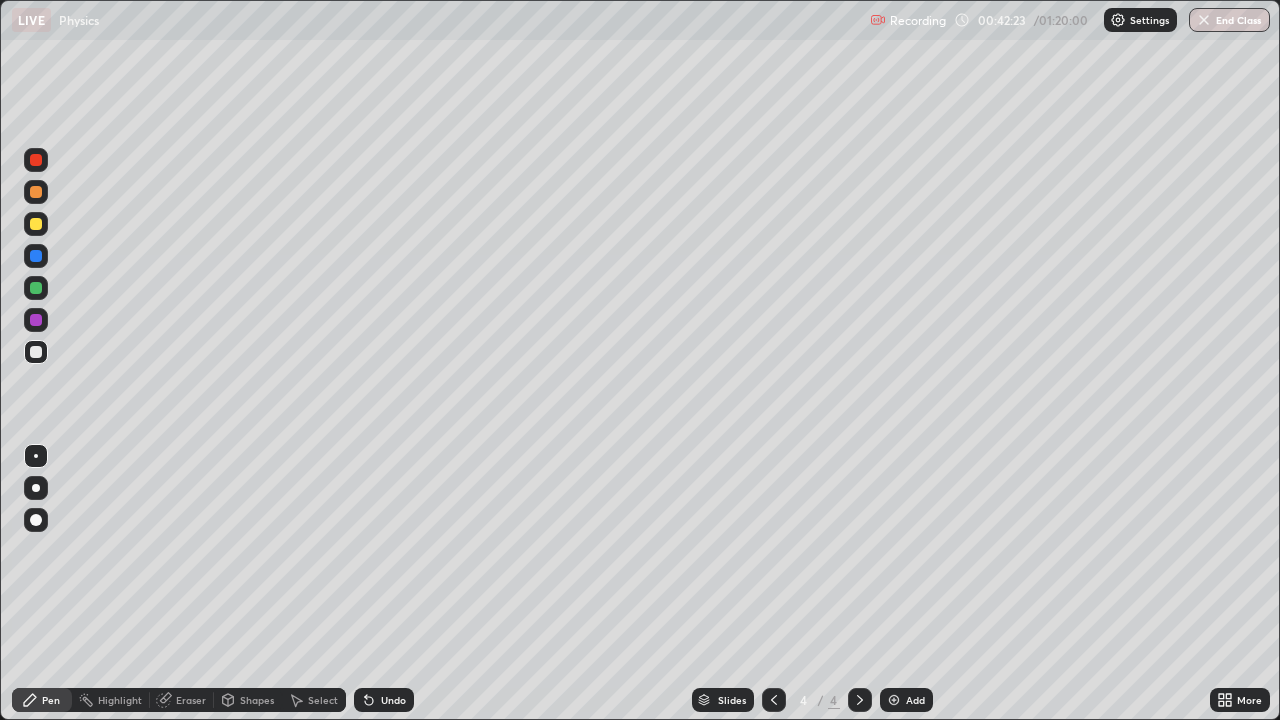 click on "Undo" at bounding box center [384, 700] 